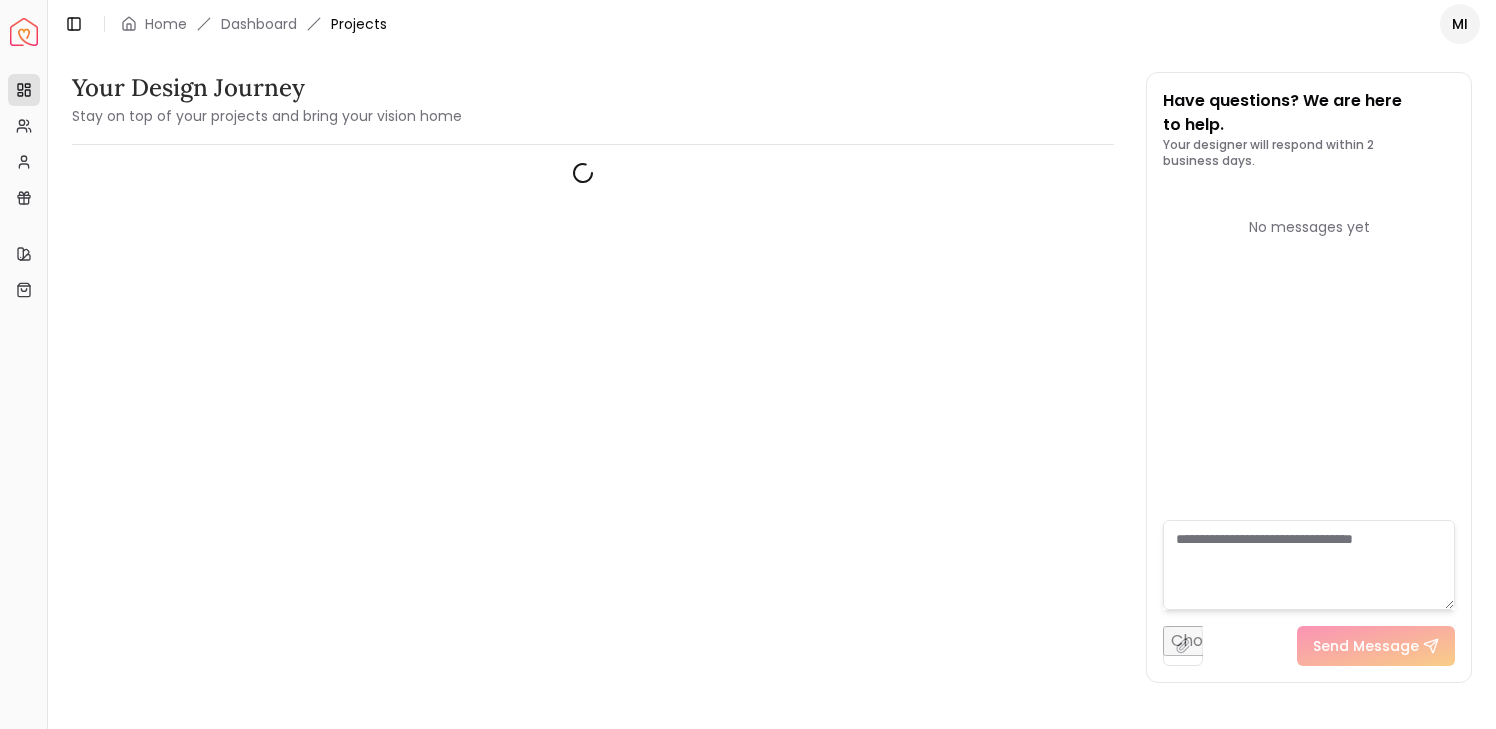 scroll, scrollTop: 0, scrollLeft: 0, axis: both 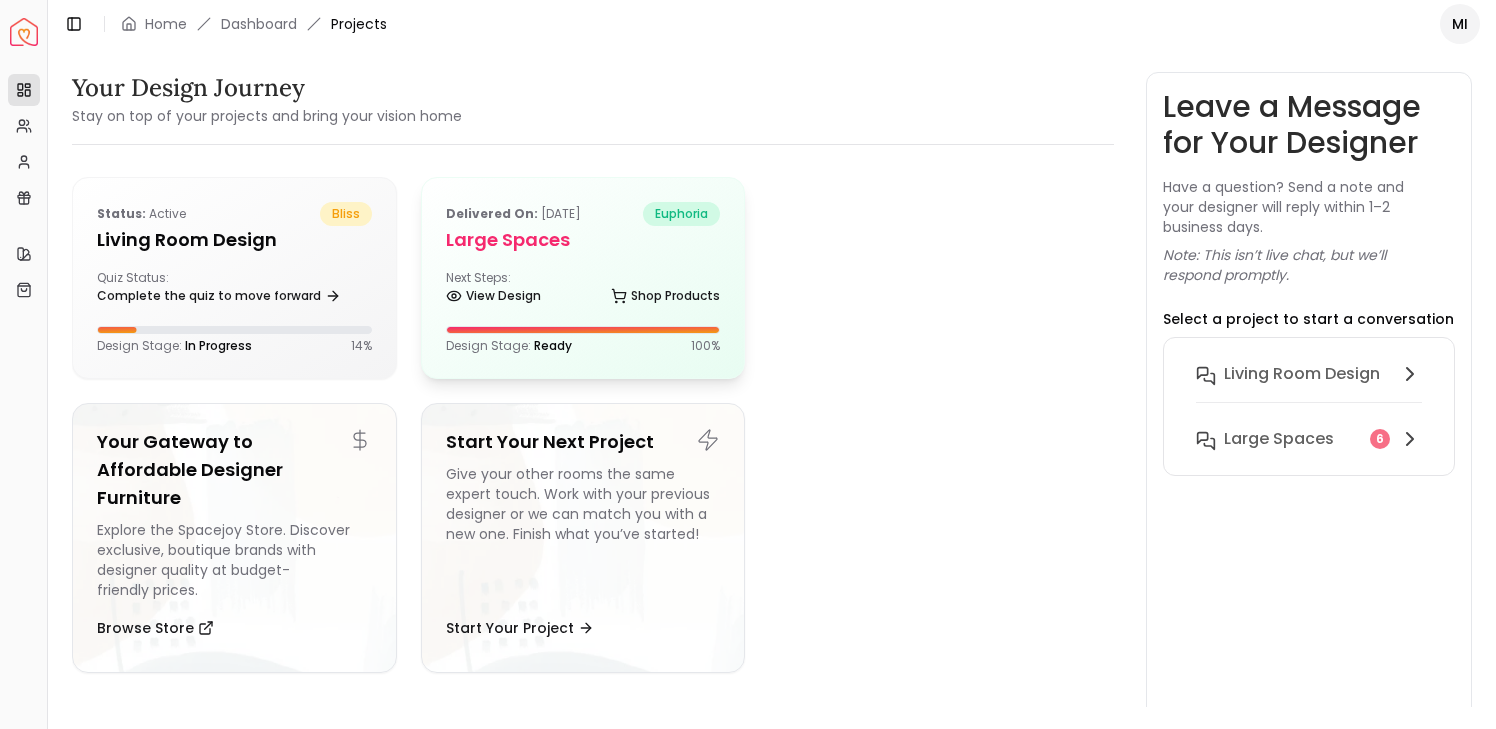 click on "Delivered on:   Aug 18, 2024 euphoria Large Spaces  Next Steps: View Design Shop Products Design Stage:   Ready 100 %" at bounding box center (583, 278) 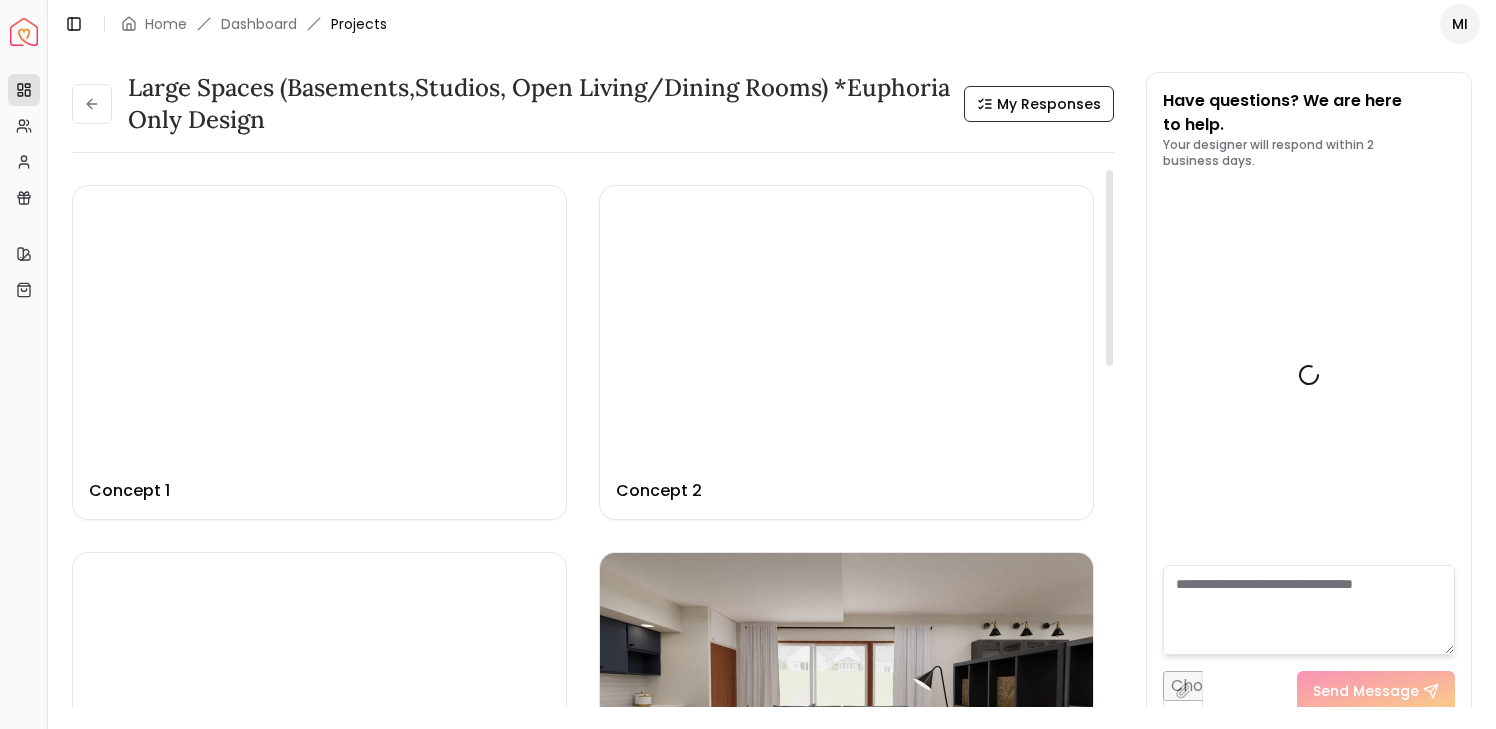 scroll, scrollTop: 3344, scrollLeft: 0, axis: vertical 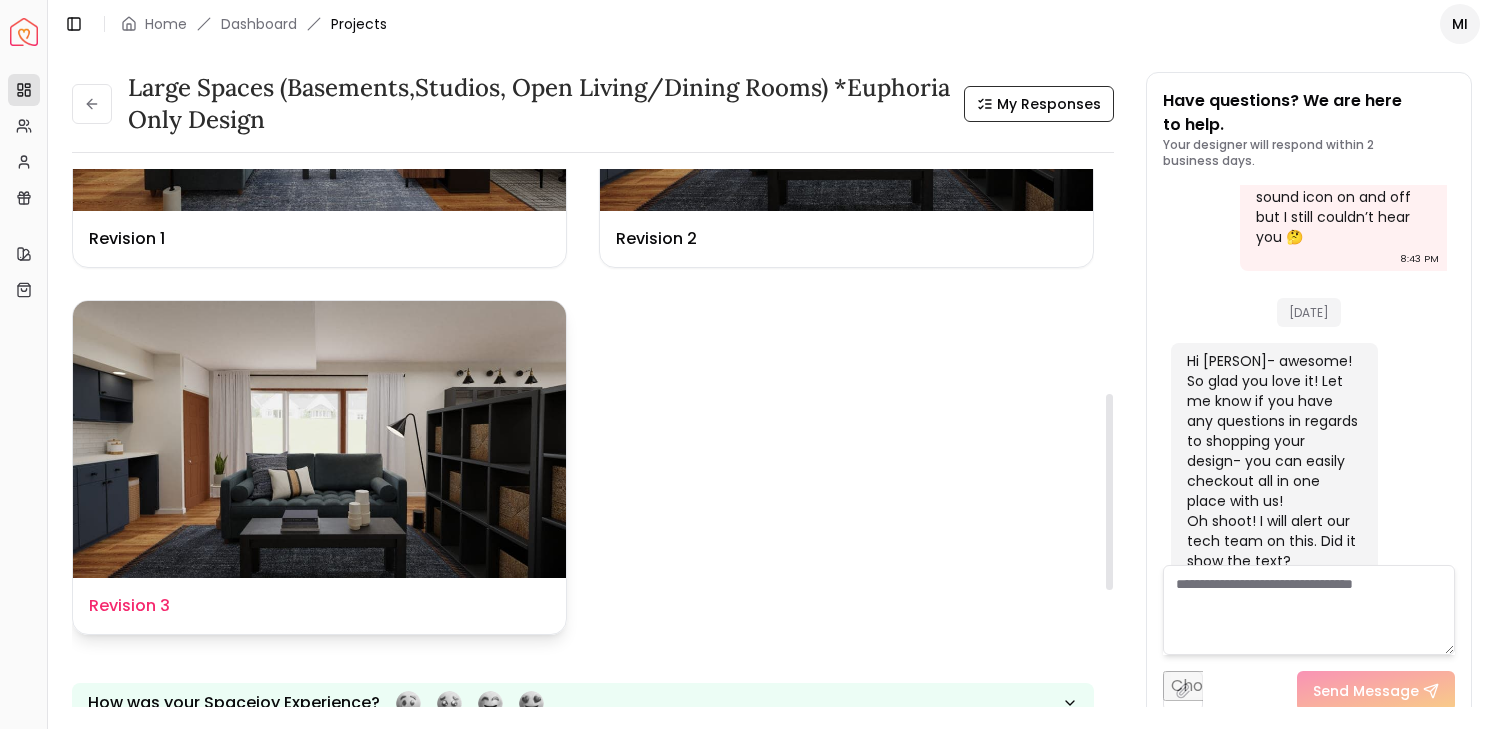 click at bounding box center (319, 439) 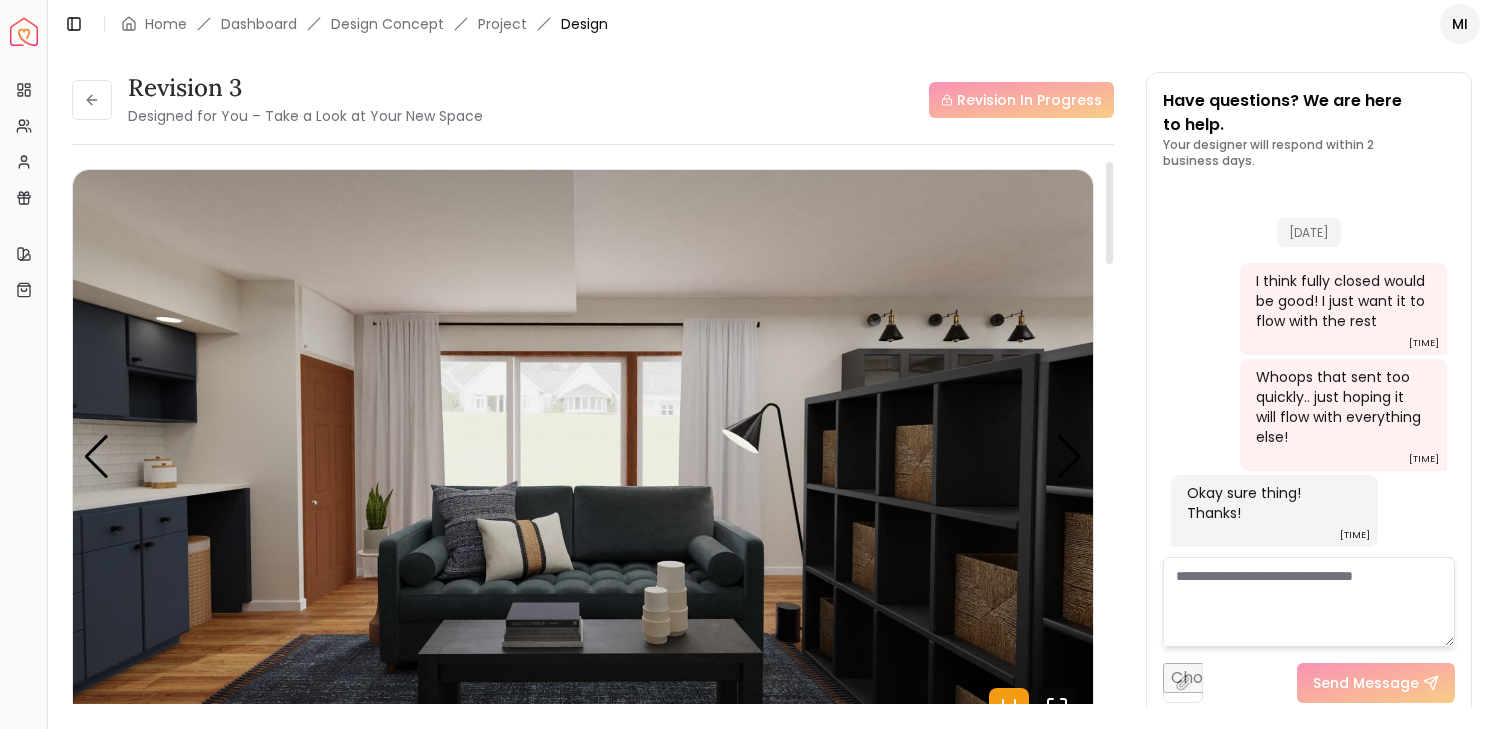 scroll, scrollTop: 3352, scrollLeft: 0, axis: vertical 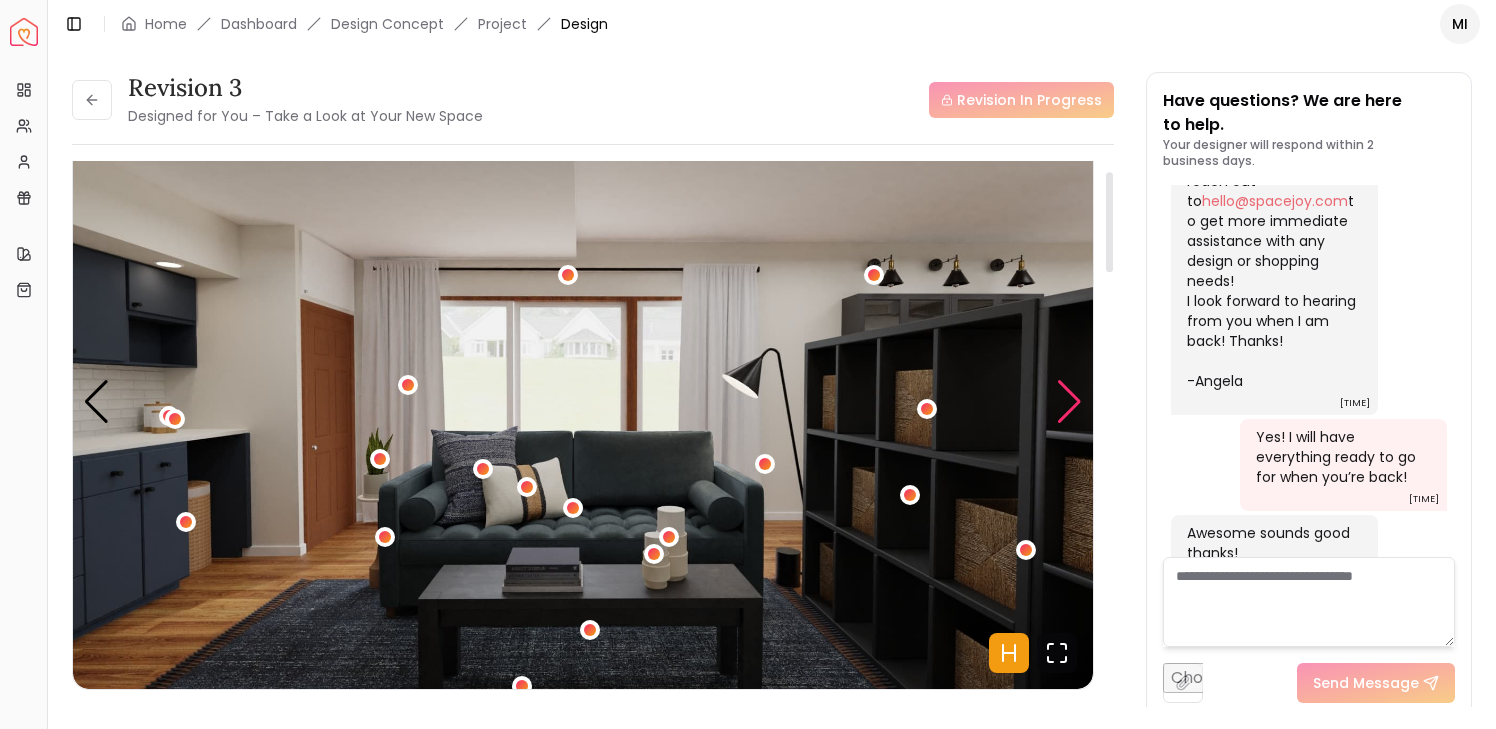 click at bounding box center [1069, 402] 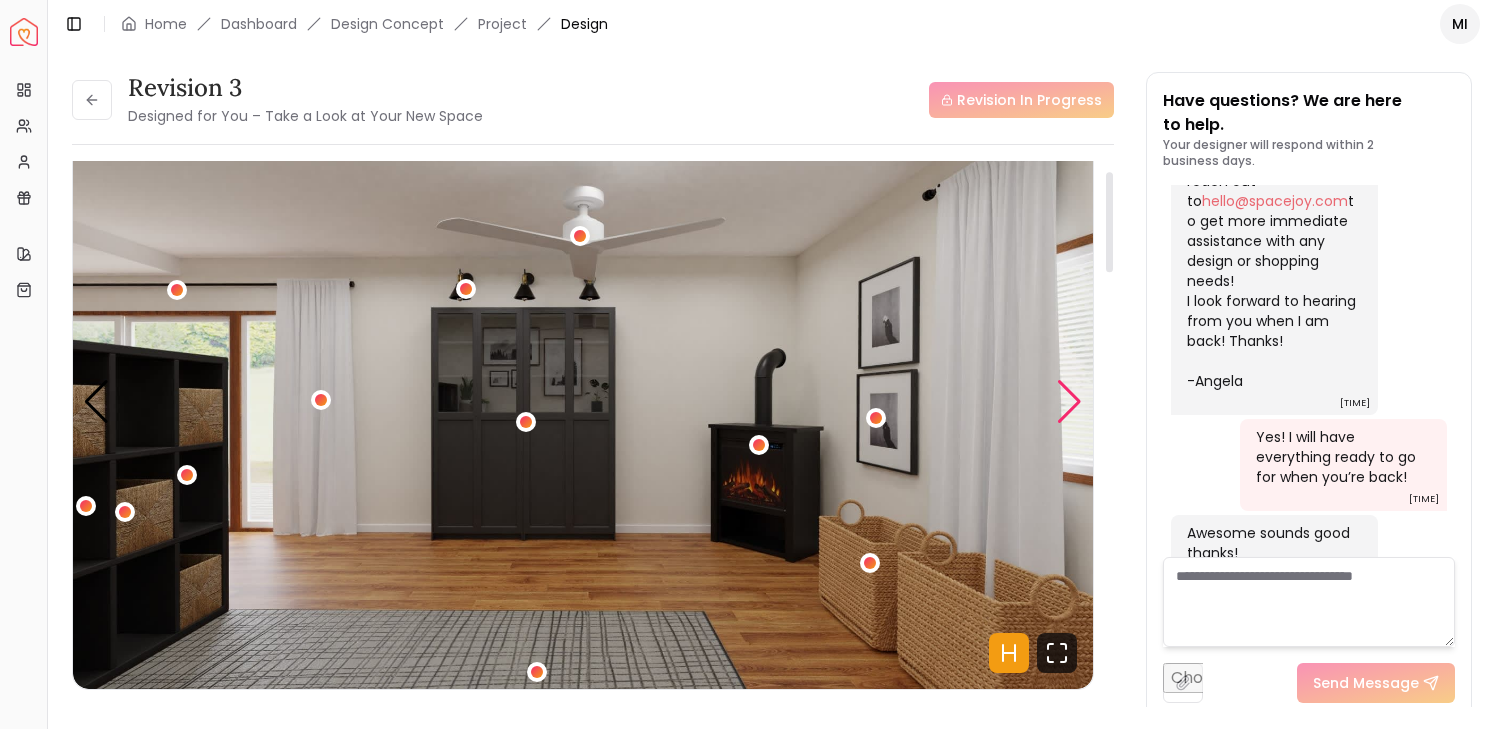 click at bounding box center (1069, 402) 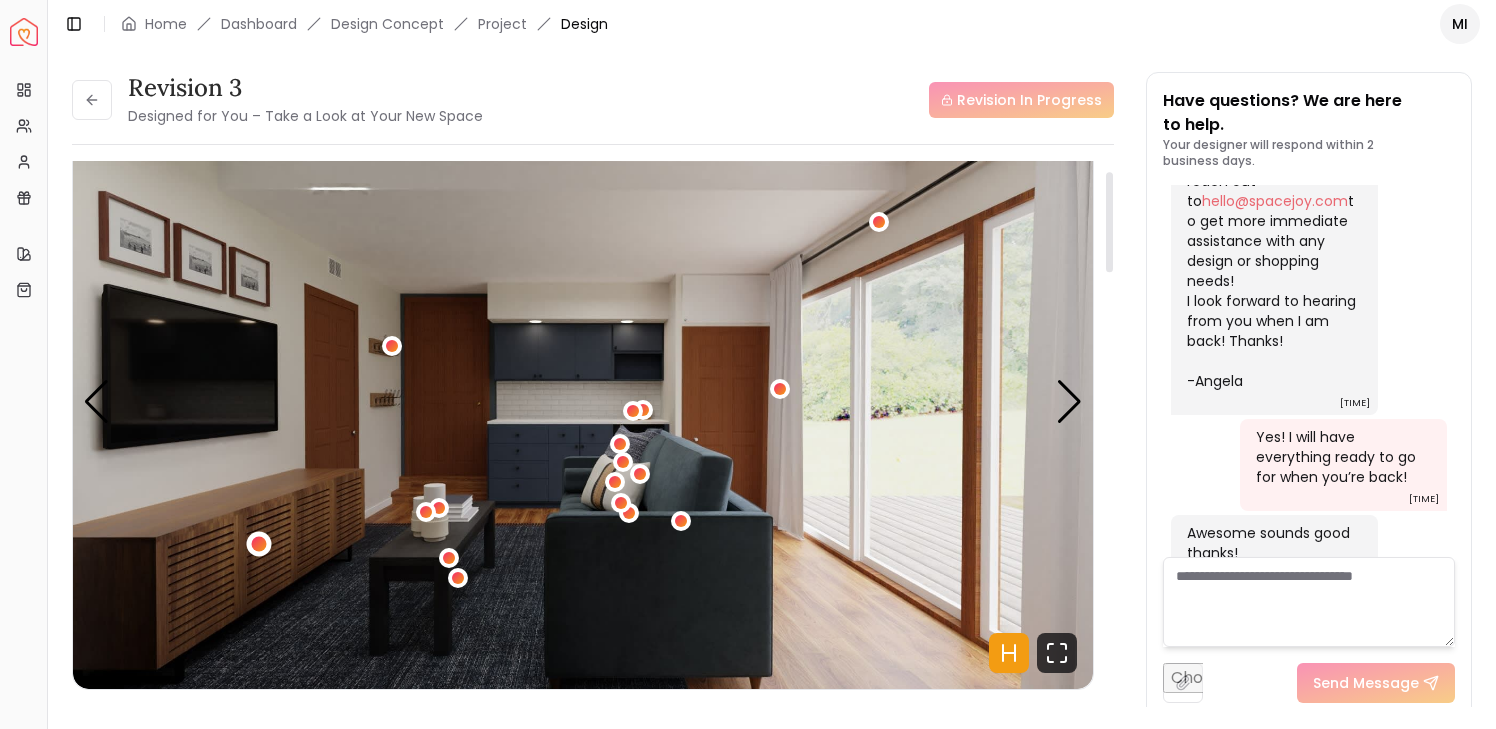 click at bounding box center [258, 544] 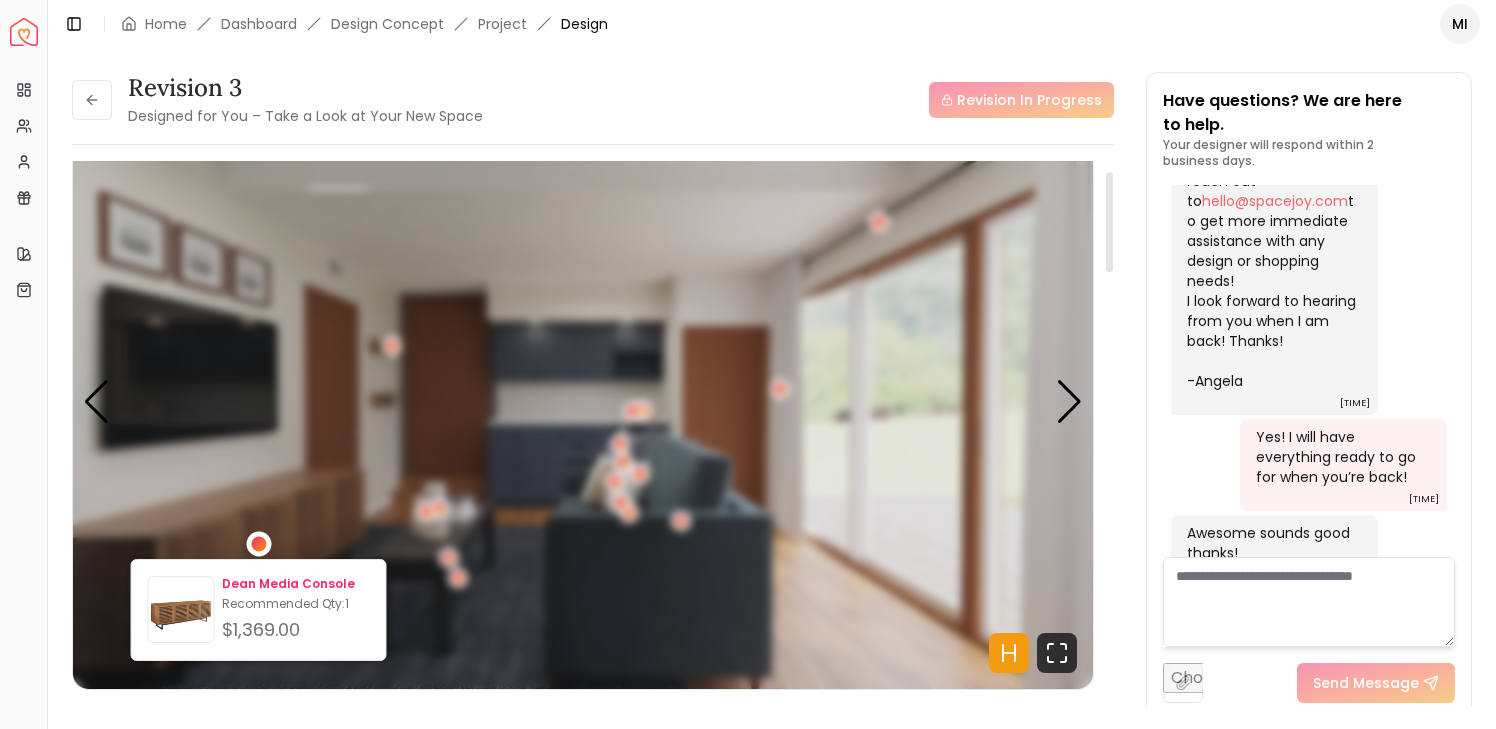 click at bounding box center [181, 613] 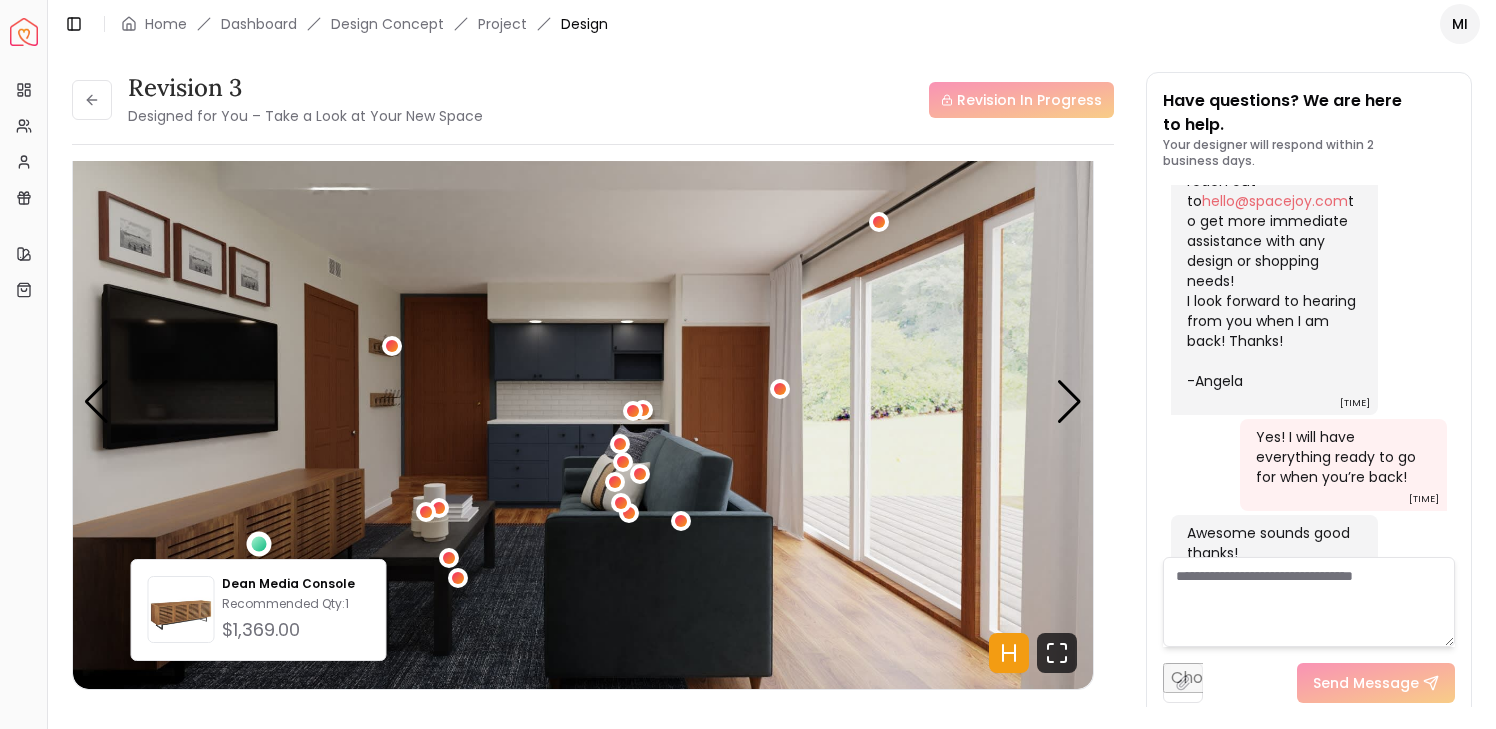 click on "Revision In Progress" at bounding box center (806, 100) 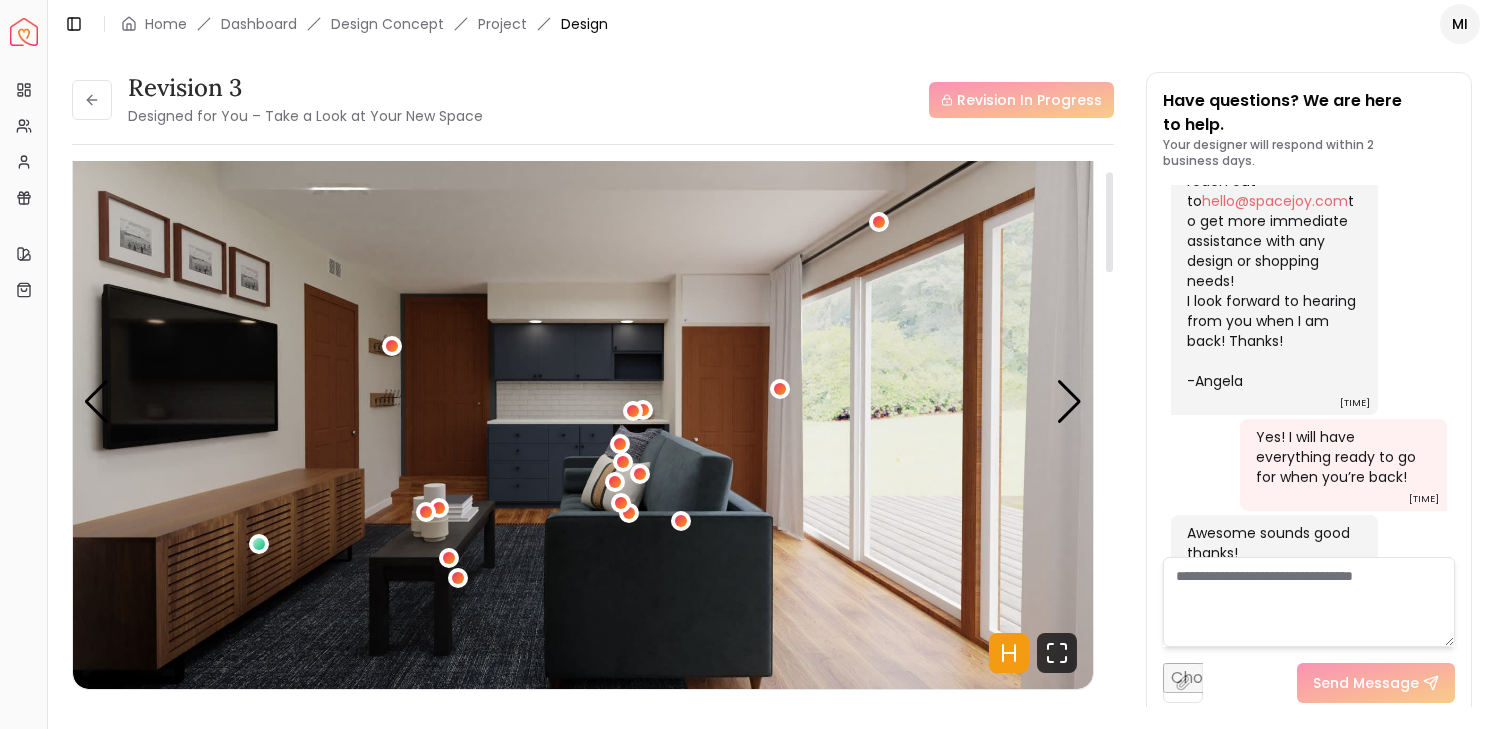 click at bounding box center (583, 402) 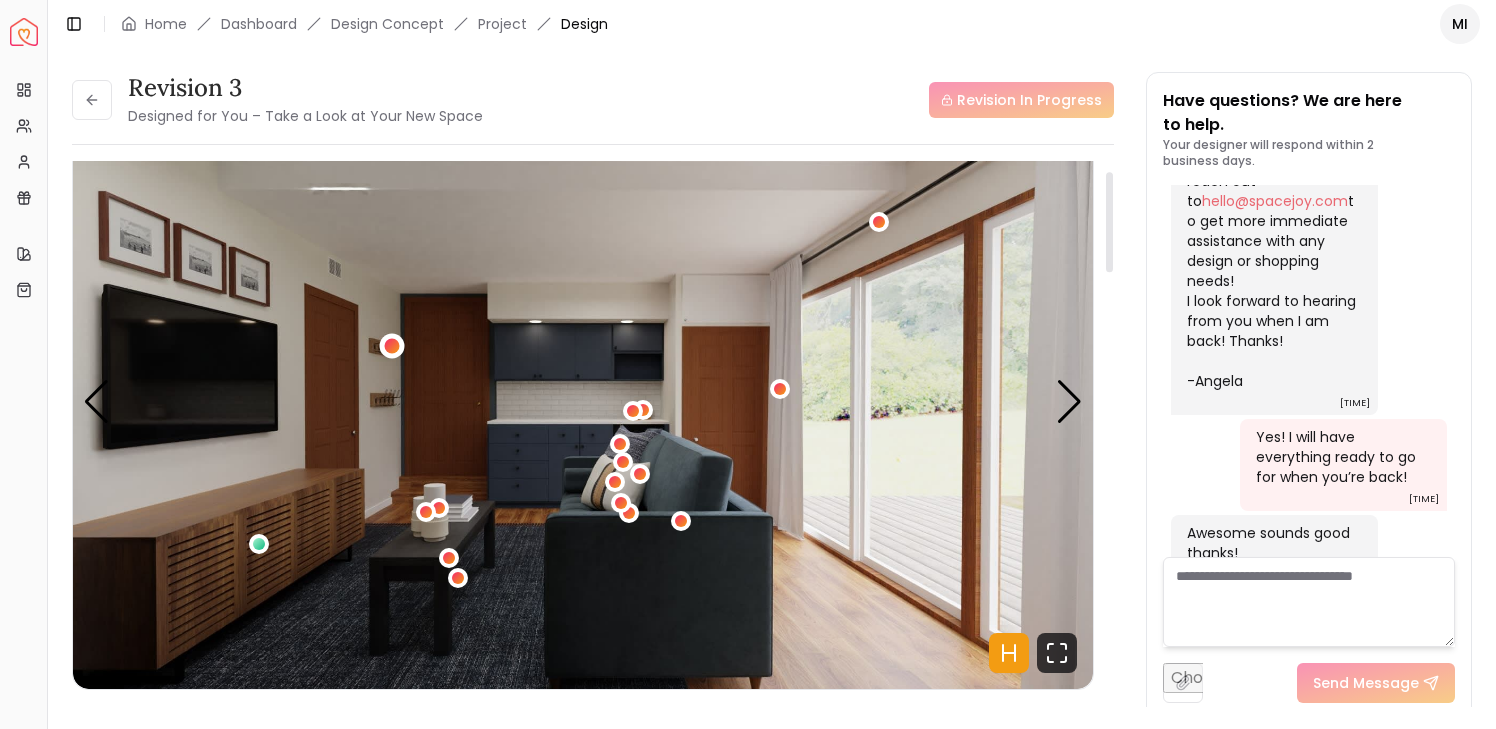 click at bounding box center [392, 346] 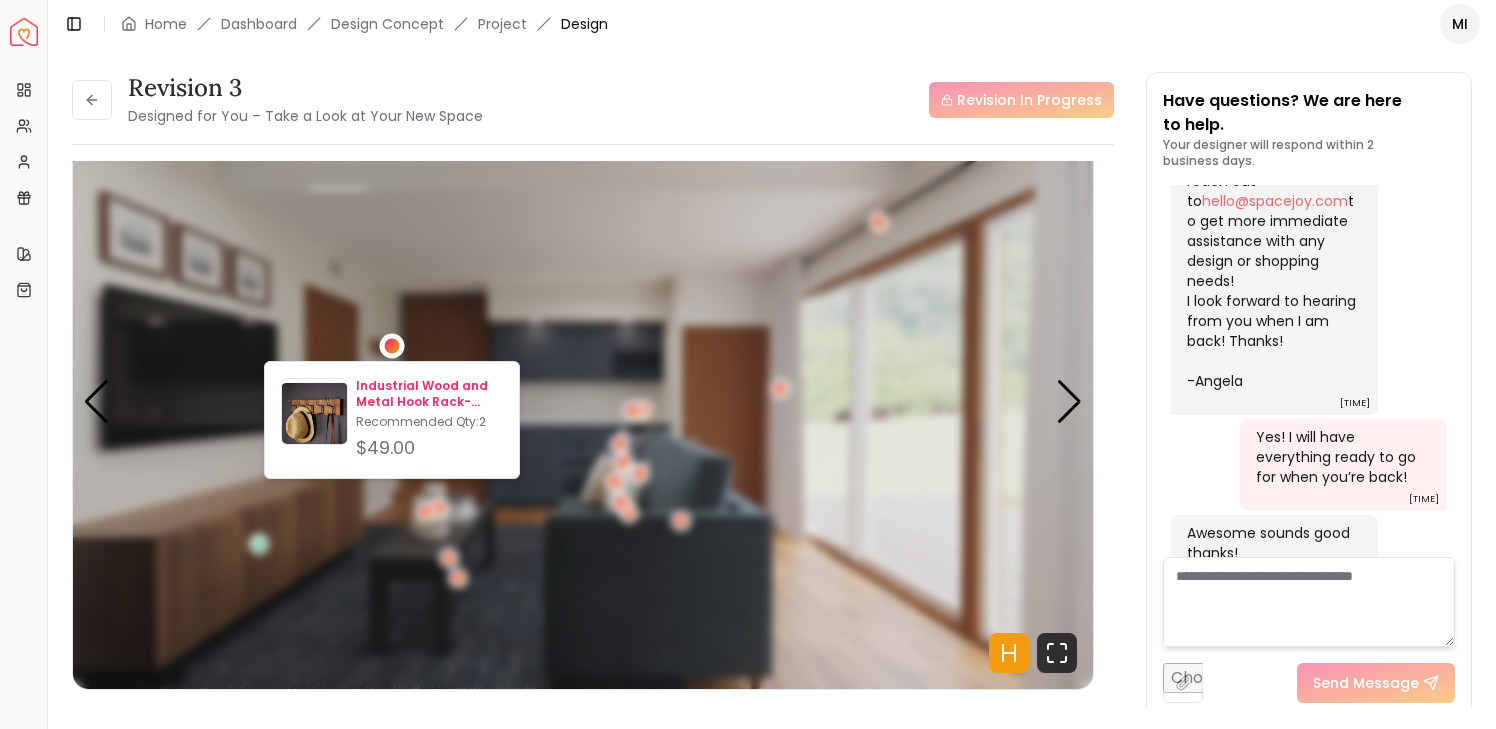 click on "Industrial Wood and Metal Hook Rack-Large" at bounding box center (429, 394) 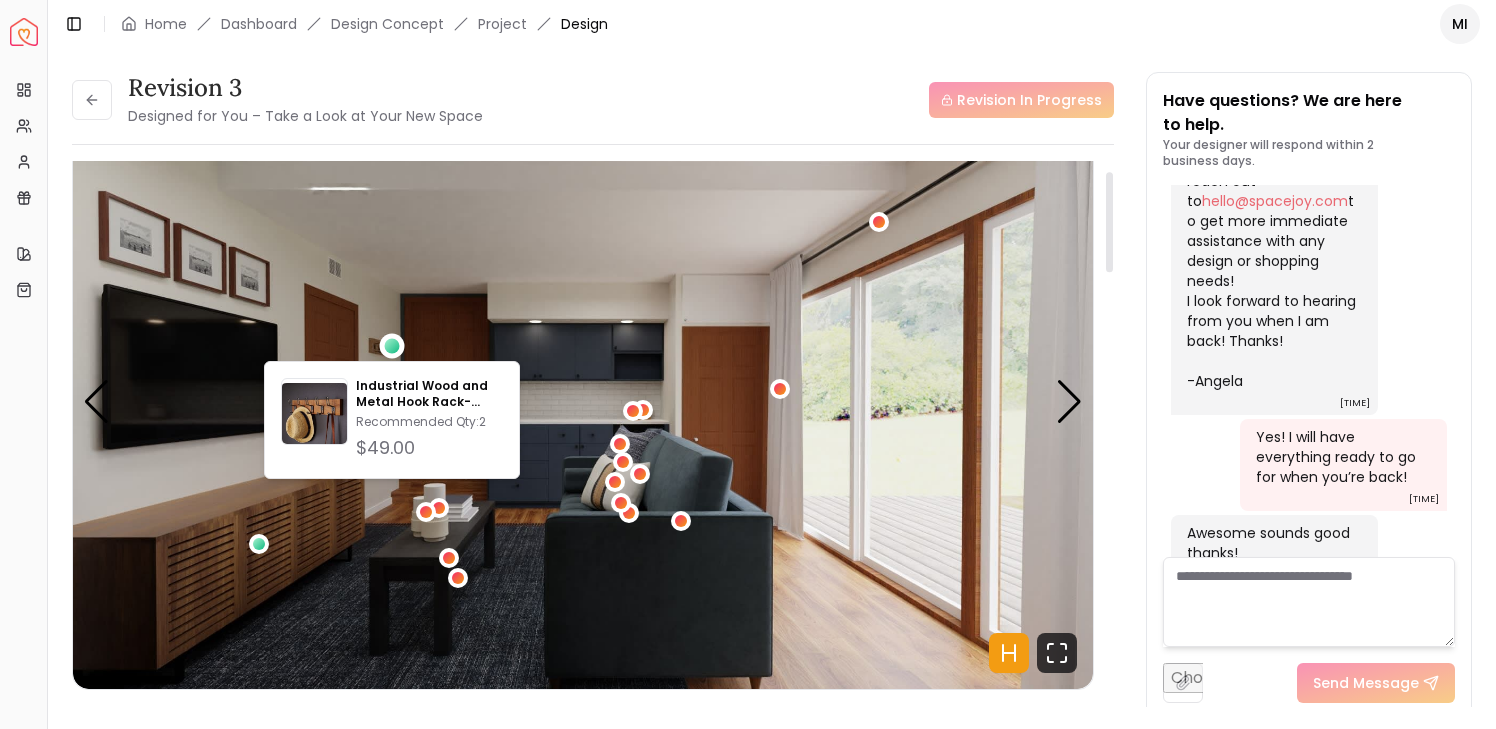 click at bounding box center [583, 402] 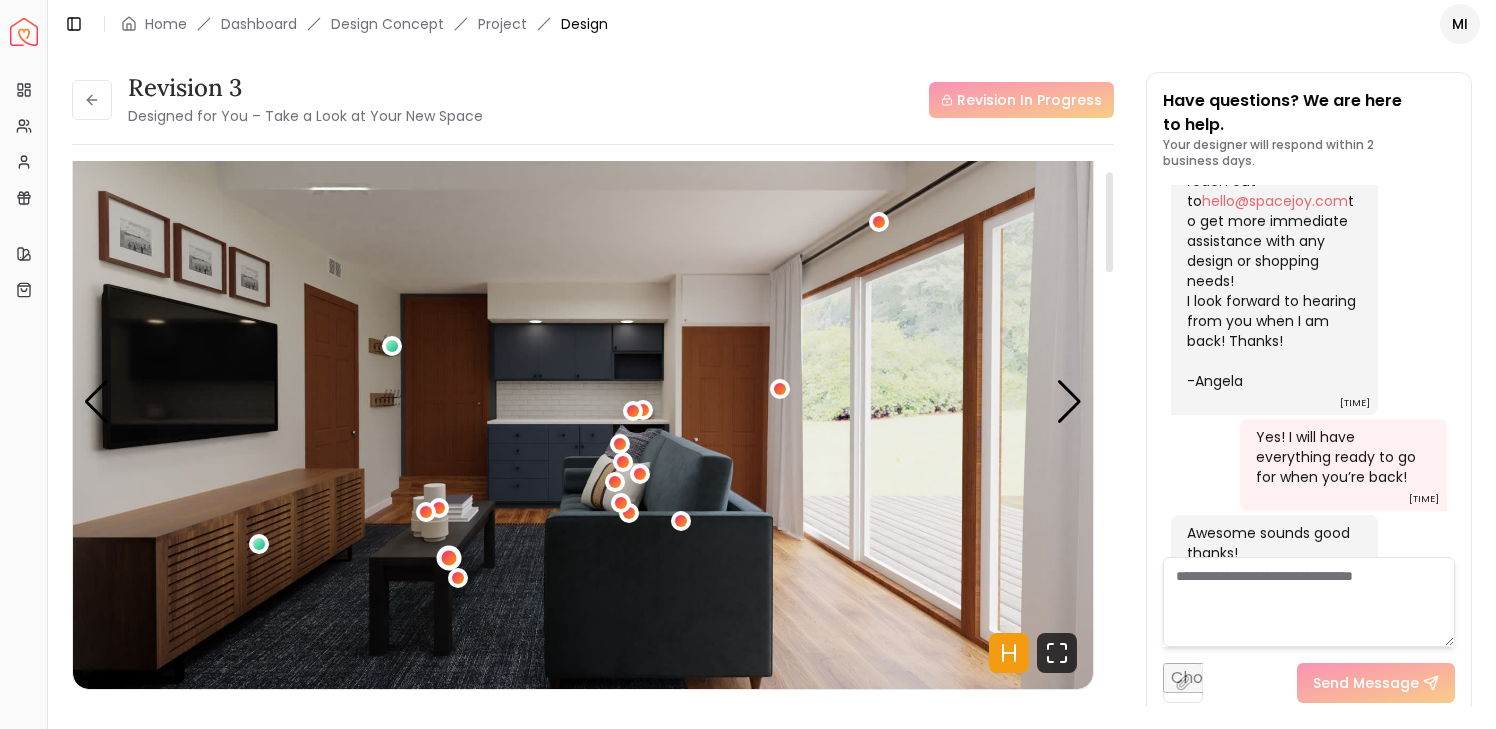 click at bounding box center [449, 557] 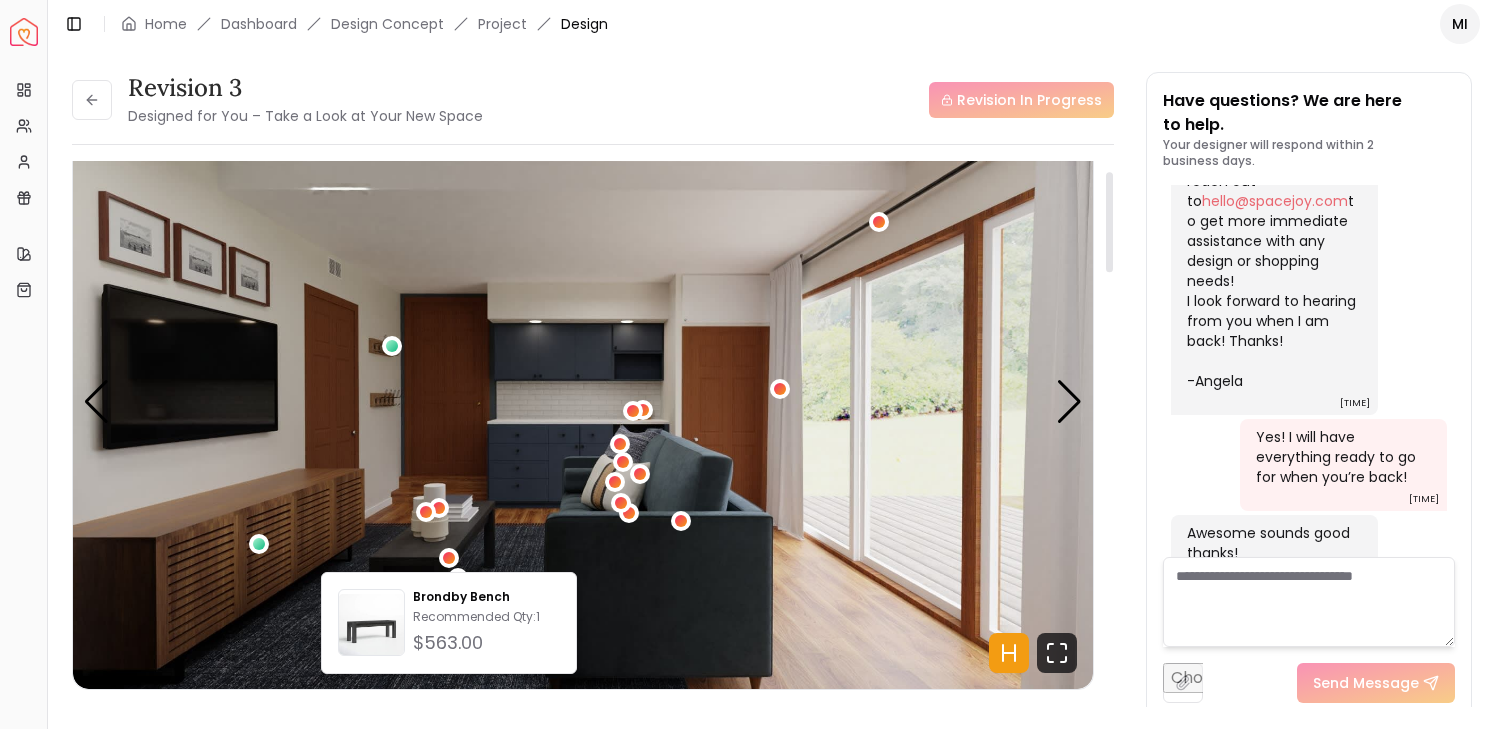 click at bounding box center (583, 402) 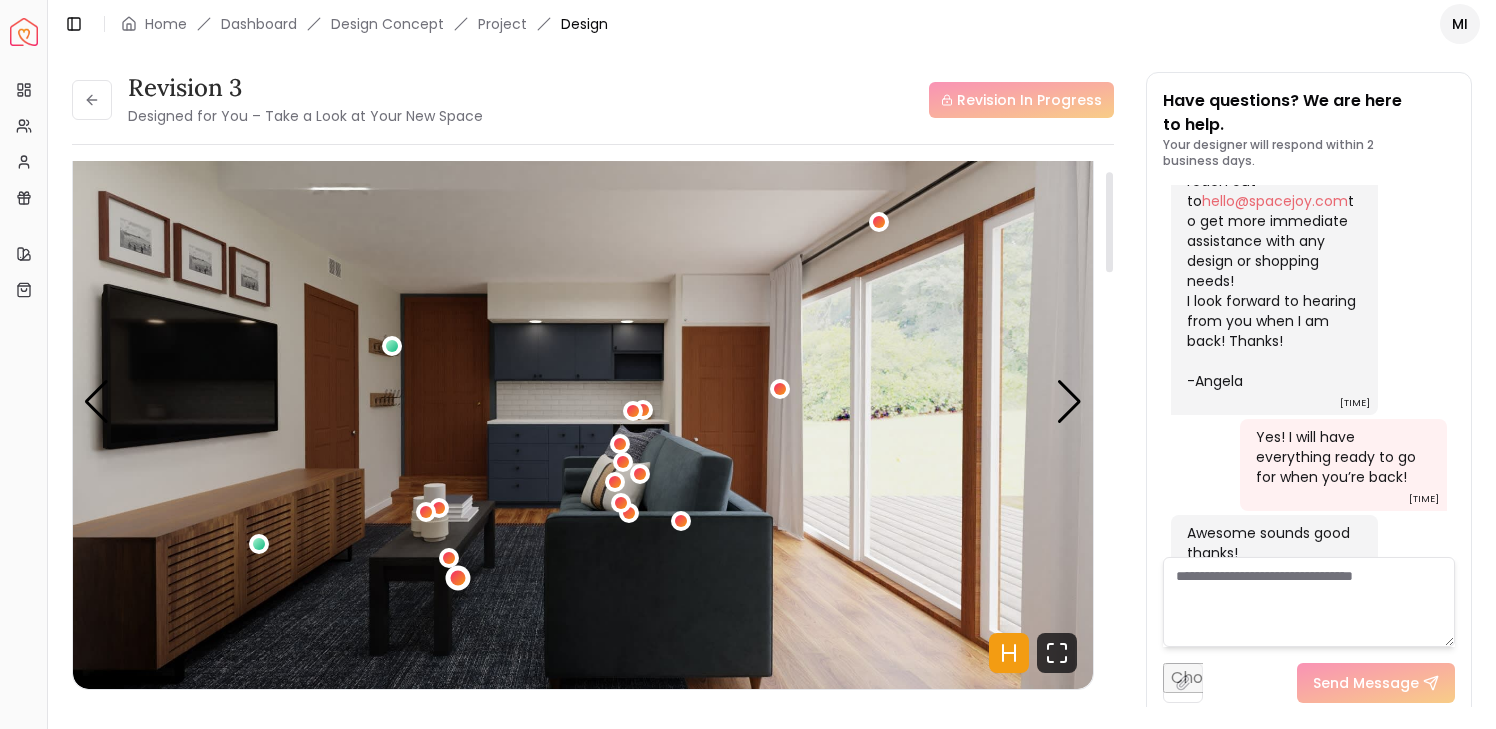 click at bounding box center [458, 578] 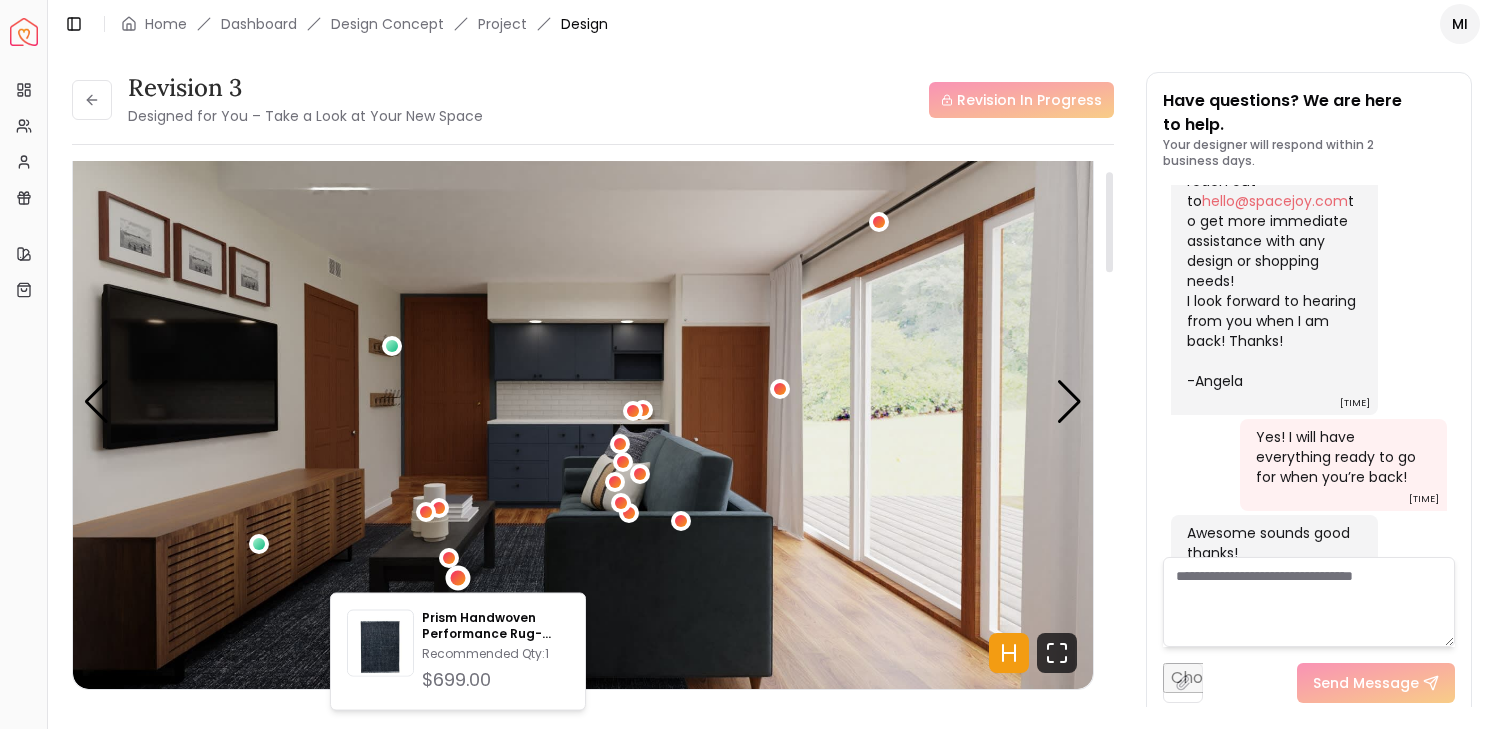 click at bounding box center [583, 402] 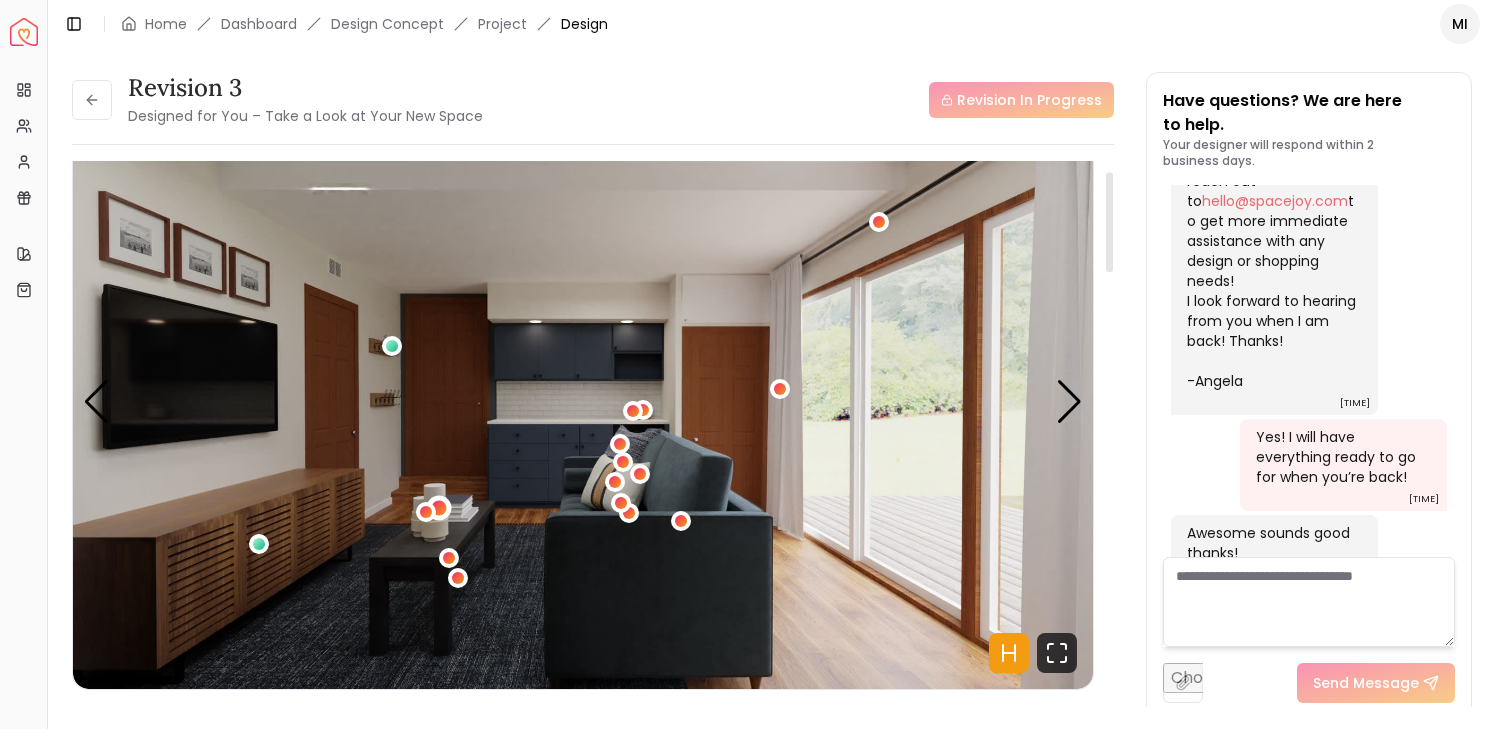 click at bounding box center (438, 507) 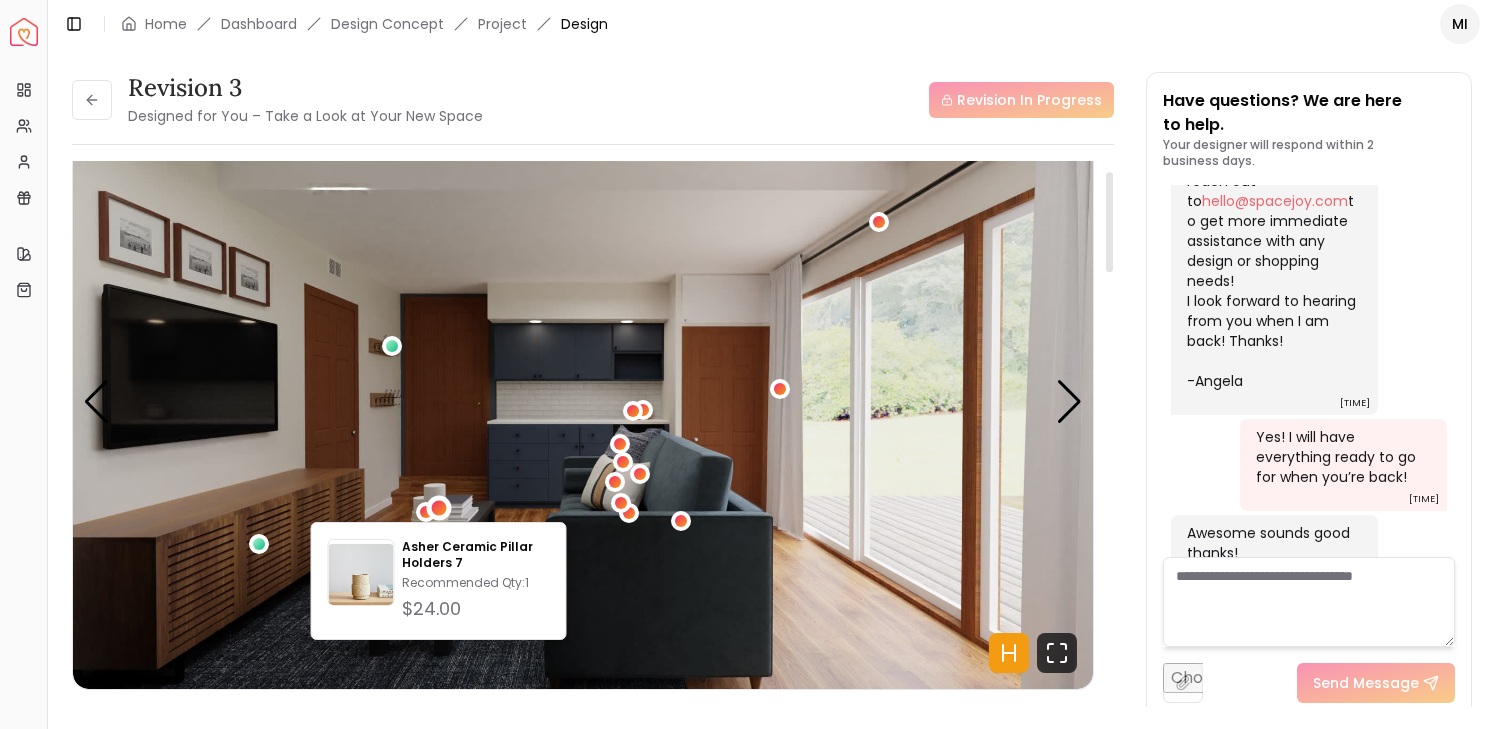 click at bounding box center (583, 402) 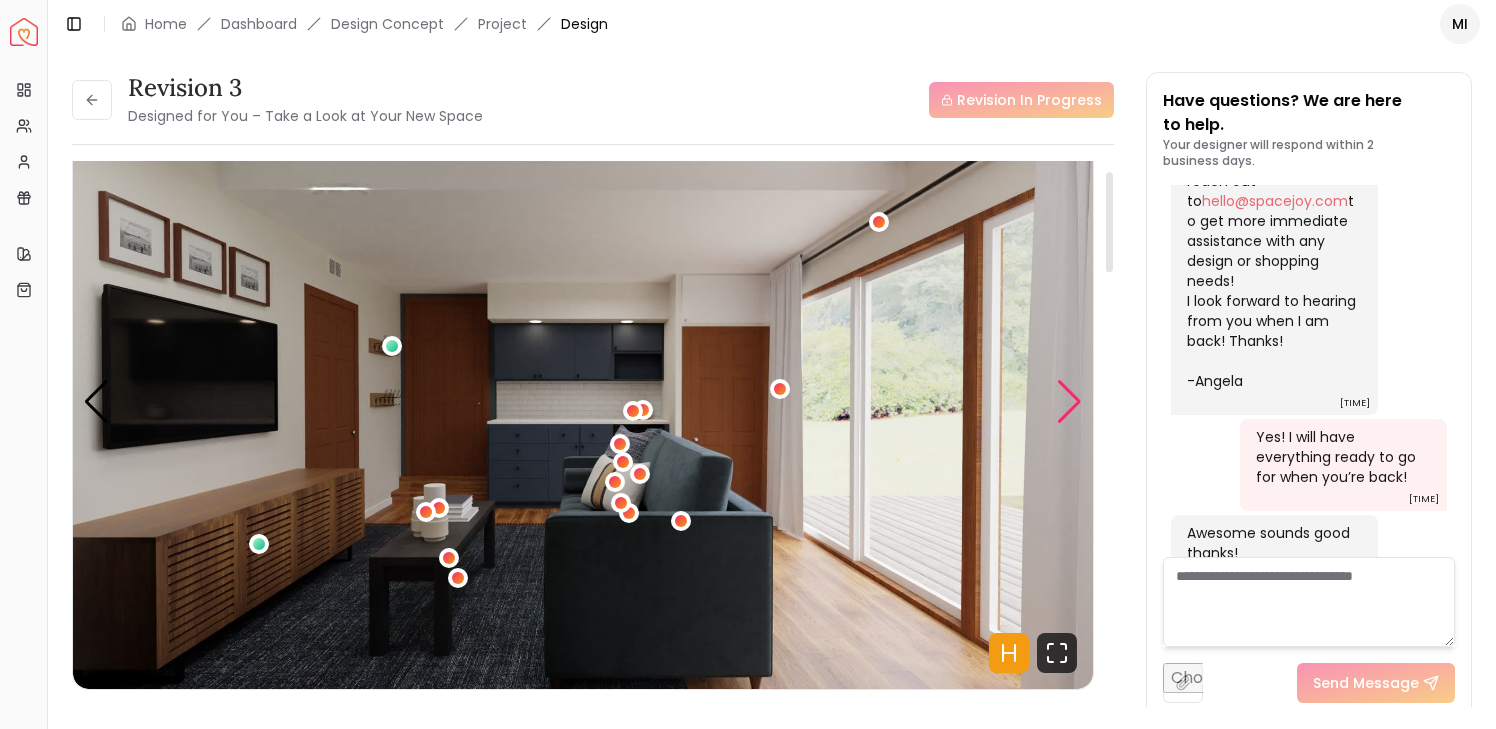 click at bounding box center [1069, 402] 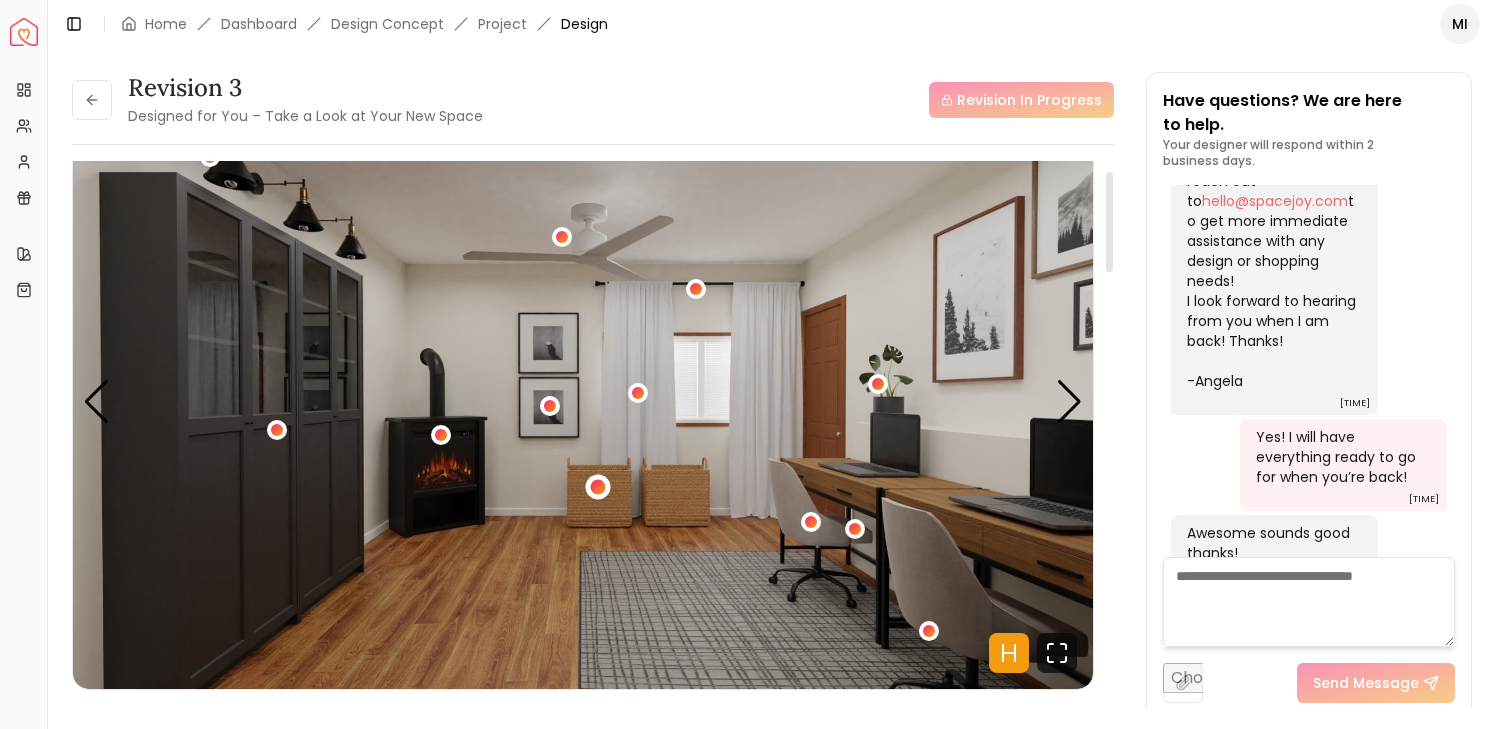 click at bounding box center (598, 486) 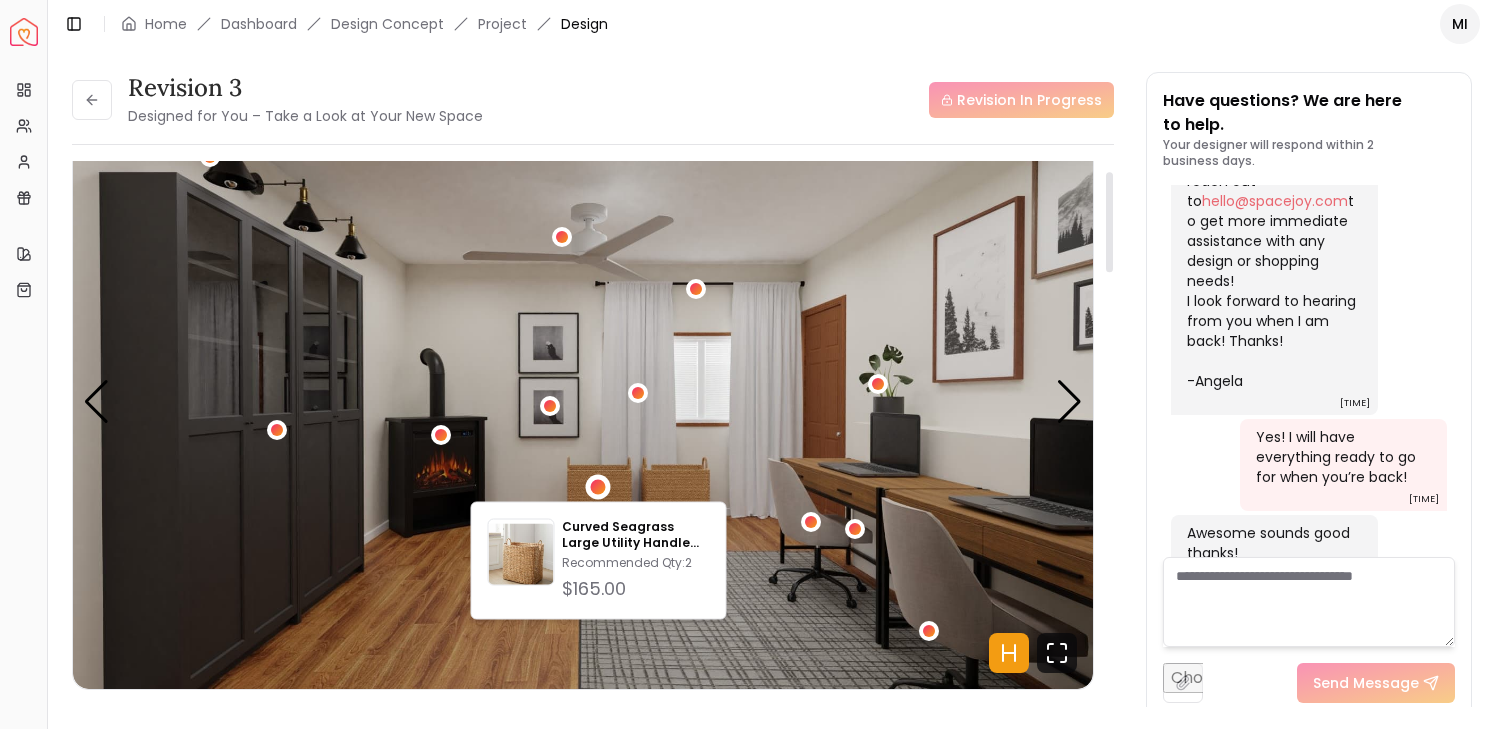 click at bounding box center [583, 402] 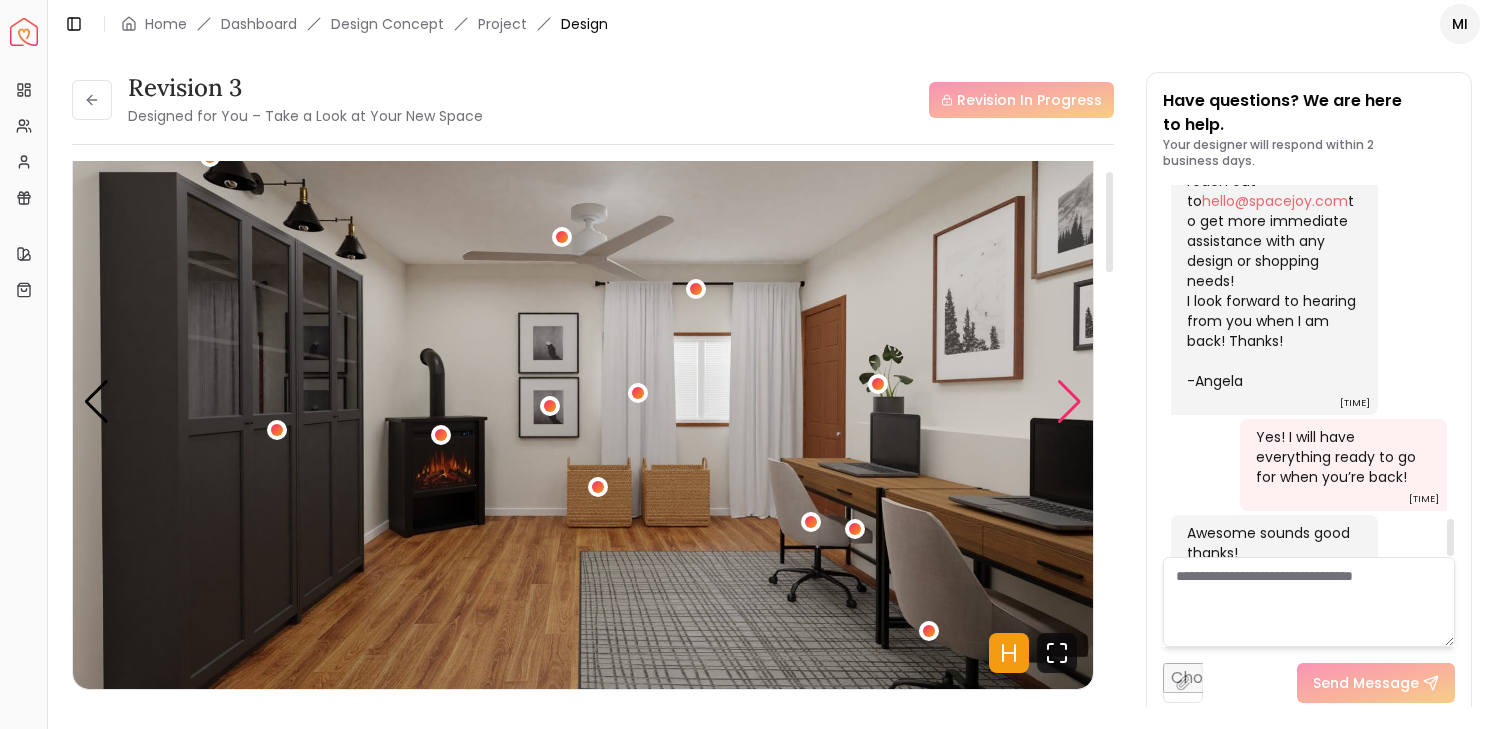 click at bounding box center (1069, 402) 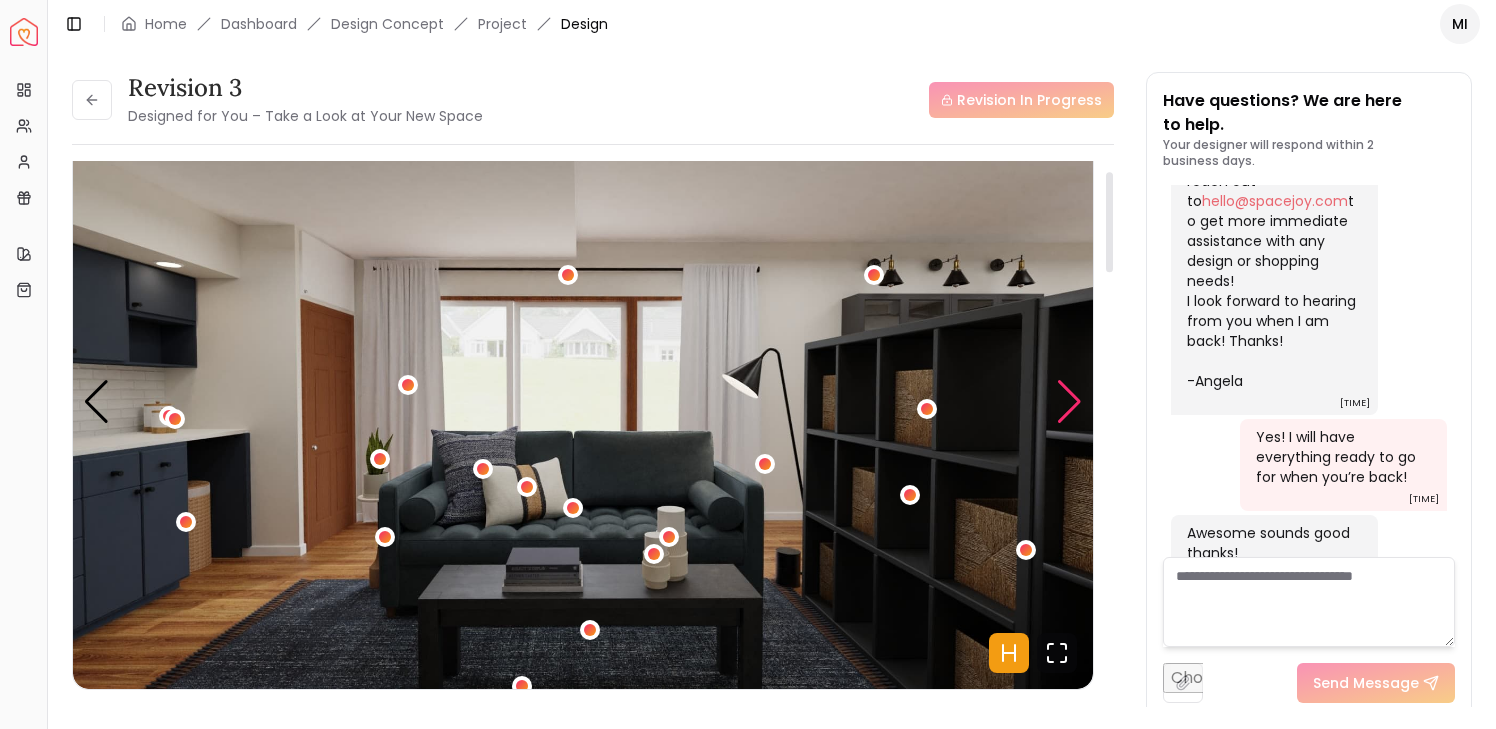 click at bounding box center [1069, 402] 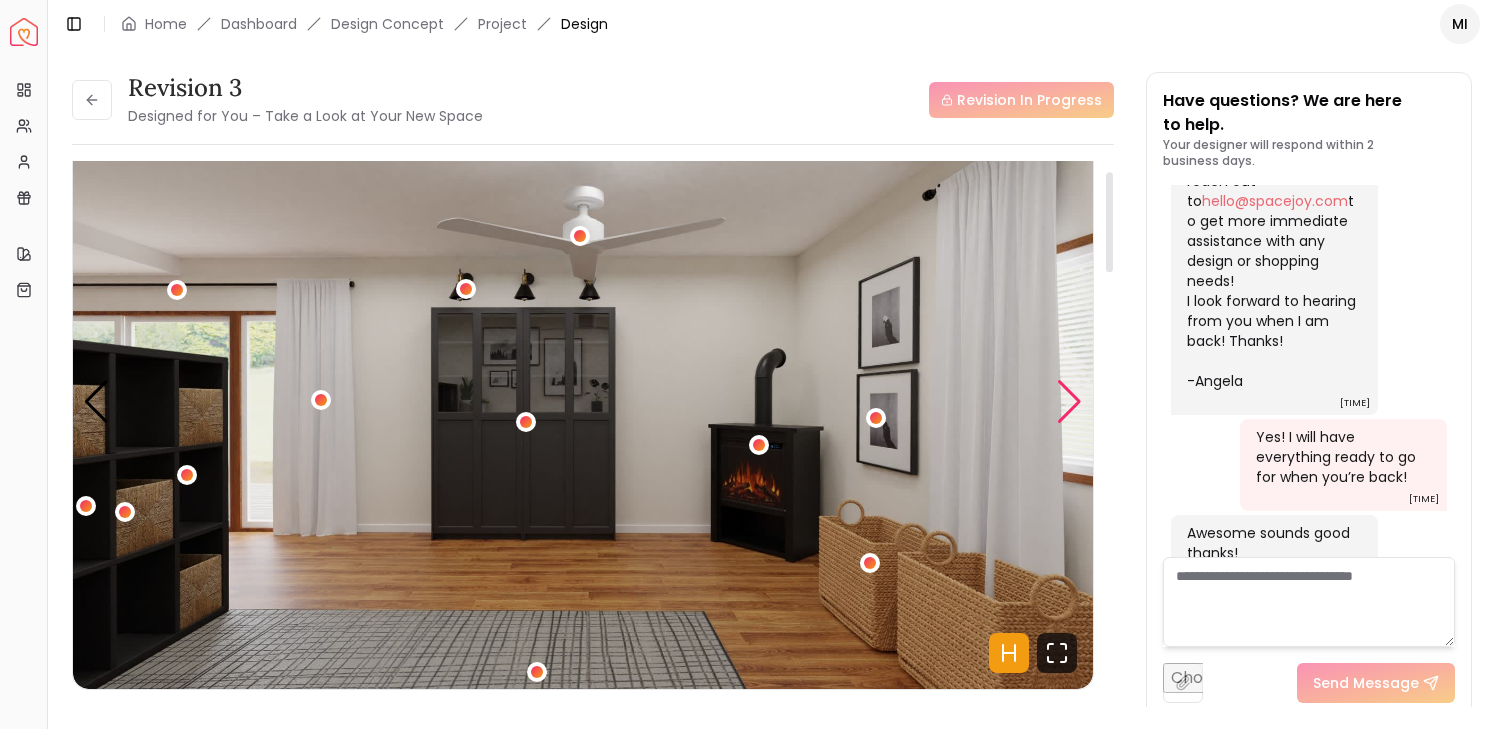 click at bounding box center [1069, 402] 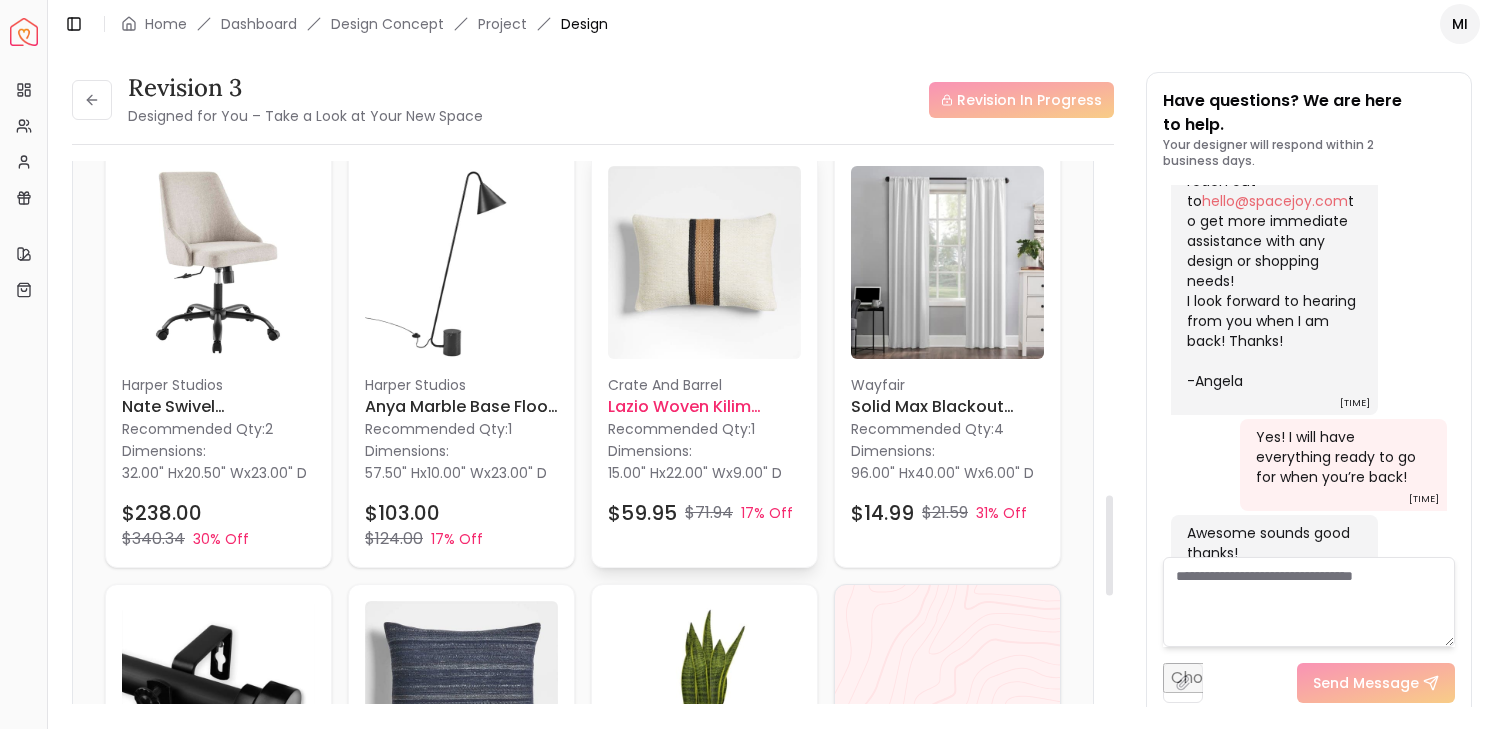 scroll, scrollTop: 1807, scrollLeft: 0, axis: vertical 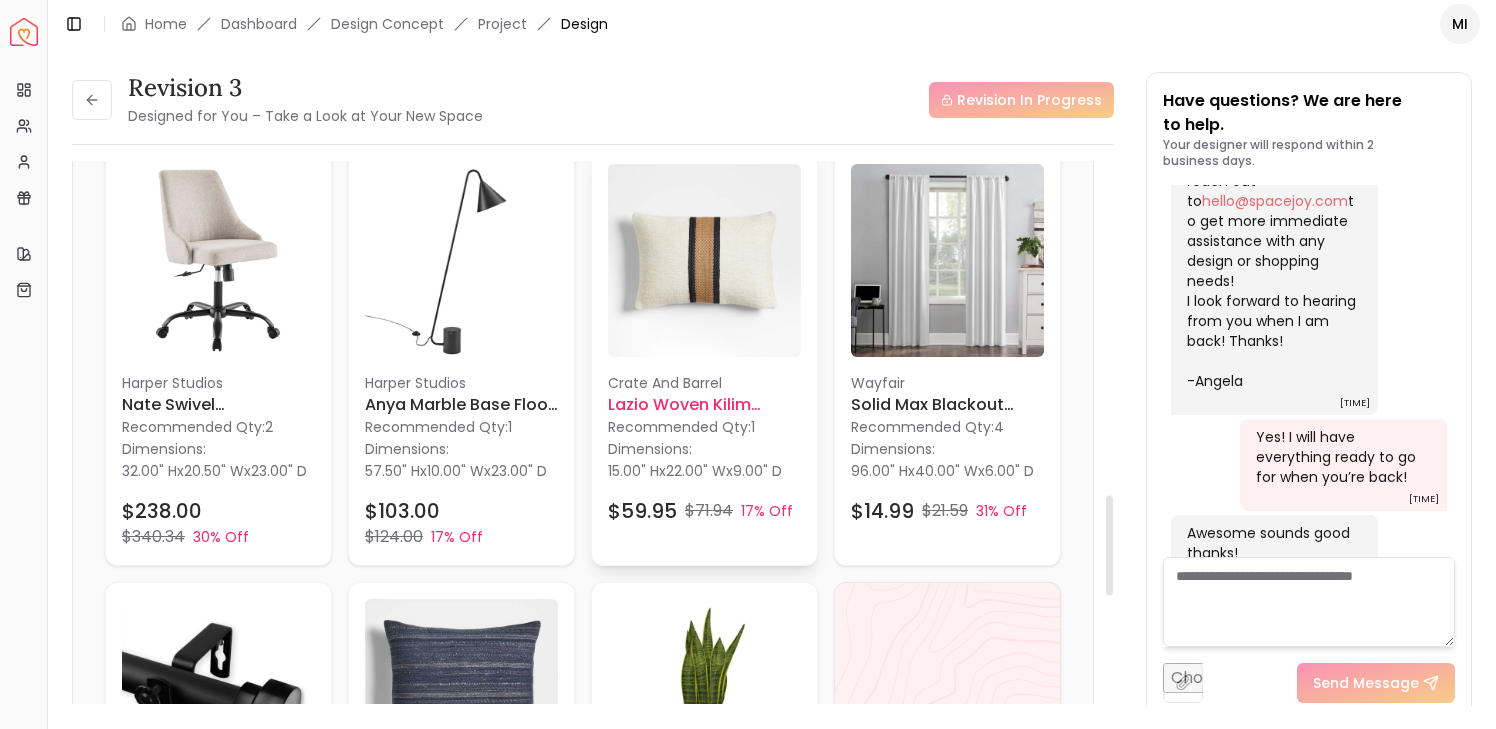 click on "Lazio Woven Kilim Stripe Throw Pillow Cover 22x15" at bounding box center [704, 405] 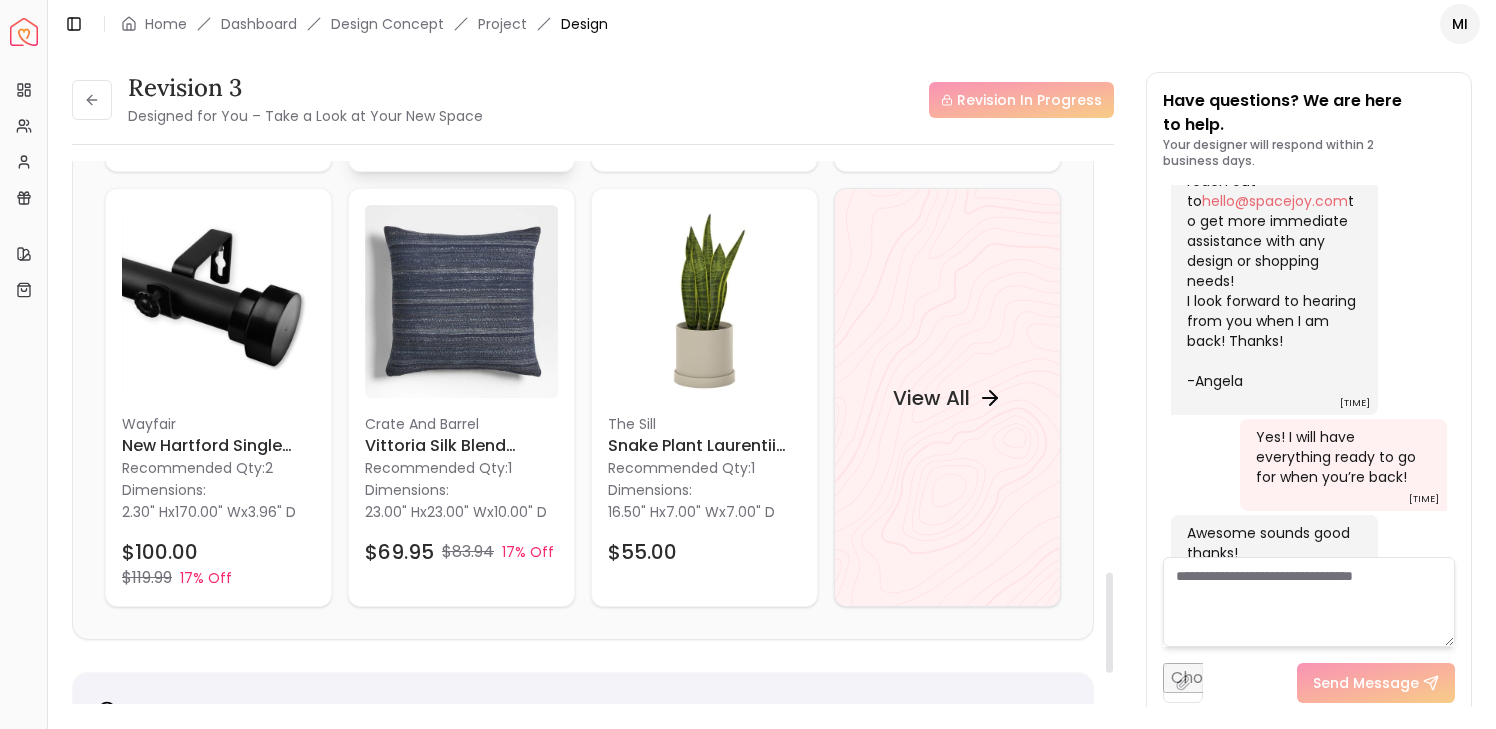 scroll, scrollTop: 2193, scrollLeft: 0, axis: vertical 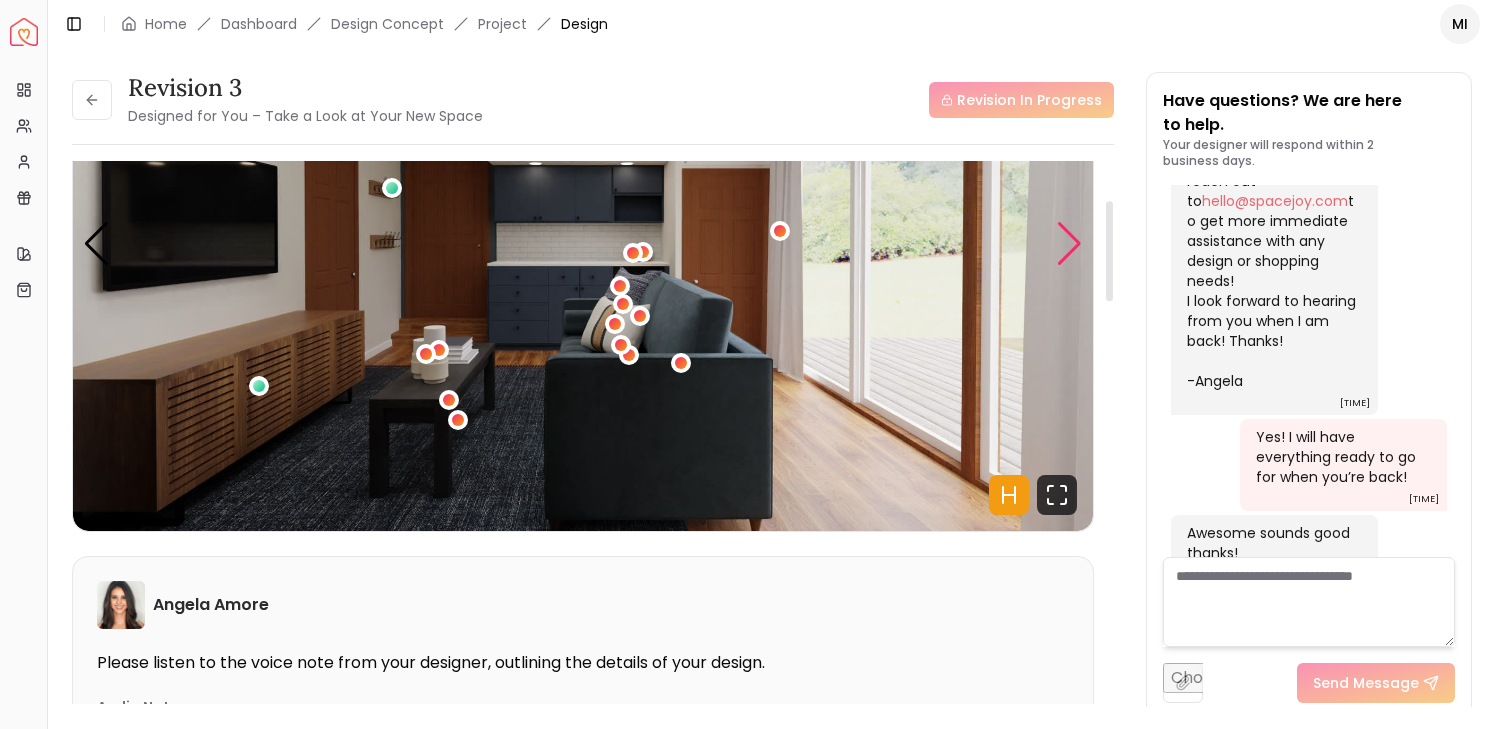 click at bounding box center (1069, 244) 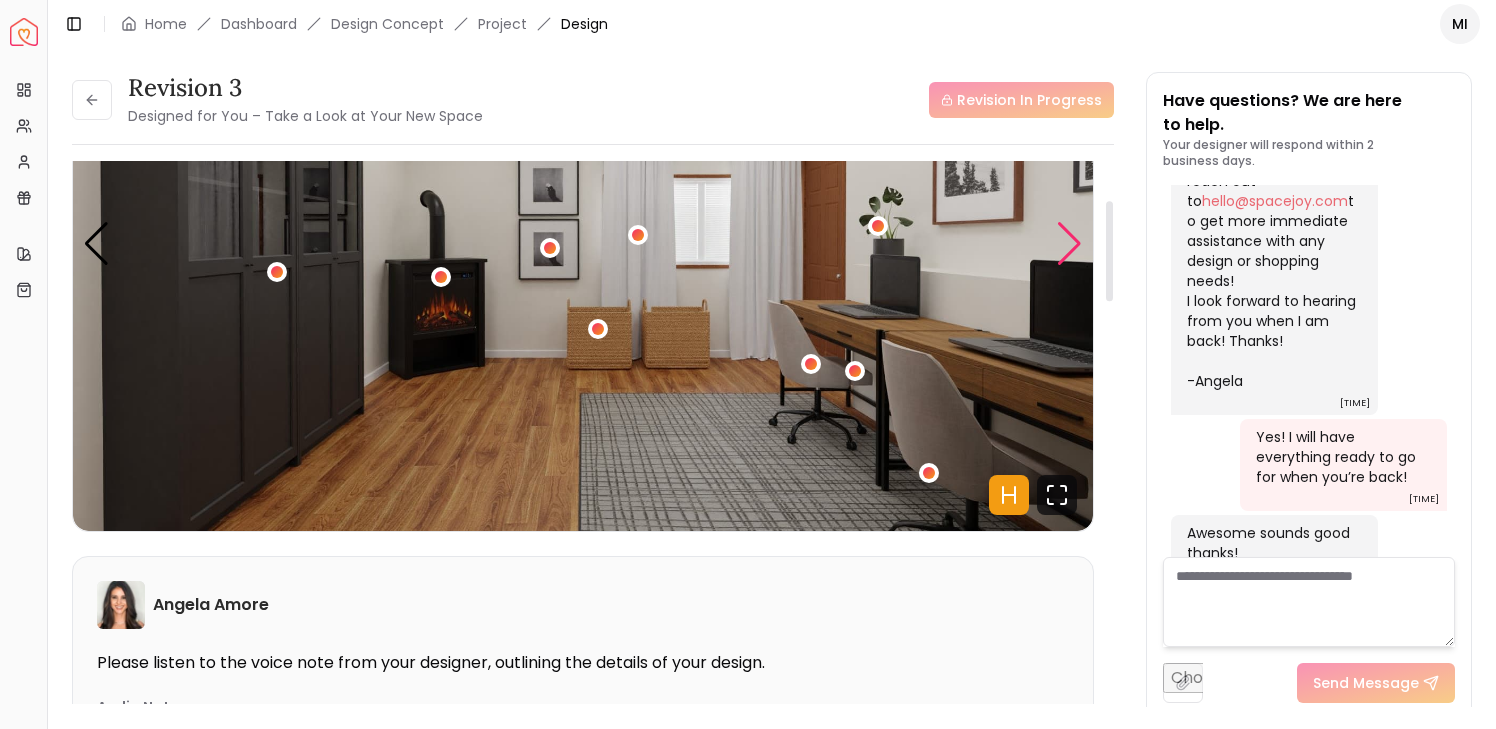 click at bounding box center (1069, 244) 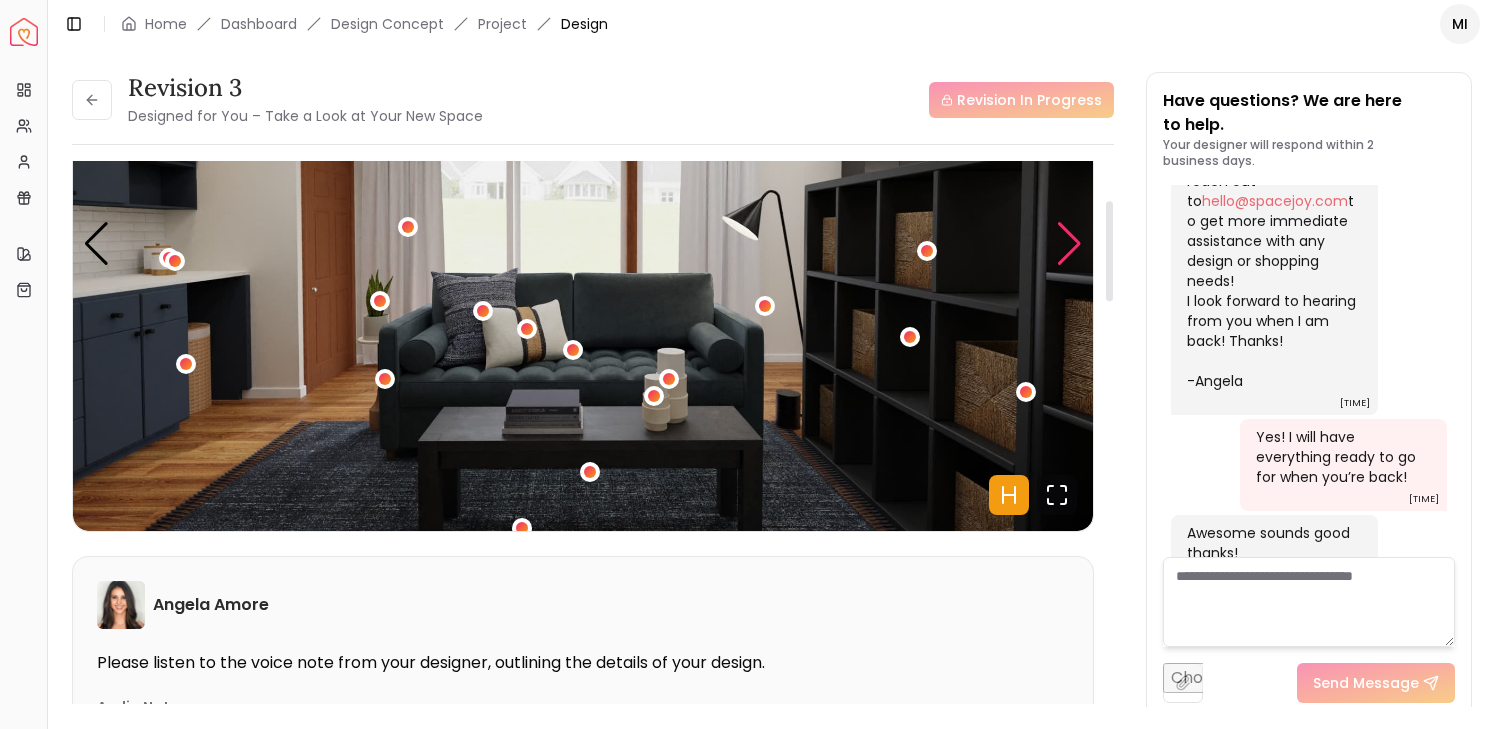 click at bounding box center [1069, 244] 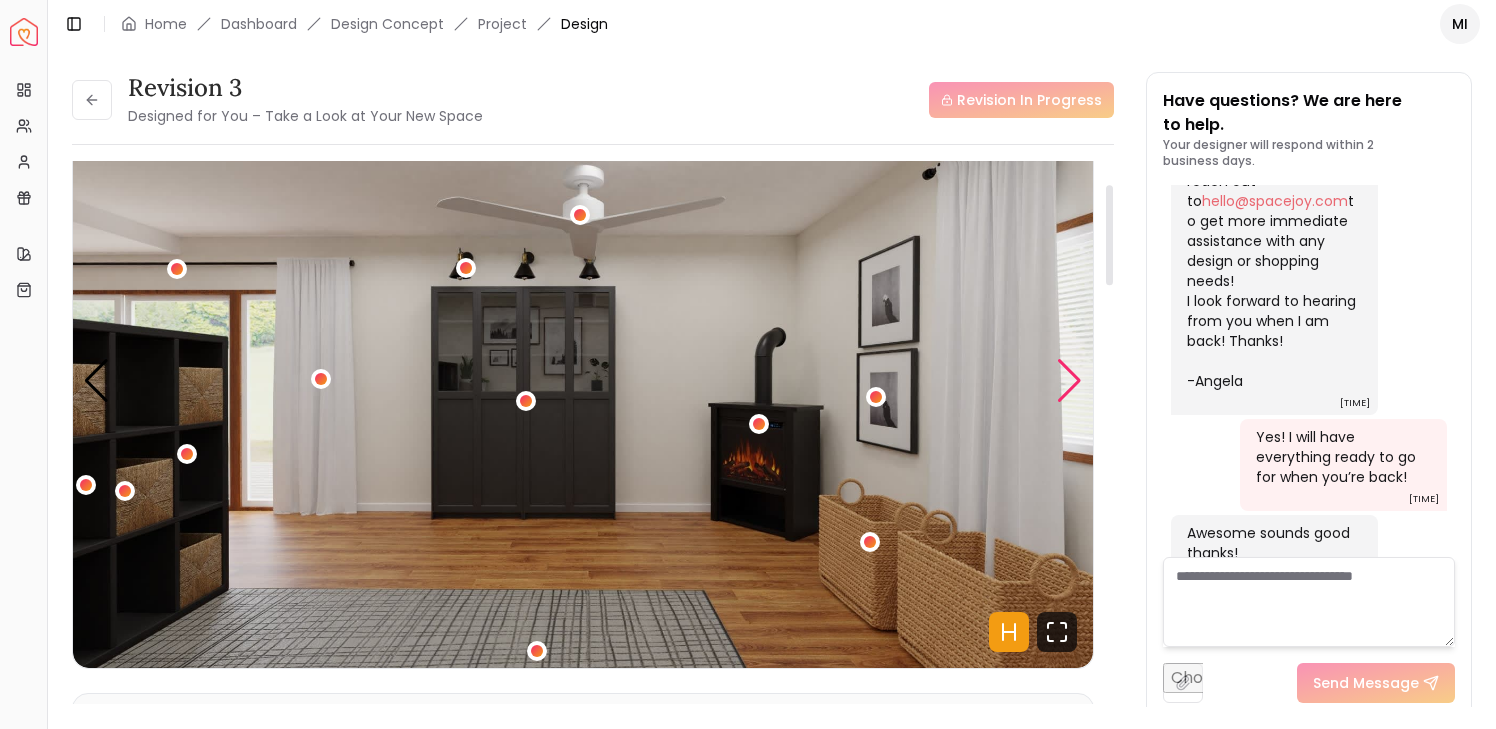 scroll, scrollTop: 68, scrollLeft: 0, axis: vertical 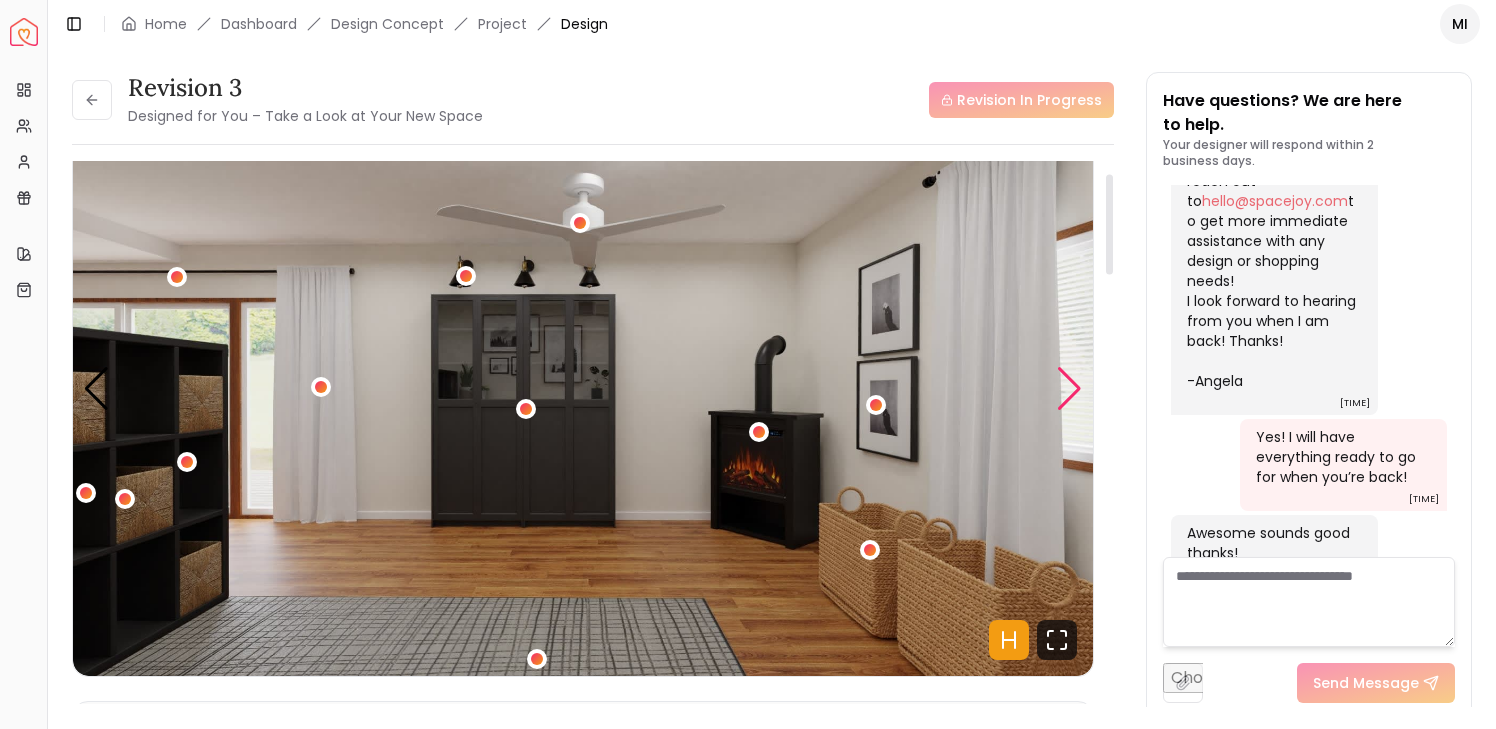 click at bounding box center [1069, 389] 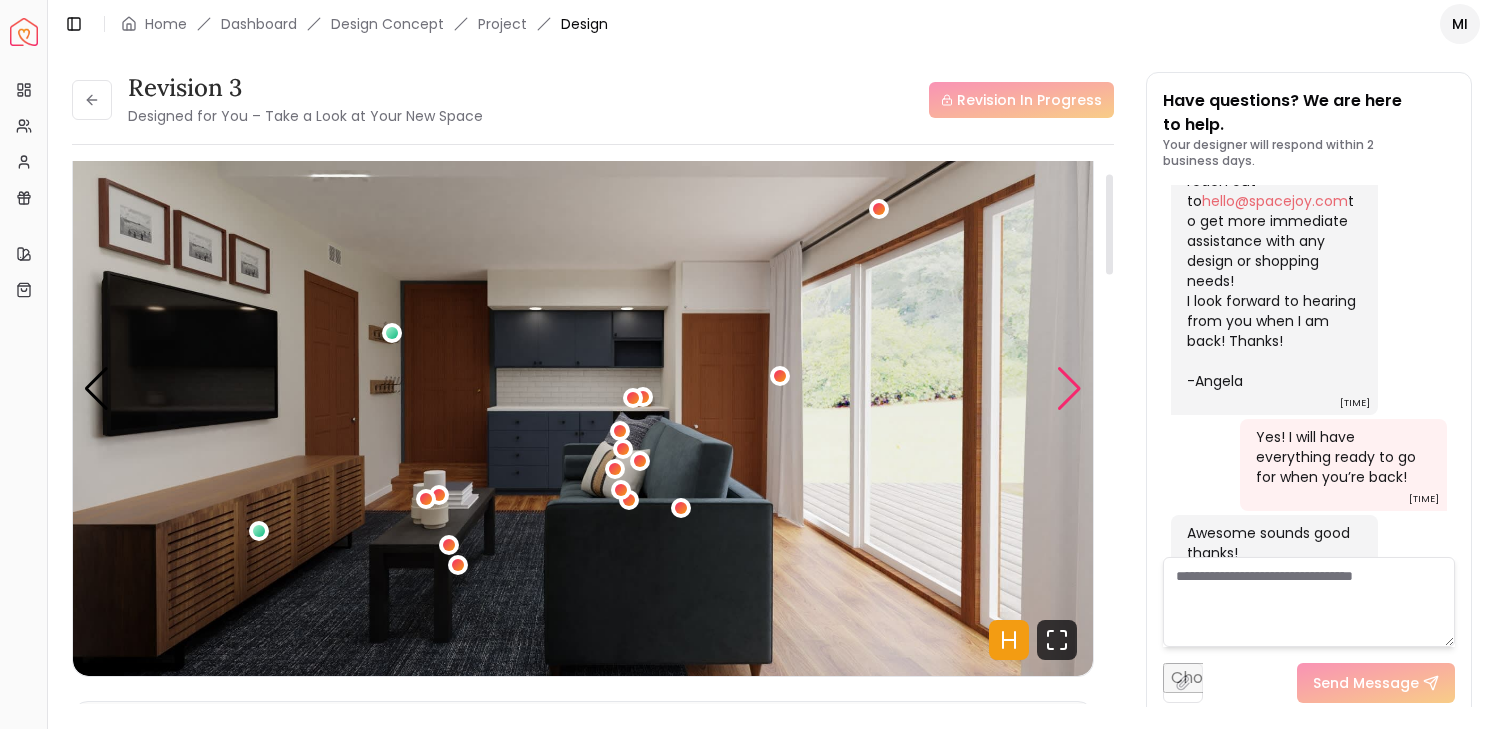 click at bounding box center (1069, 389) 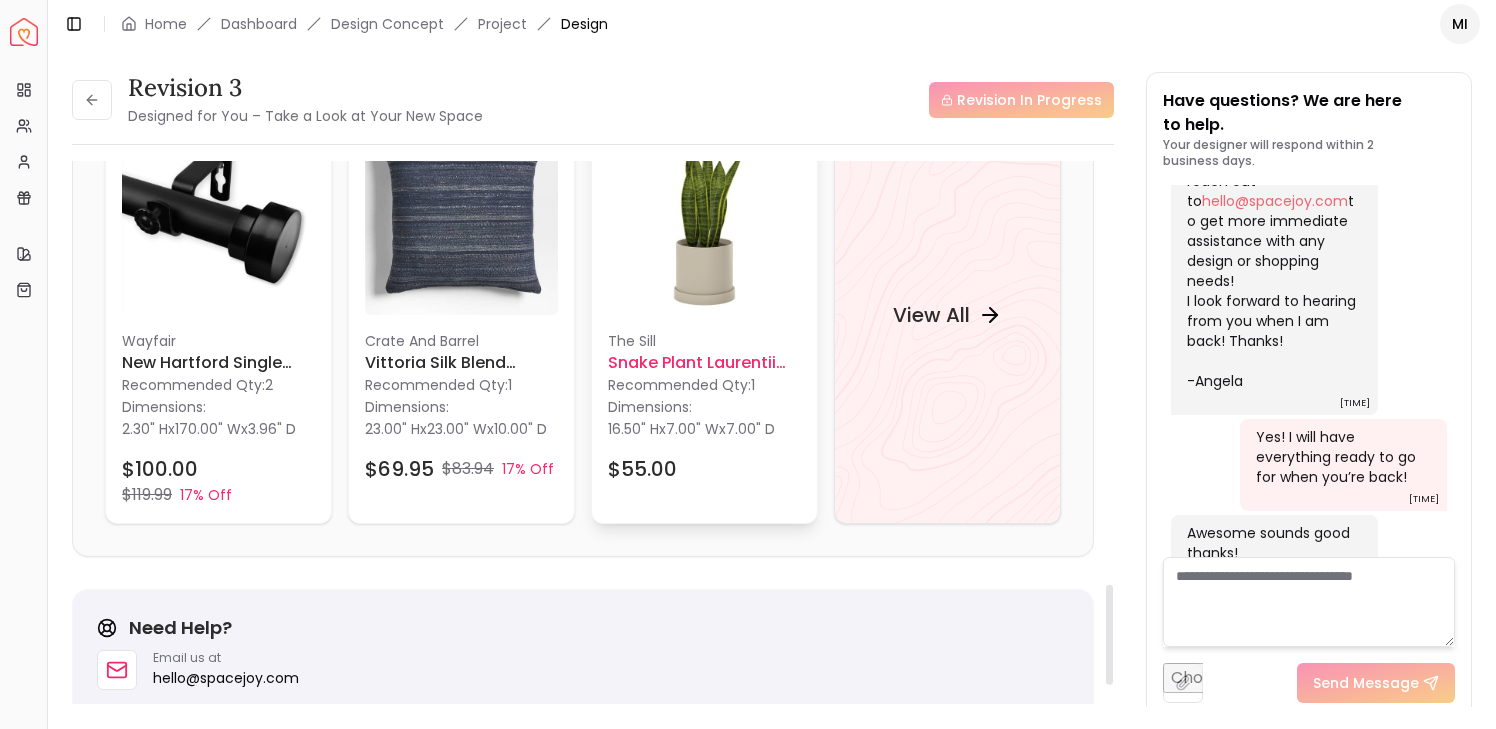 scroll, scrollTop: 2290, scrollLeft: 0, axis: vertical 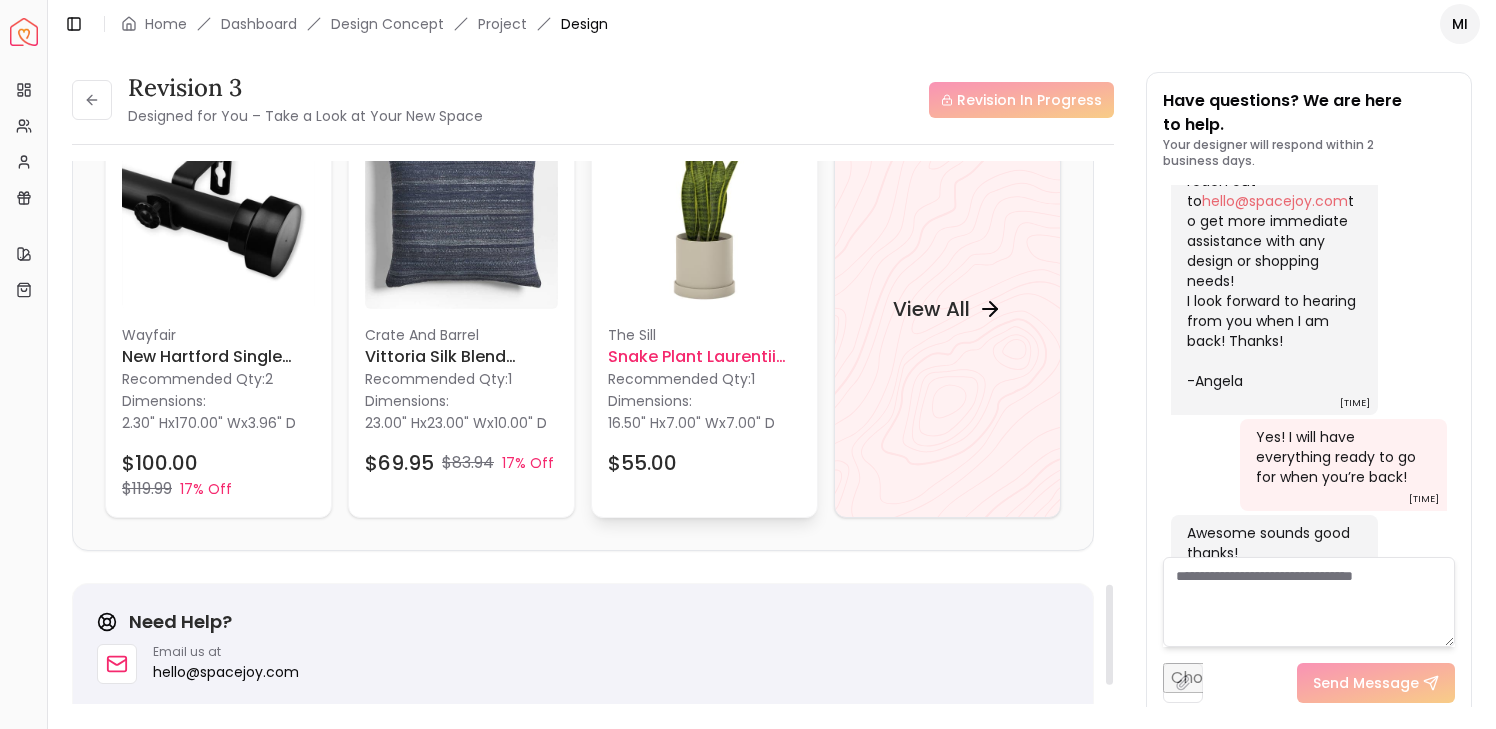 click on "Snake Plant Laurentii Hyde planter" at bounding box center [704, 357] 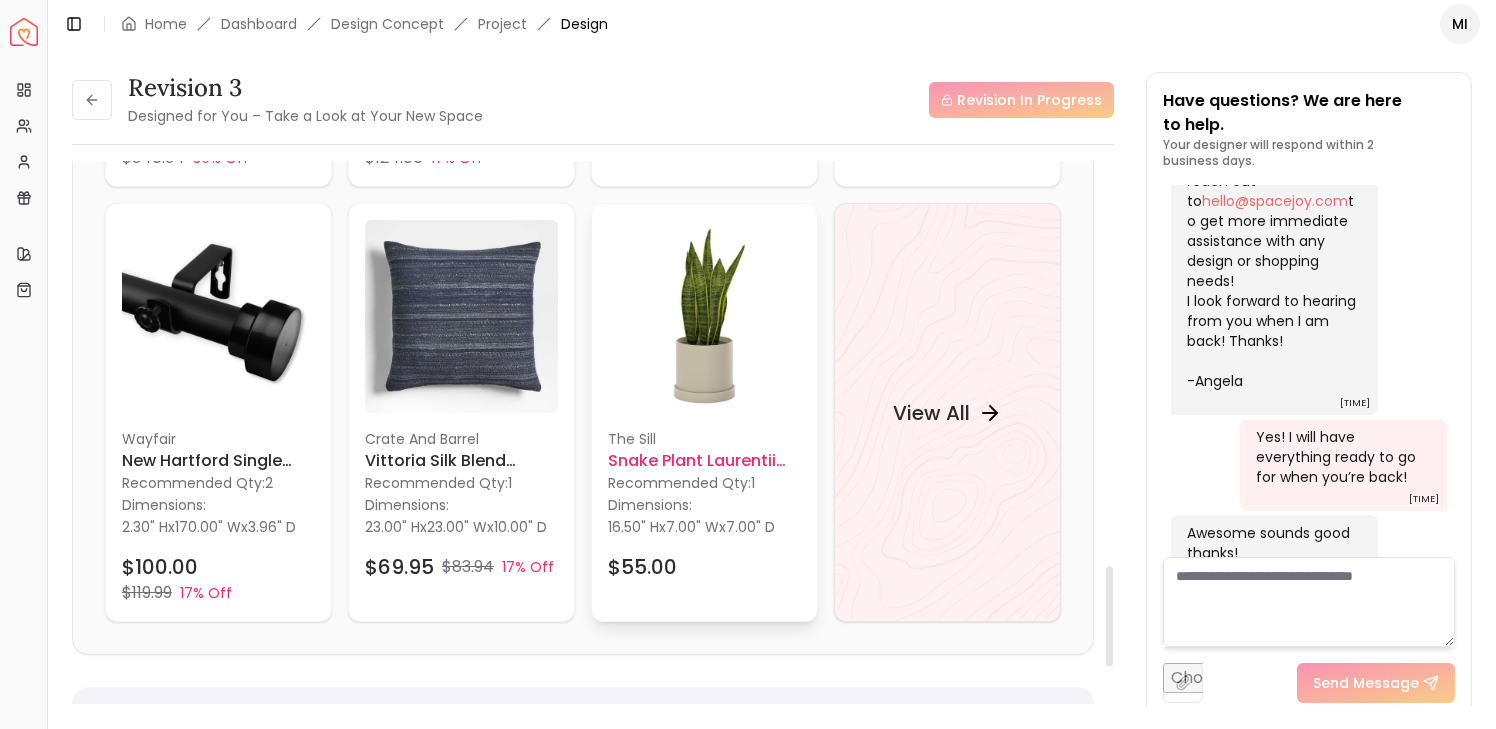 scroll, scrollTop: 2177, scrollLeft: 0, axis: vertical 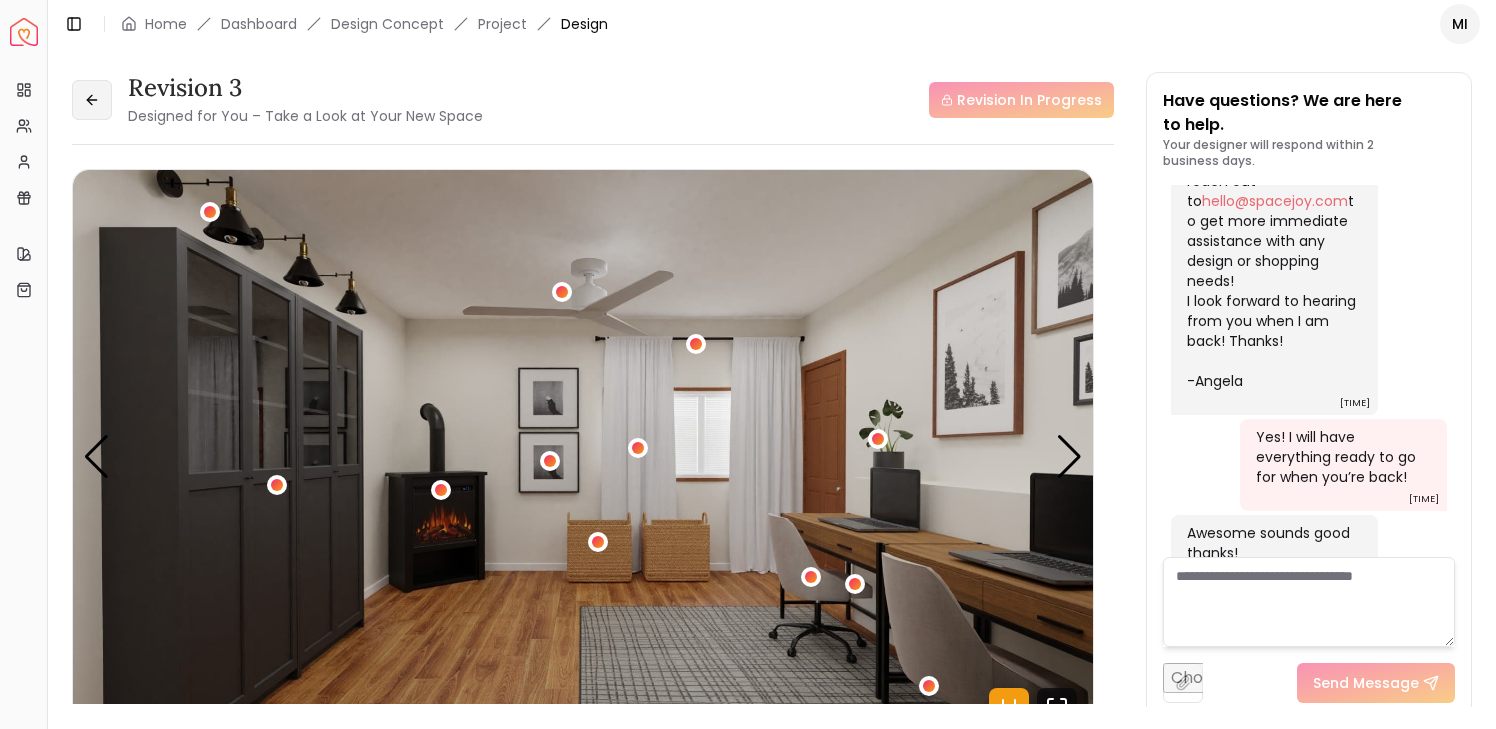 click at bounding box center (92, 100) 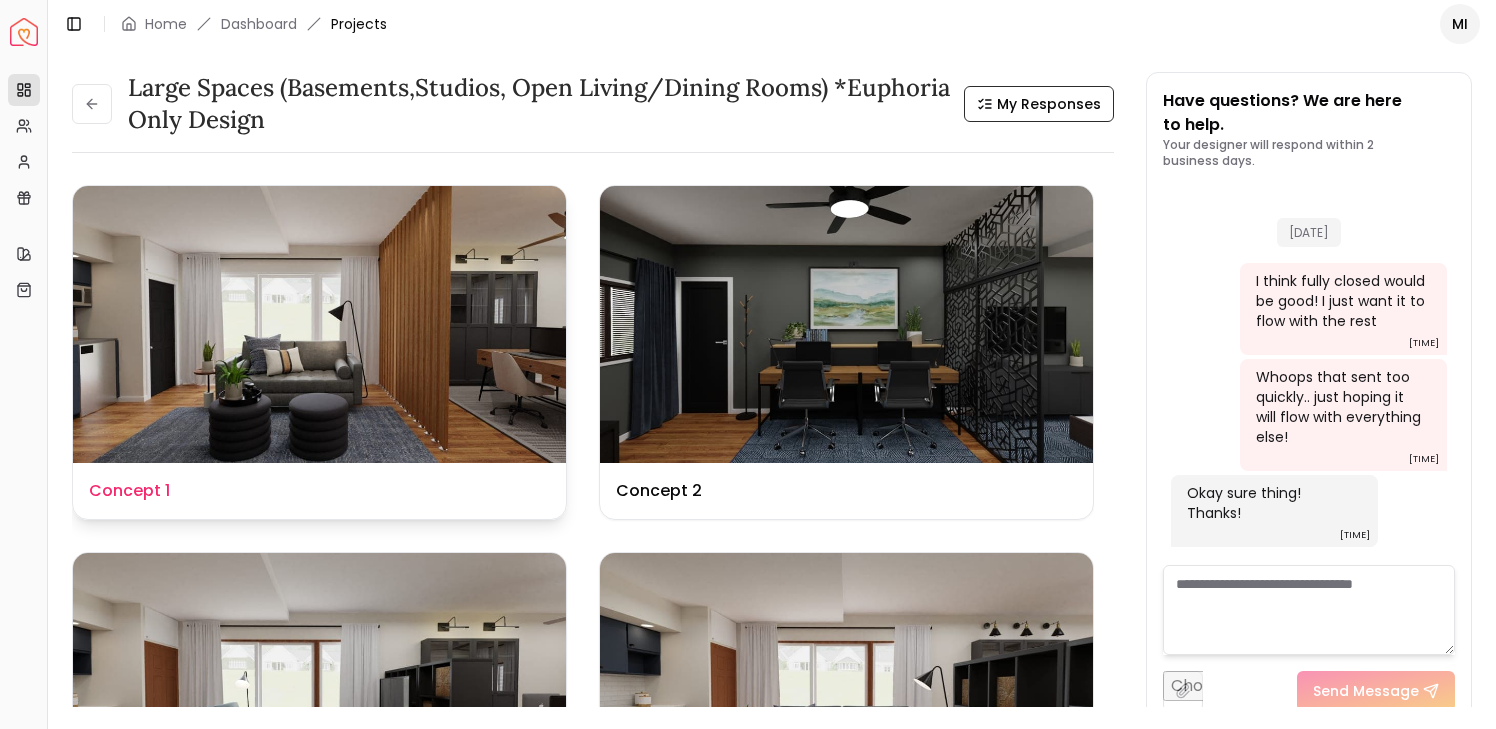 scroll, scrollTop: 3344, scrollLeft: 0, axis: vertical 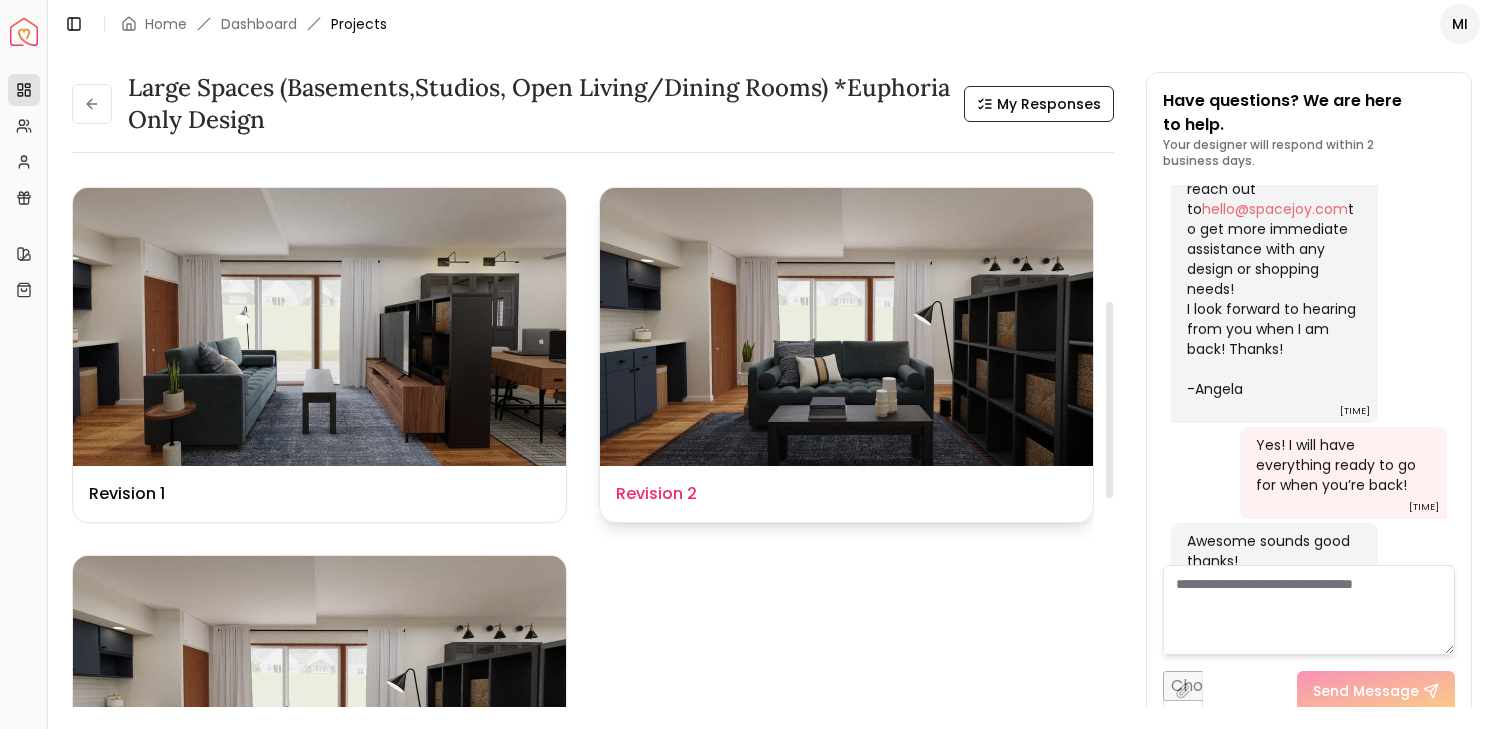 click at bounding box center (846, 326) 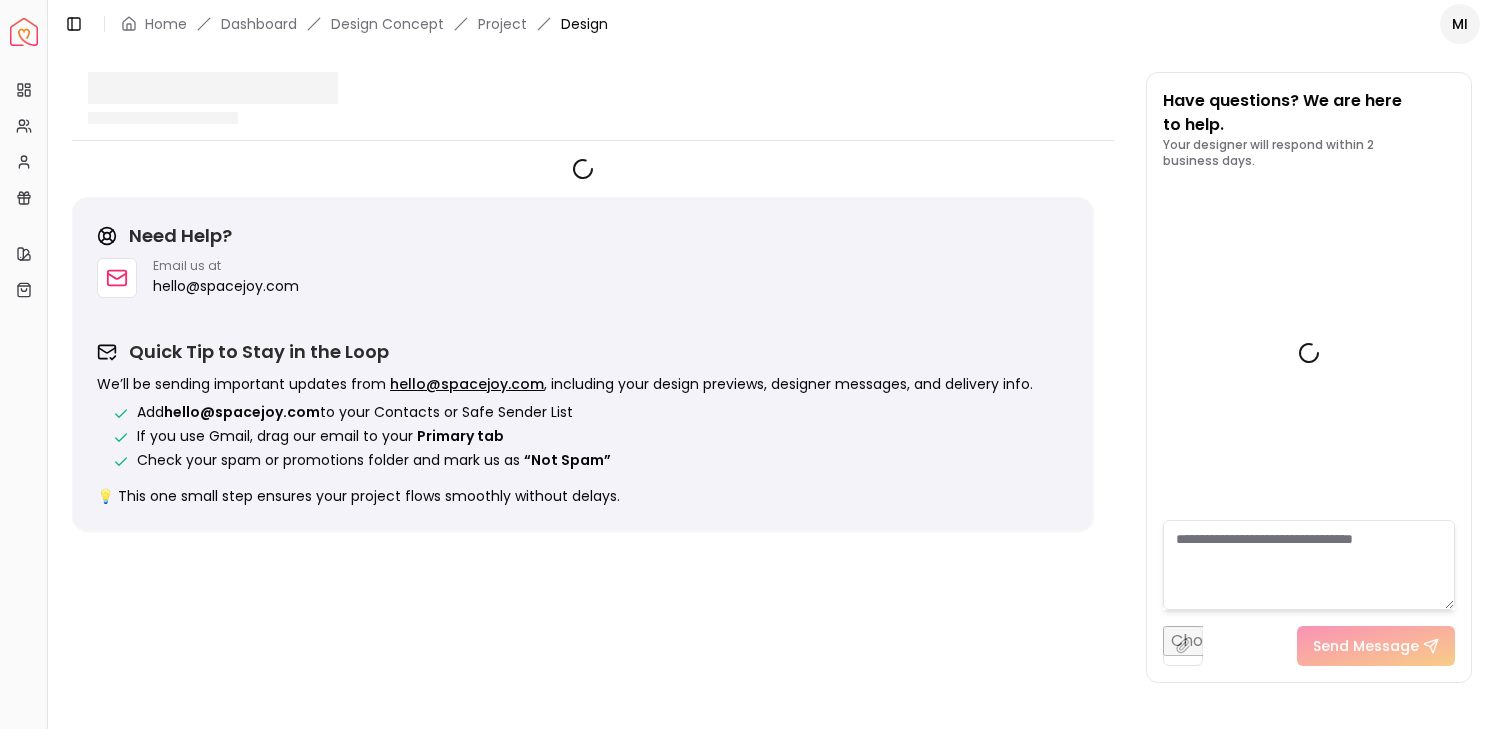 scroll, scrollTop: 3352, scrollLeft: 0, axis: vertical 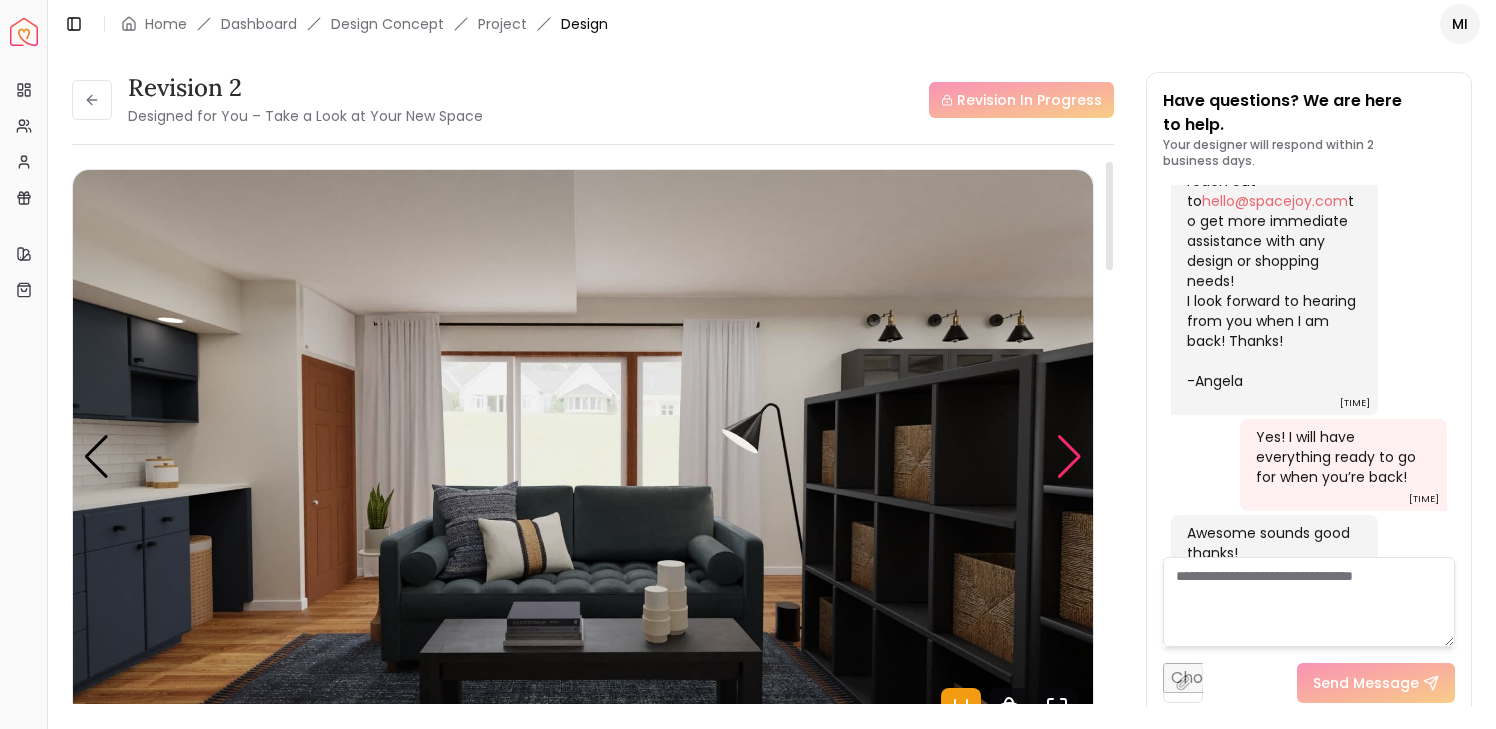 click at bounding box center (1069, 457) 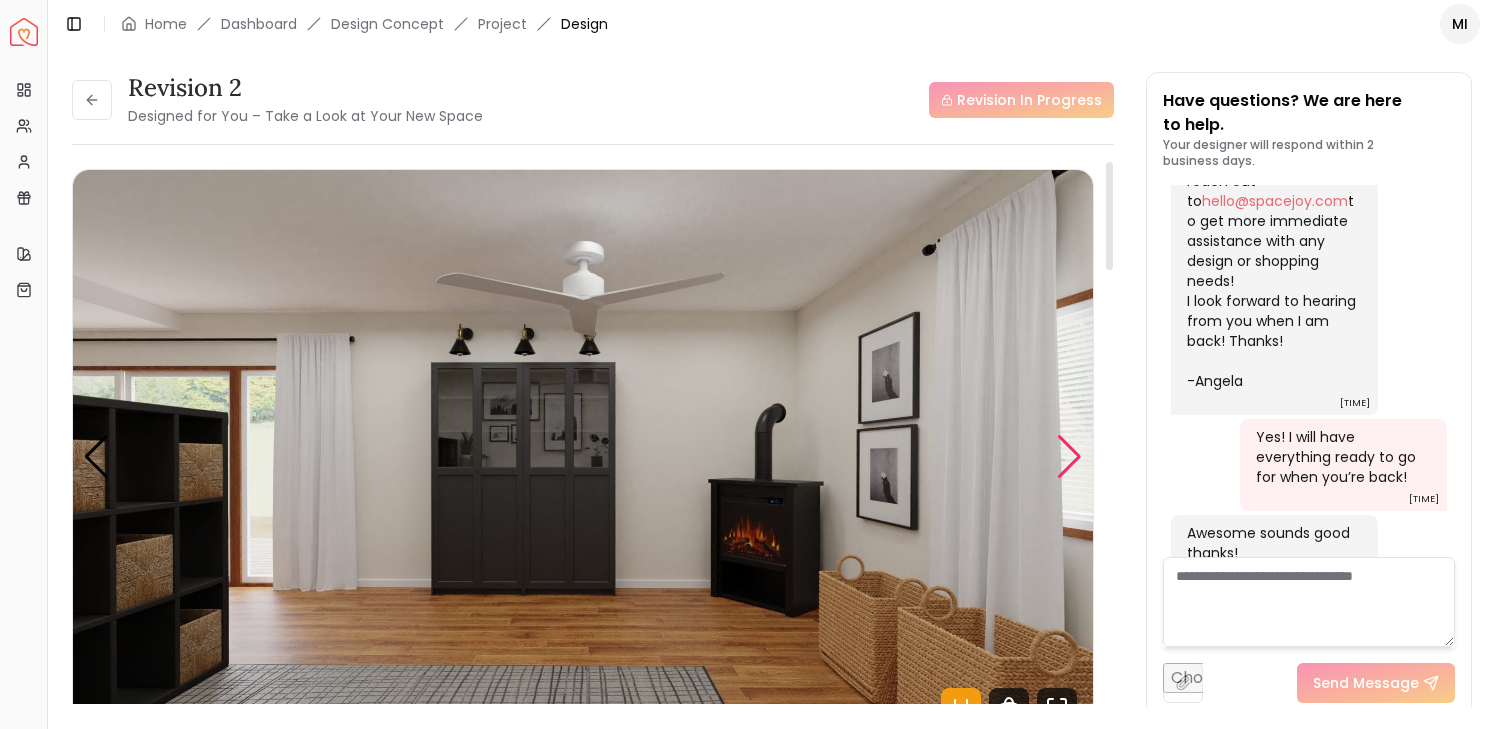 click at bounding box center [1069, 457] 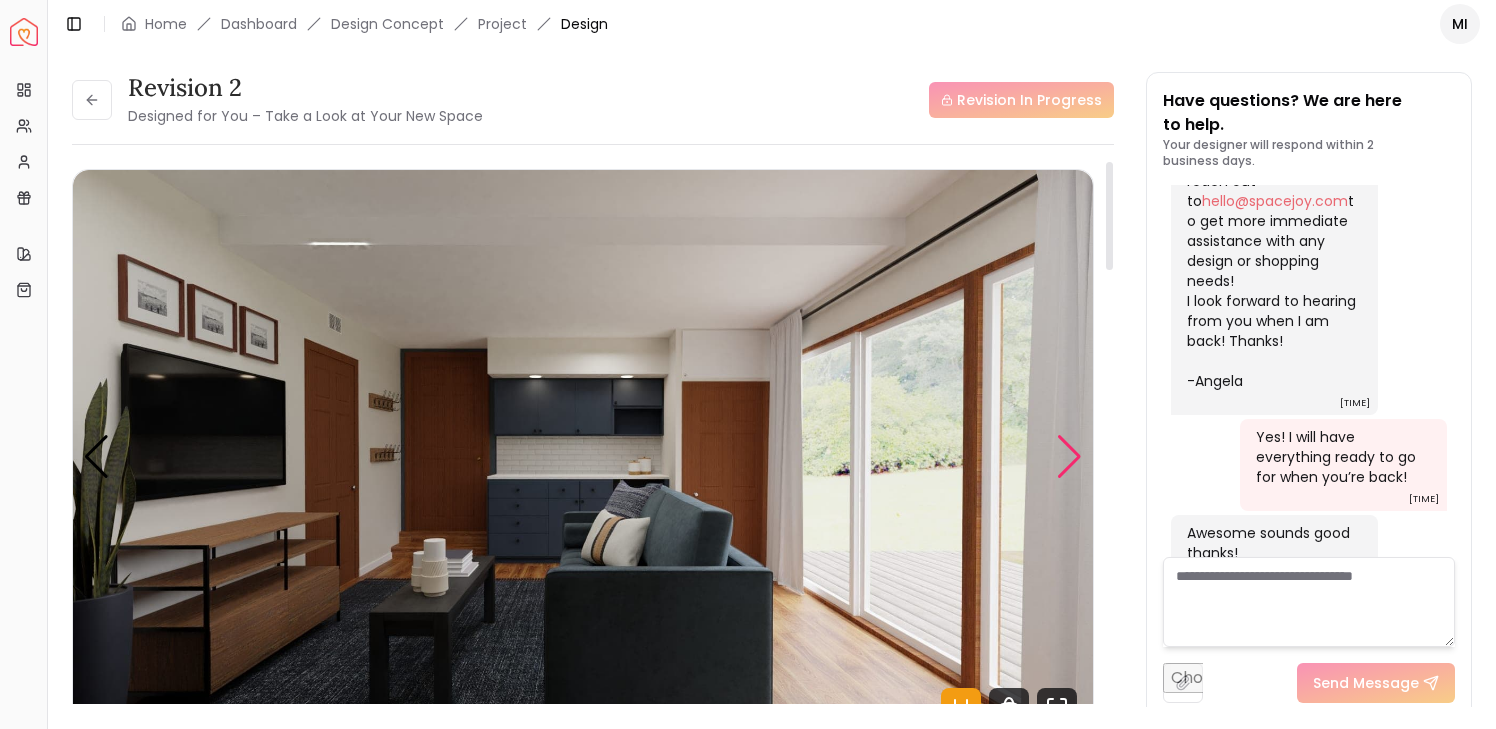 click at bounding box center [1069, 457] 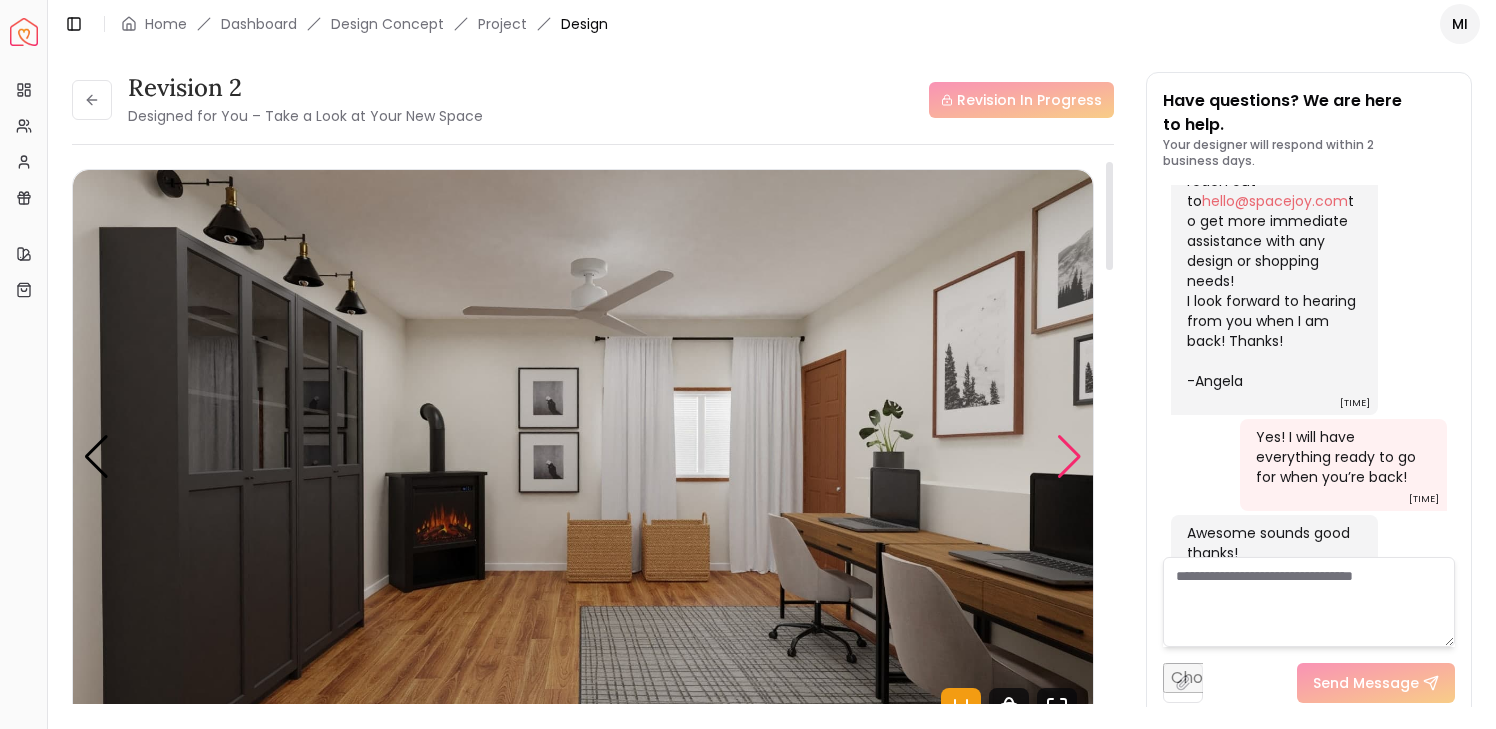 click at bounding box center [1069, 457] 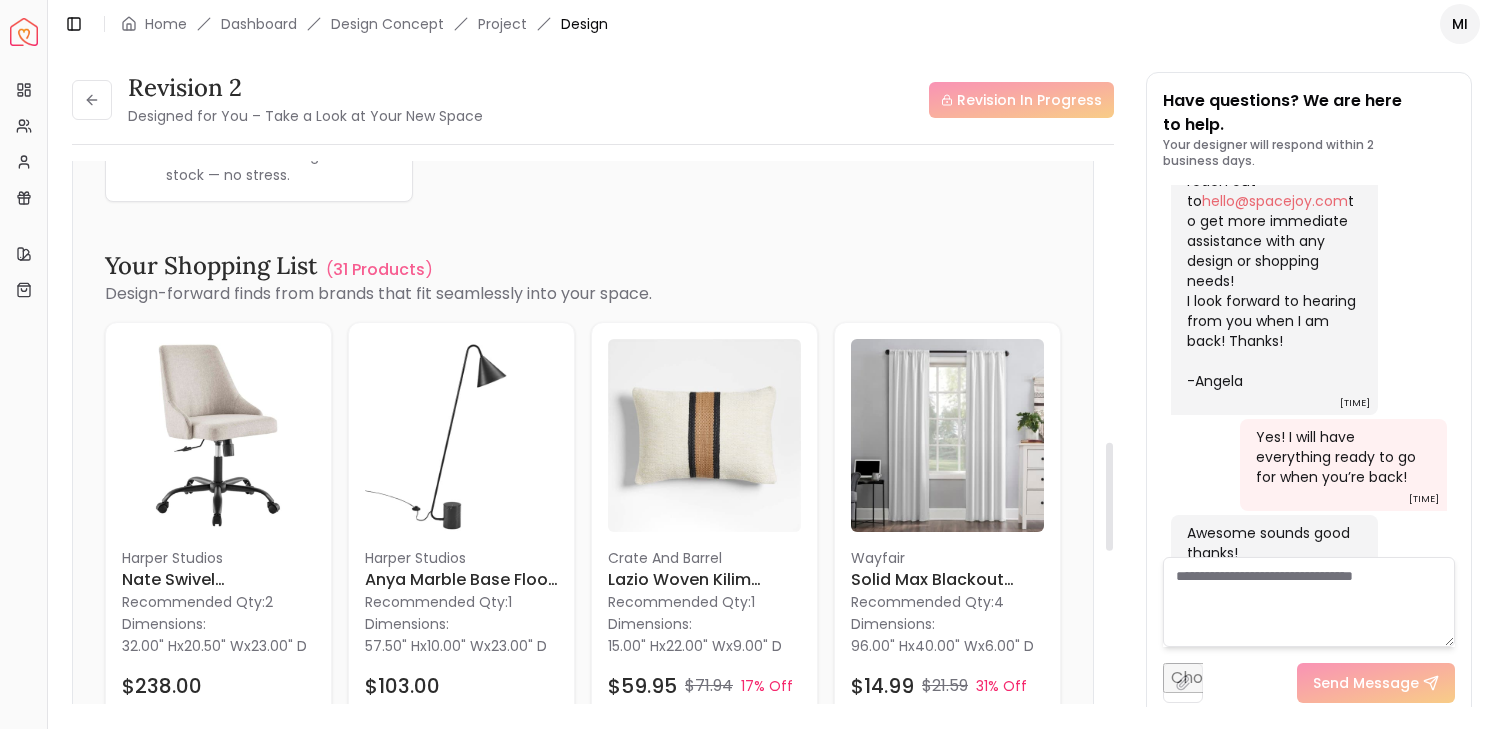 scroll, scrollTop: 1411, scrollLeft: 0, axis: vertical 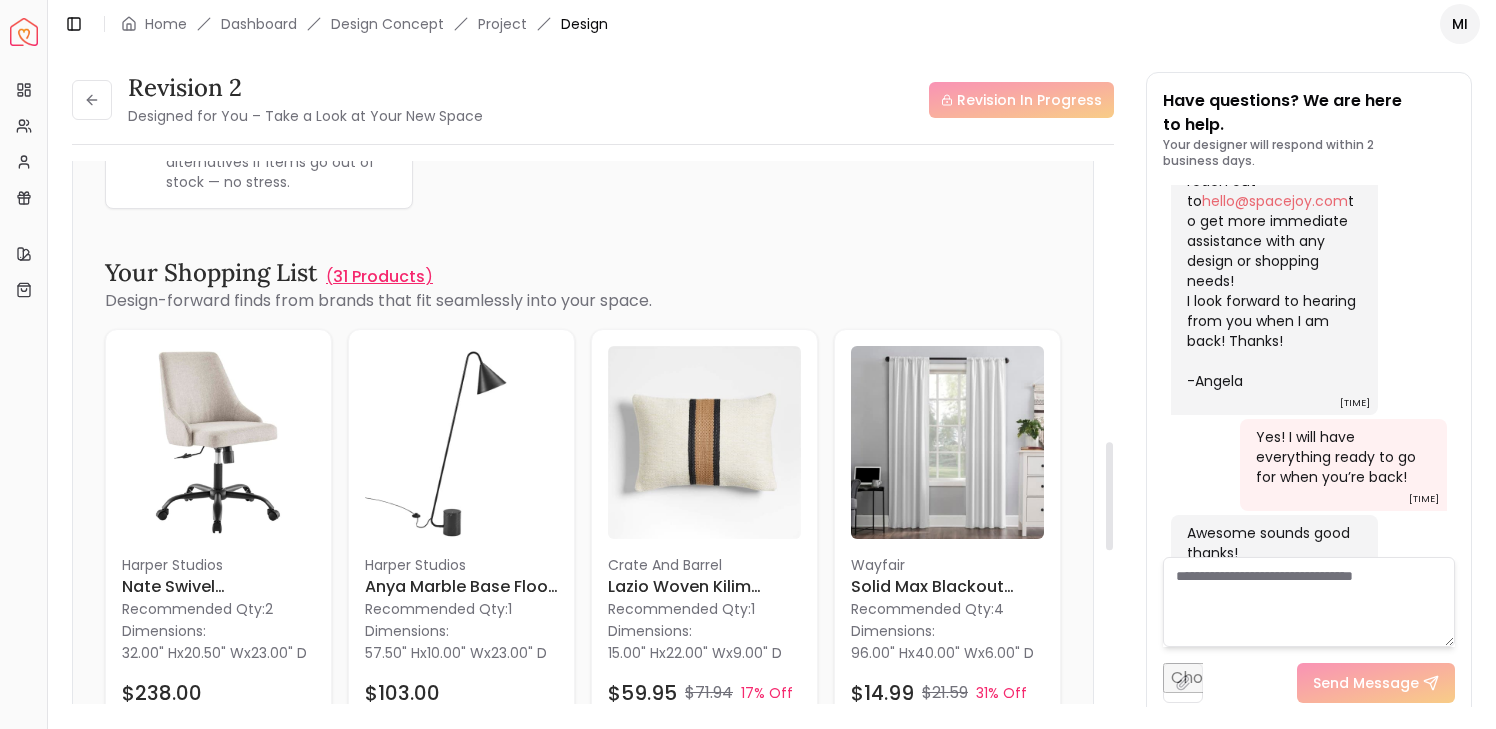 click on "31   Products" at bounding box center [379, 277] 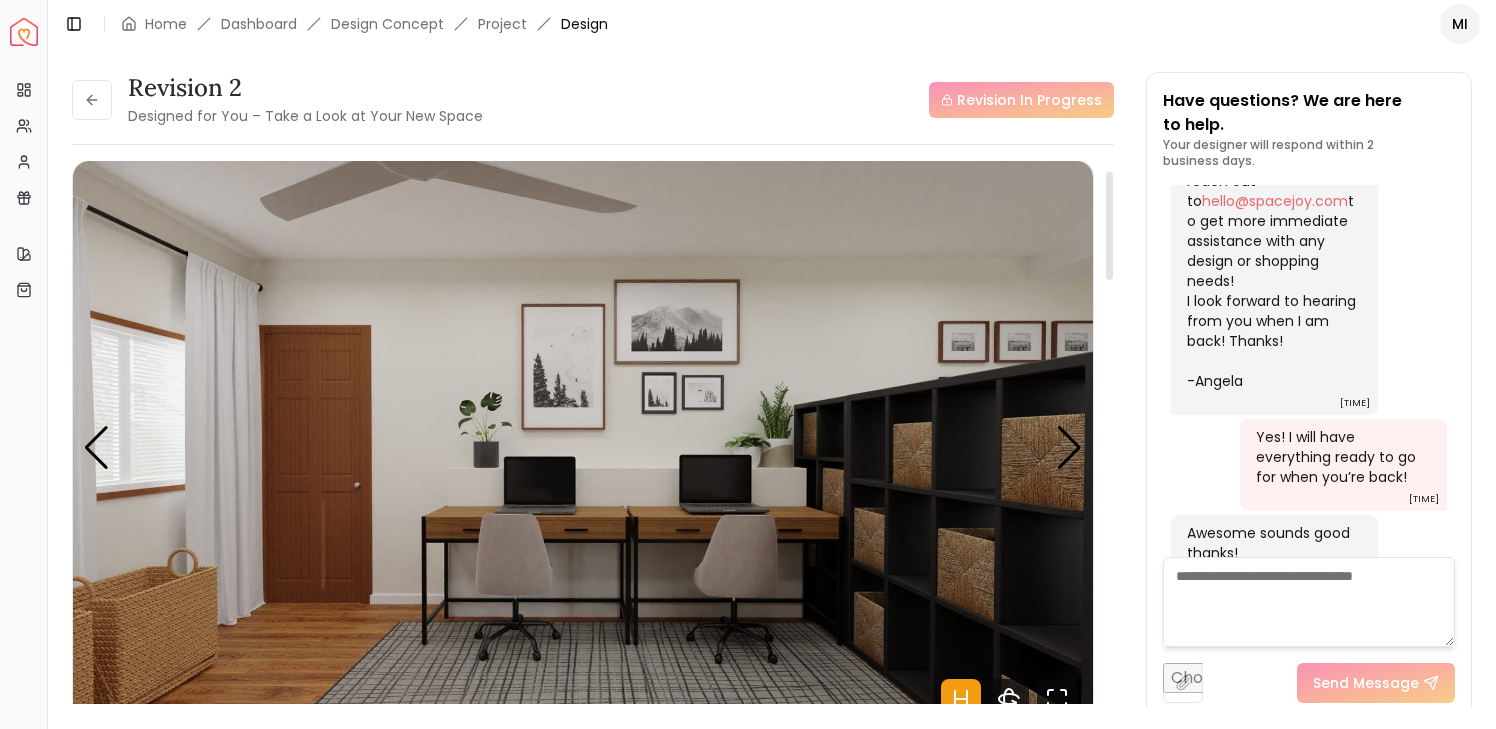 scroll, scrollTop: 0, scrollLeft: 0, axis: both 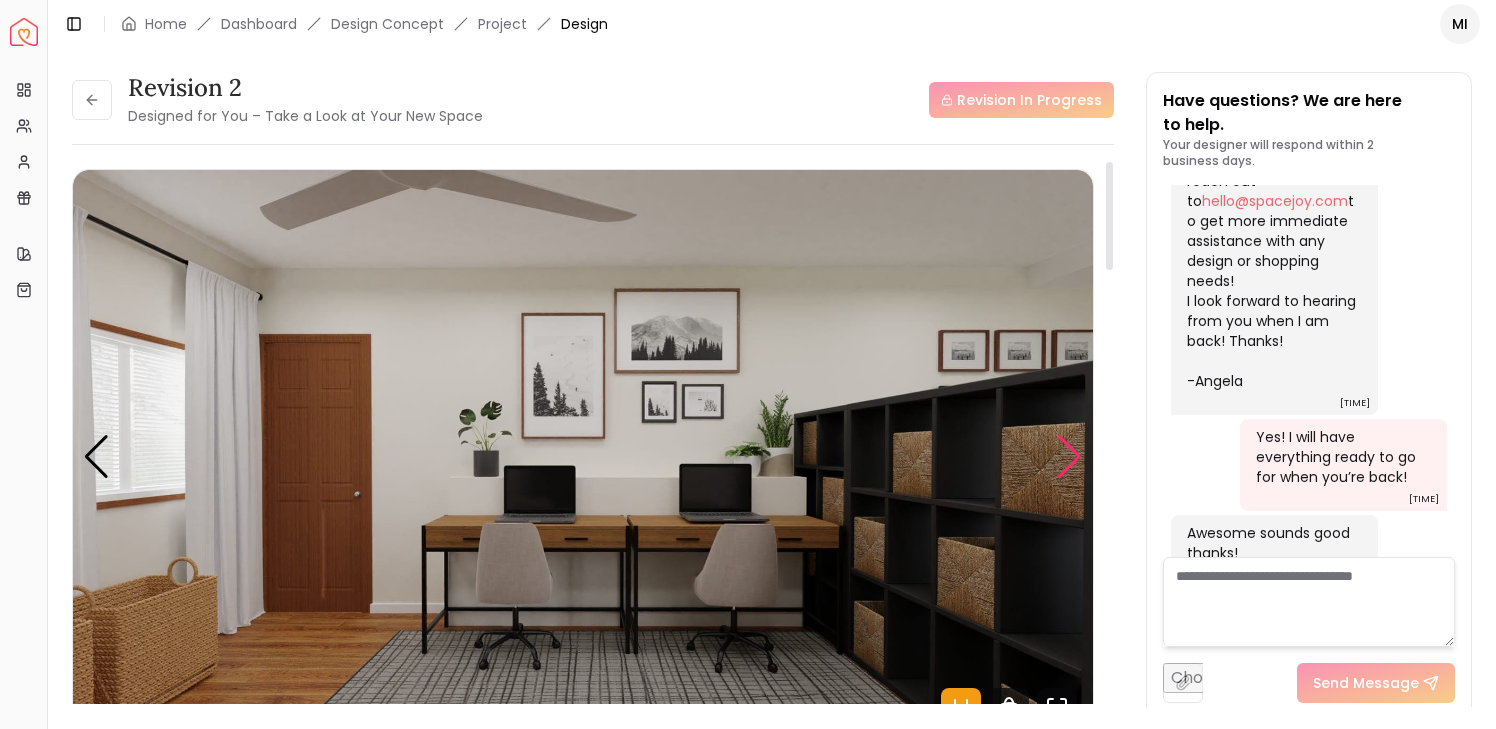 click at bounding box center [1069, 457] 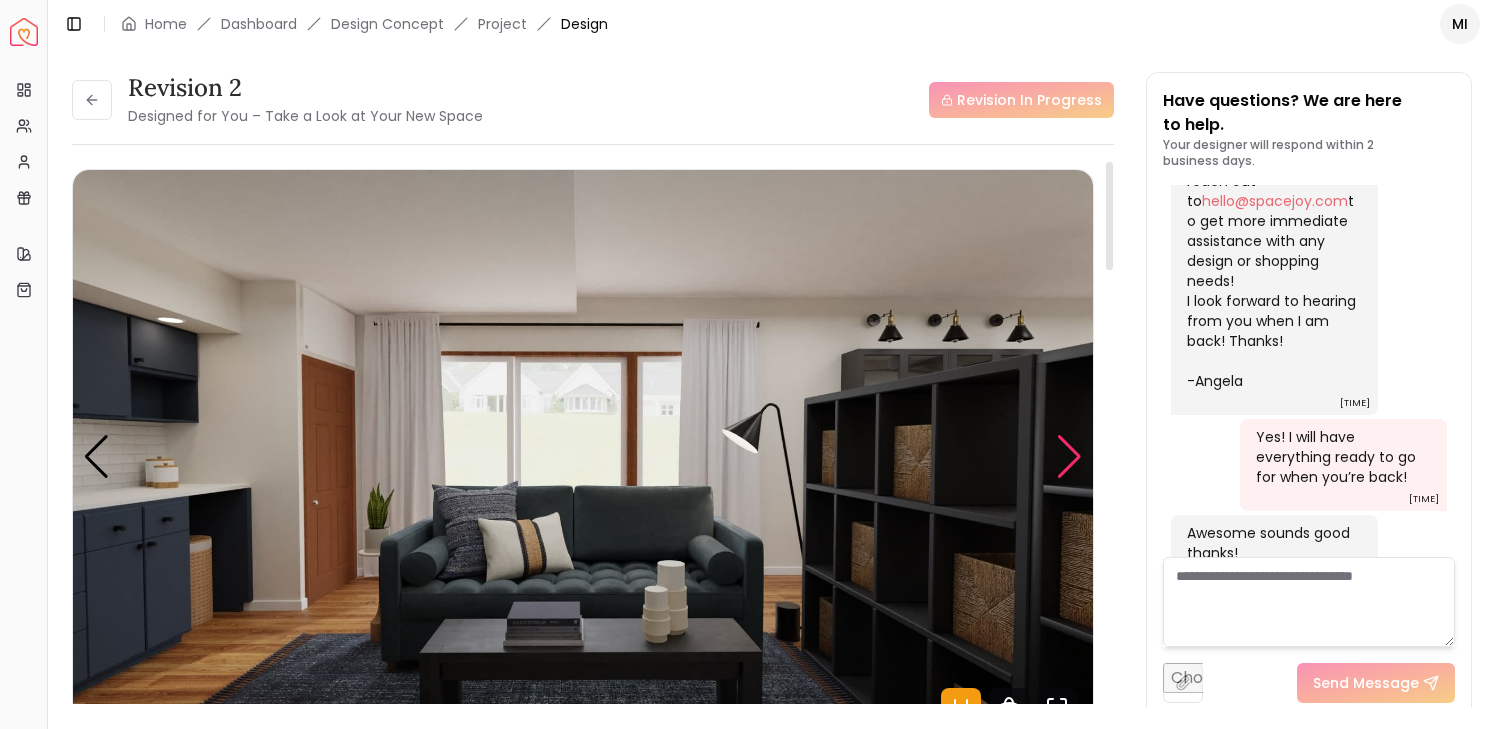 click at bounding box center [1069, 457] 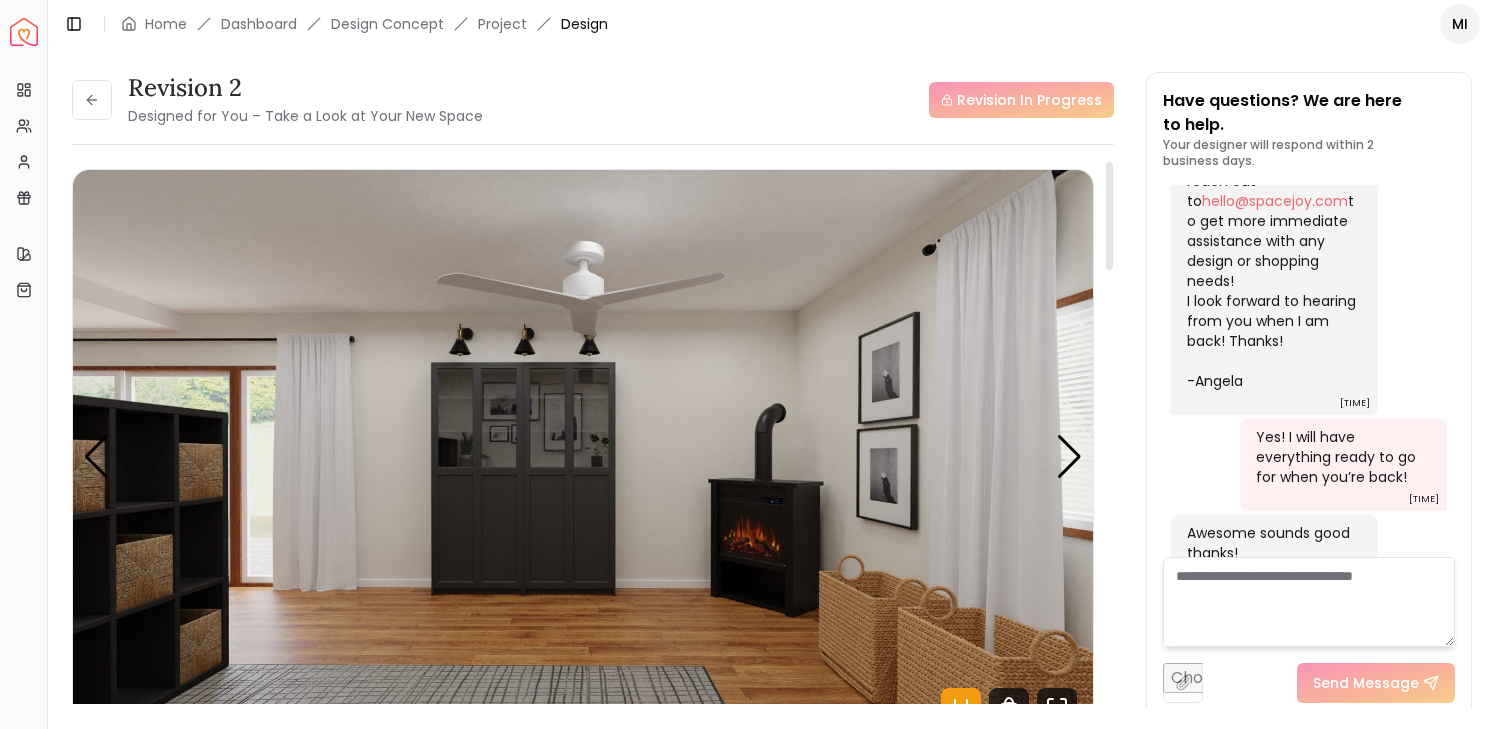 click at bounding box center [583, 457] 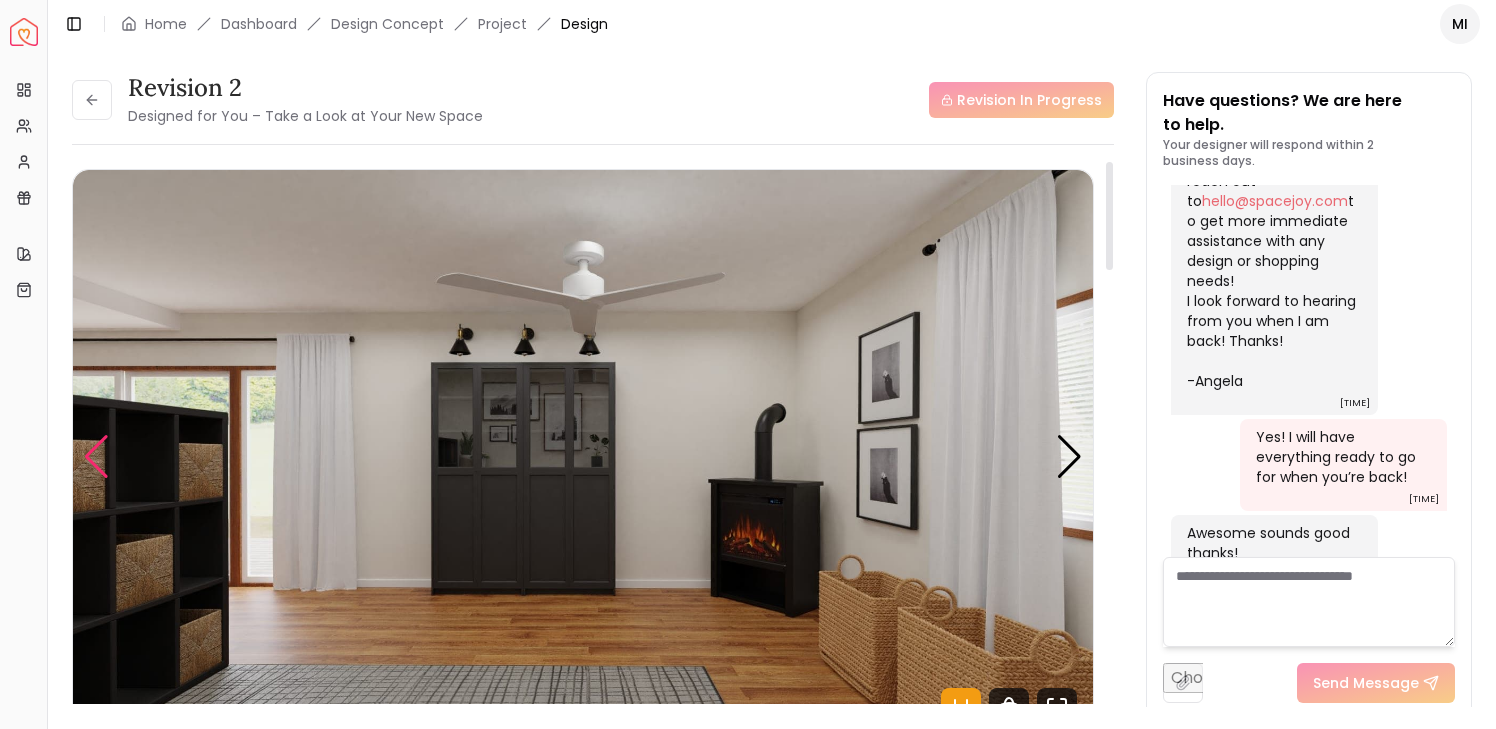 click at bounding box center [96, 457] 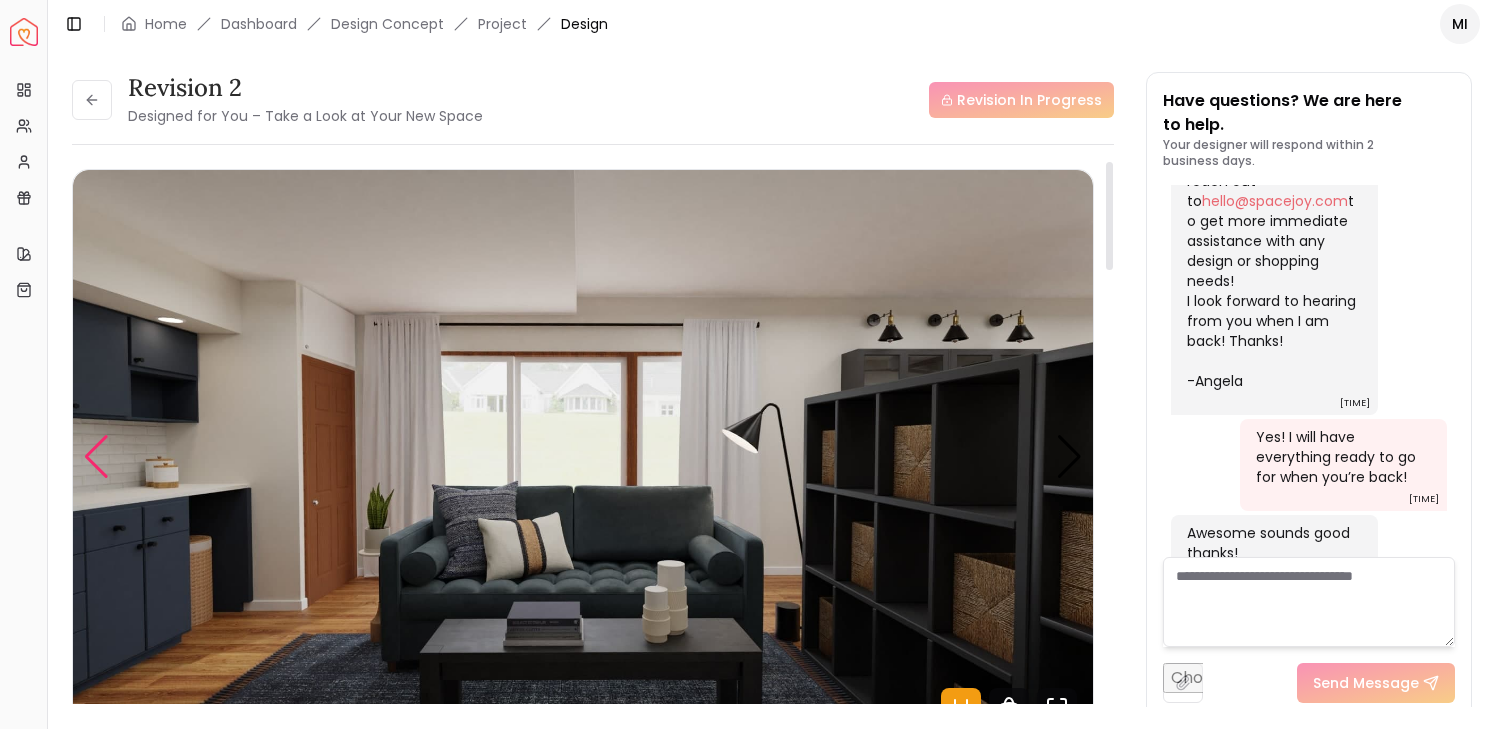 click at bounding box center (96, 457) 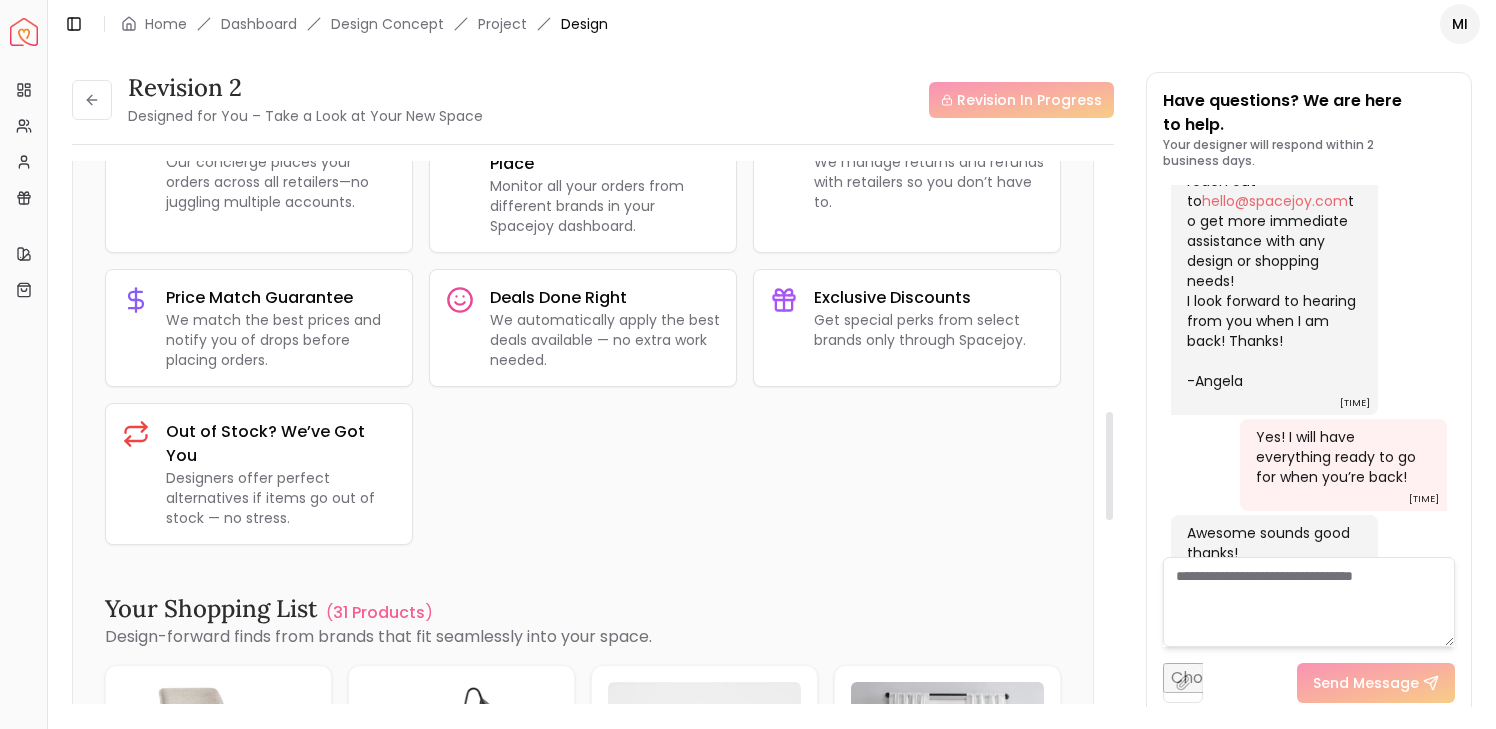 scroll, scrollTop: 1489, scrollLeft: 0, axis: vertical 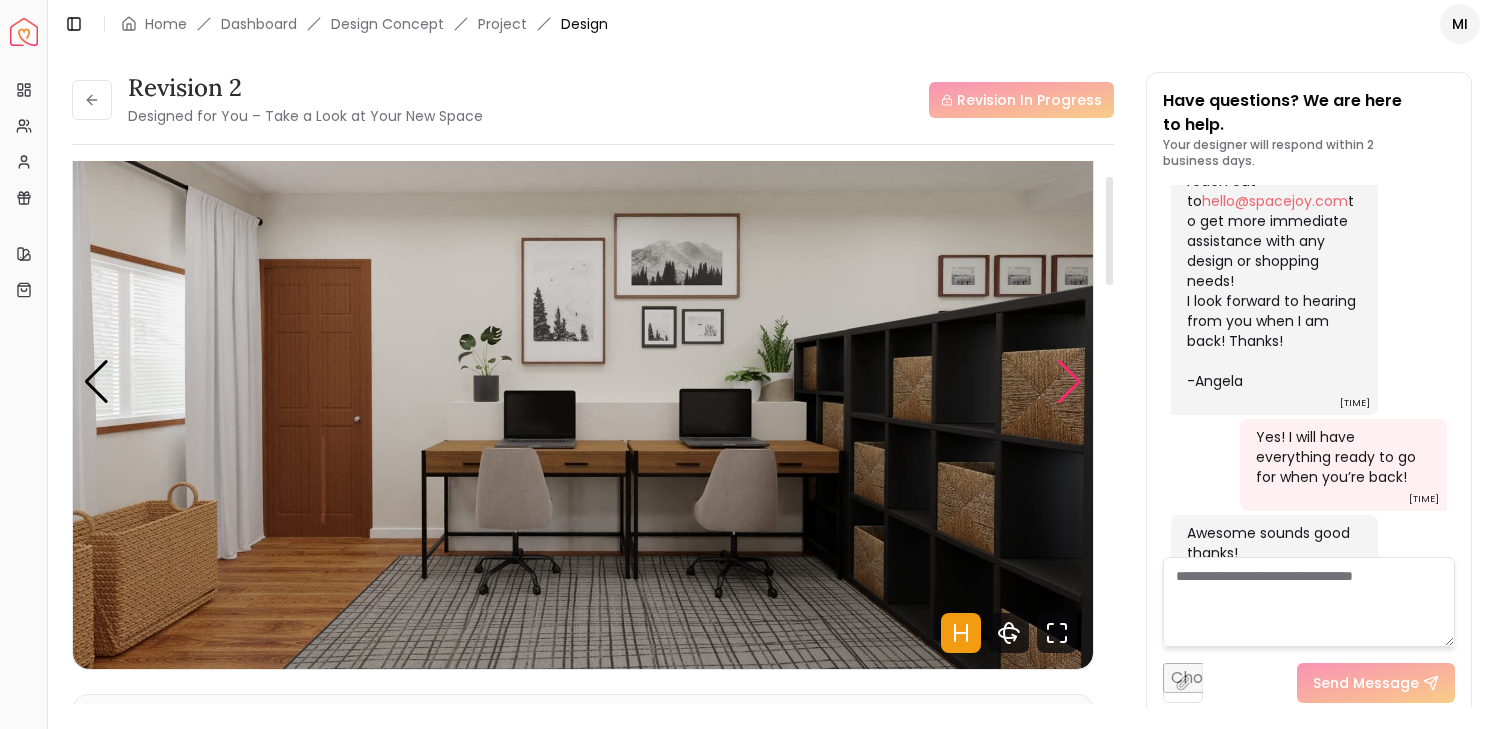 click at bounding box center [1069, 382] 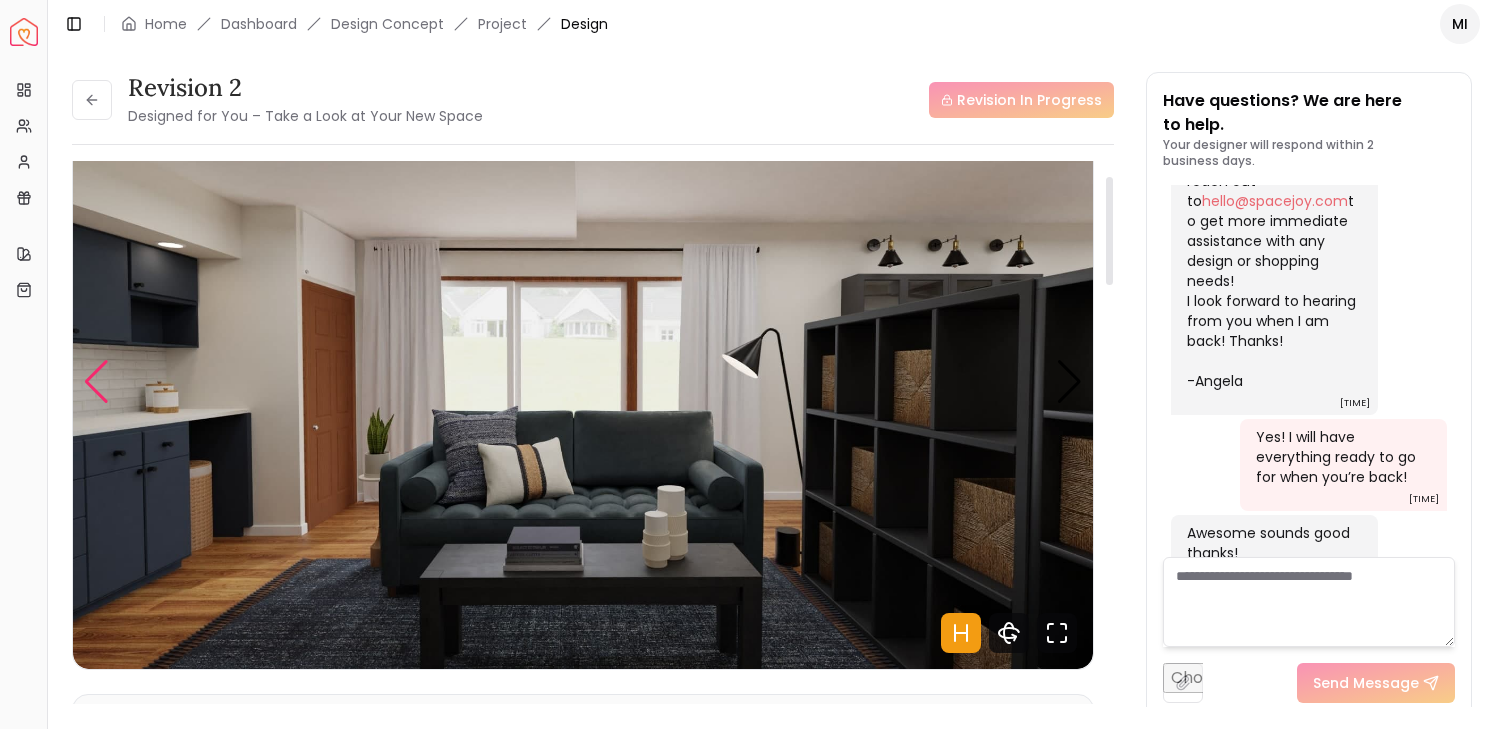 click at bounding box center (96, 382) 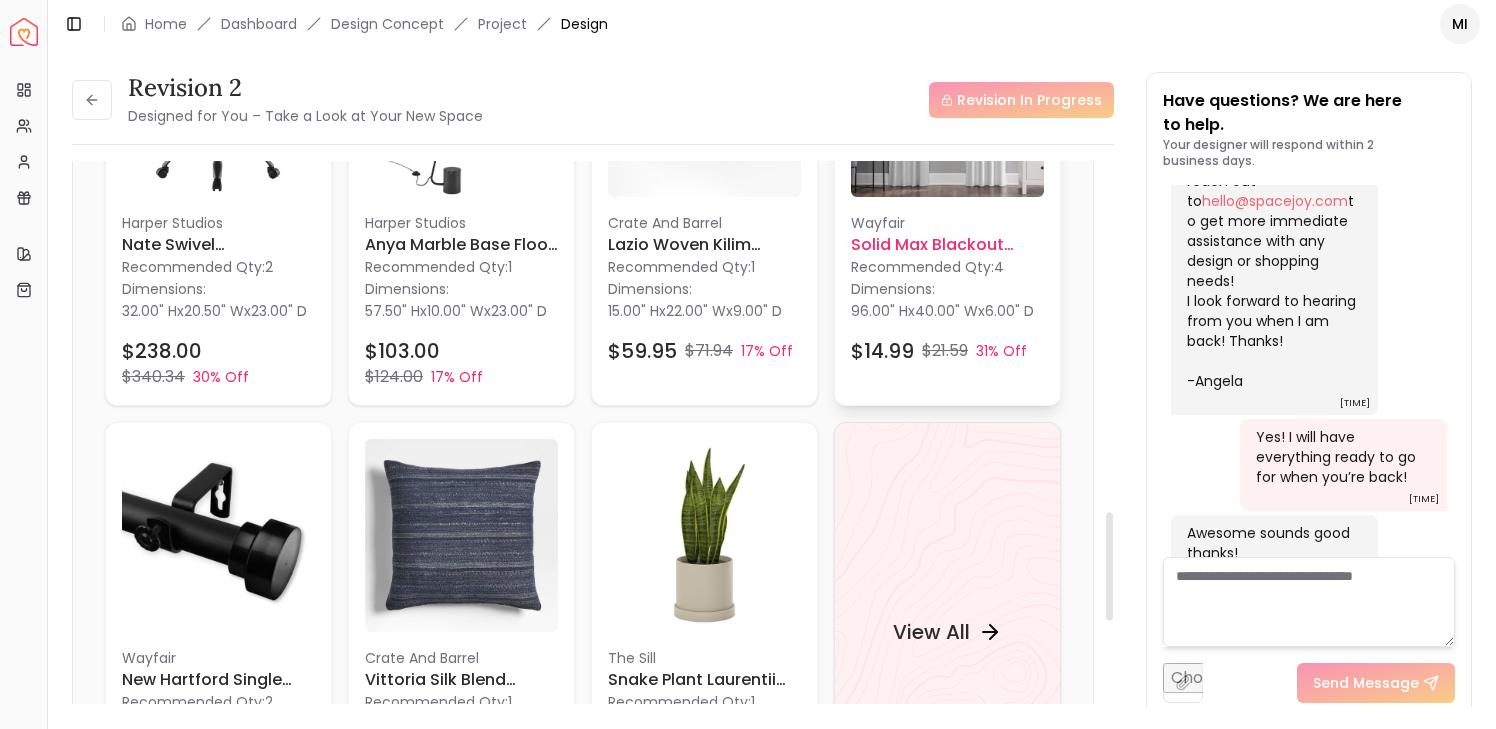 scroll, scrollTop: 1784, scrollLeft: 0, axis: vertical 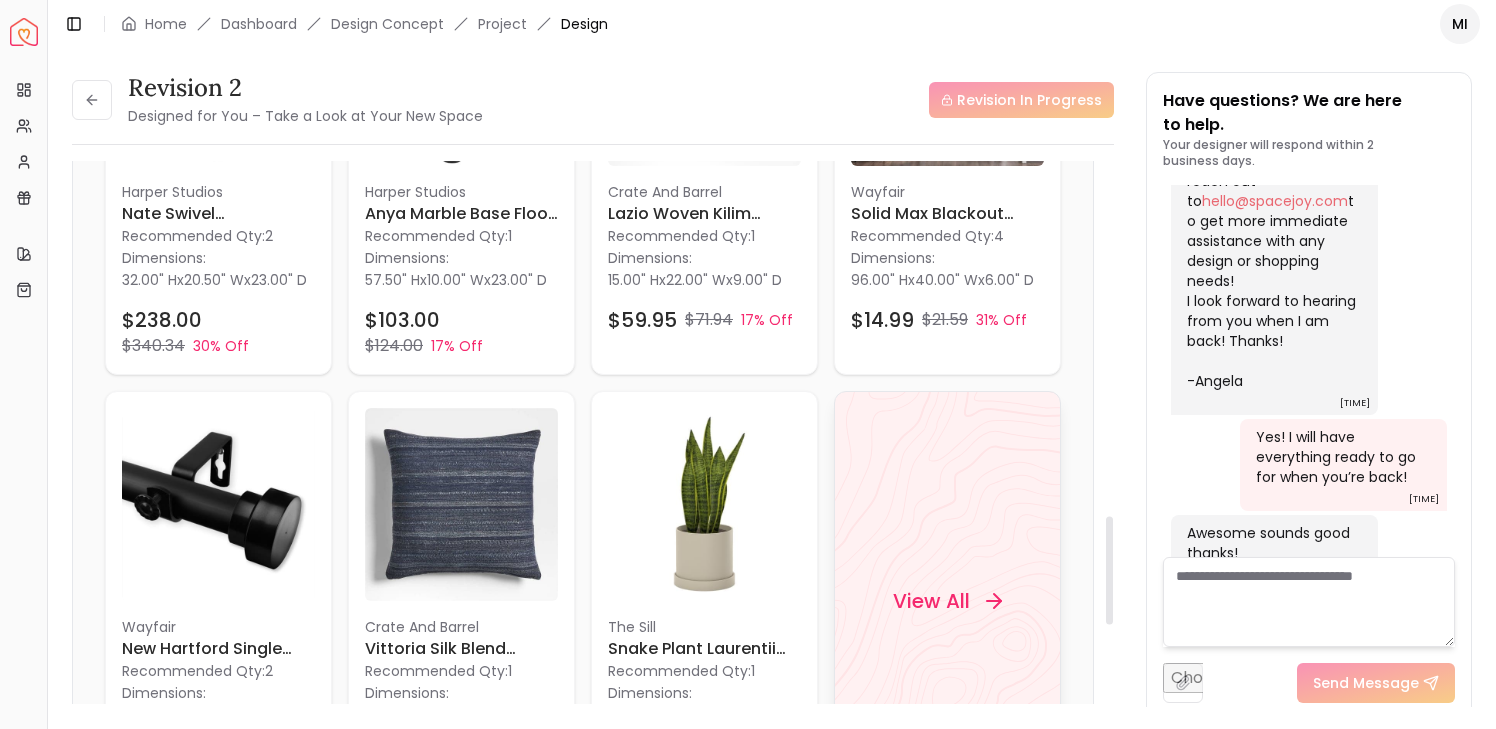 click on "View All" at bounding box center [947, 600] 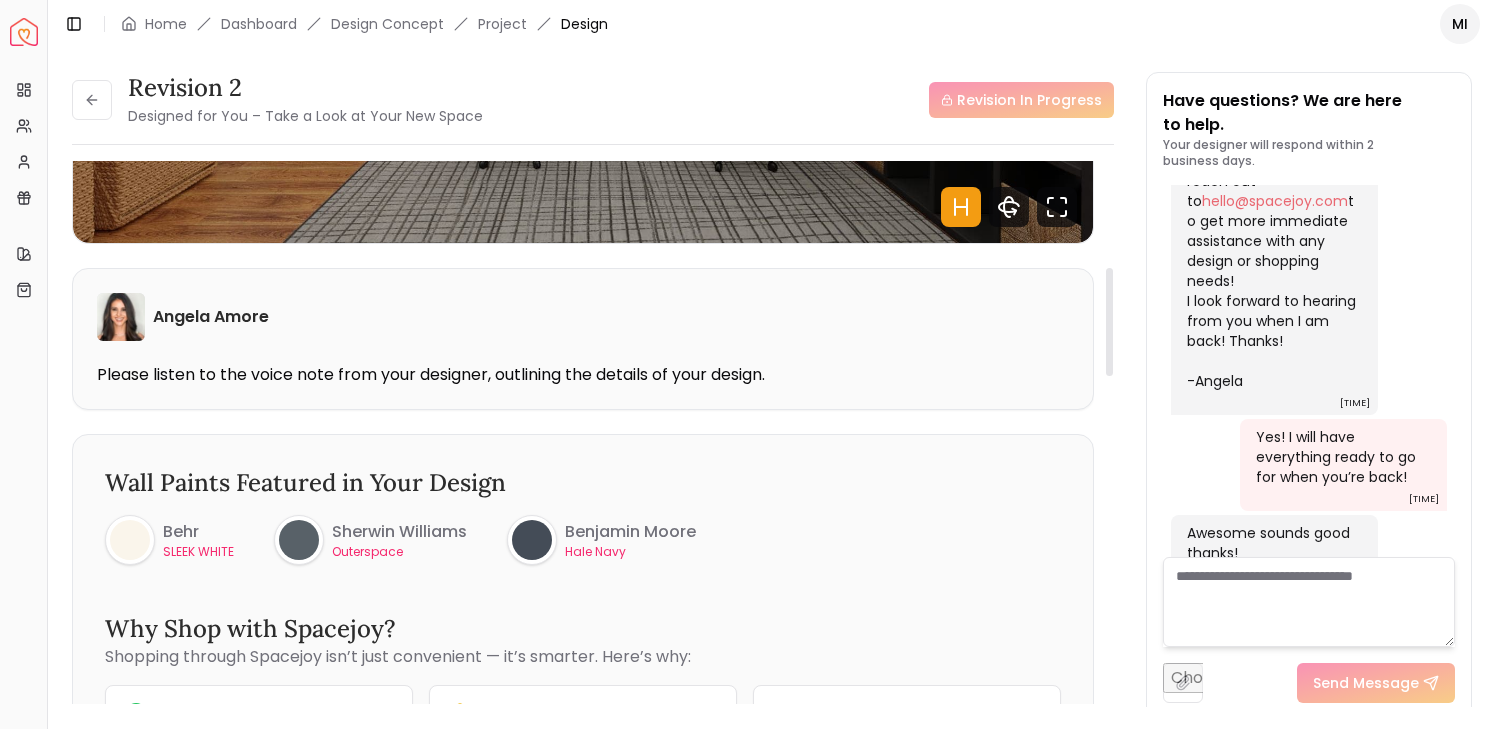 scroll, scrollTop: 0, scrollLeft: 0, axis: both 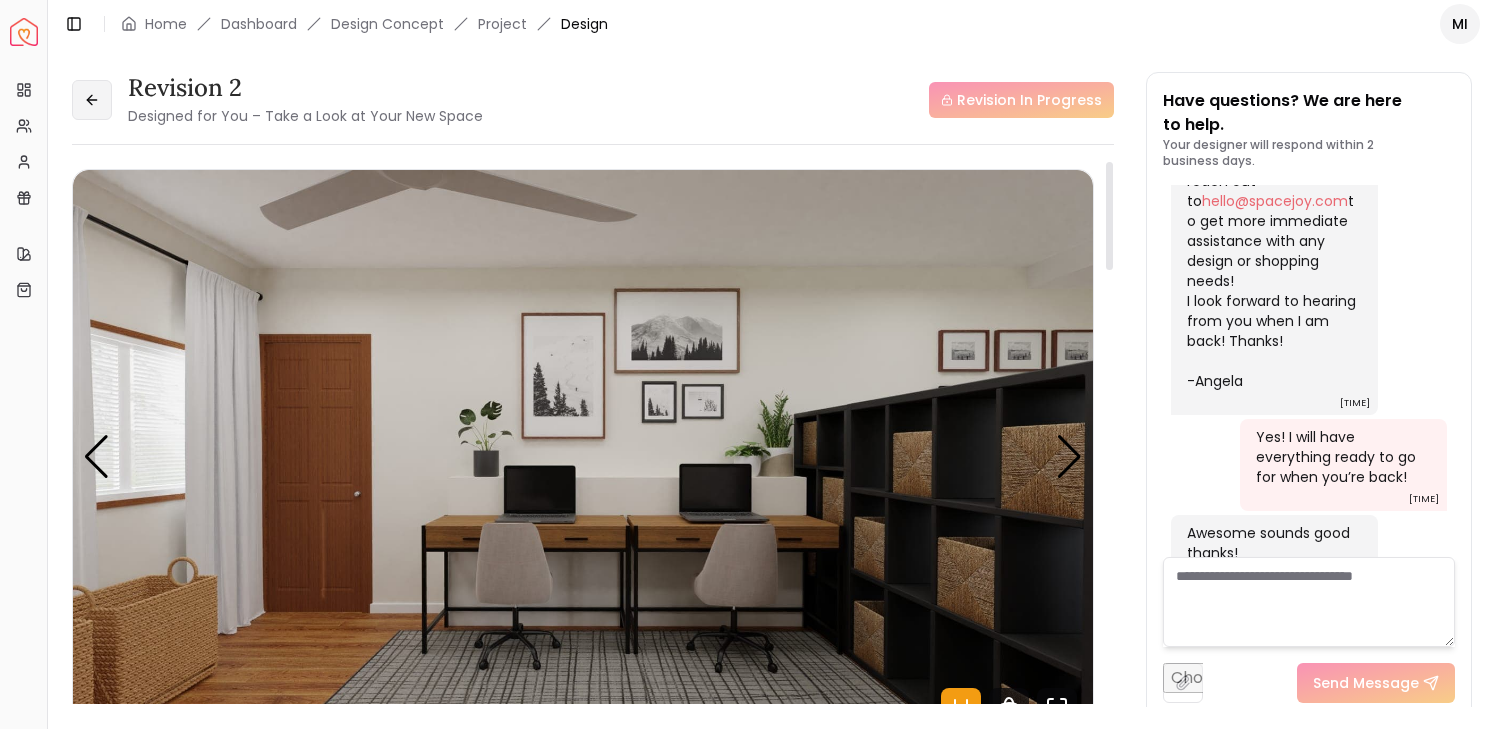 click 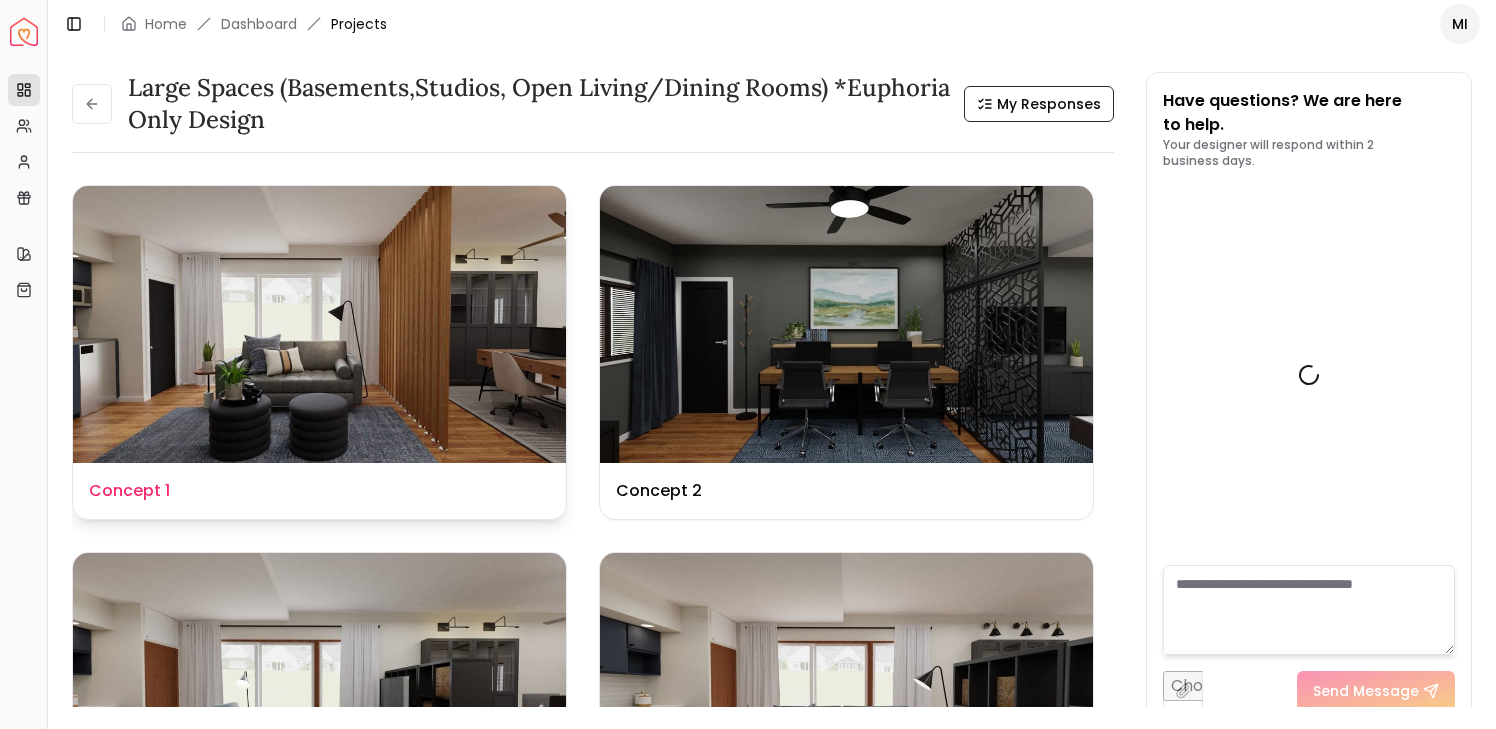 scroll, scrollTop: 3344, scrollLeft: 0, axis: vertical 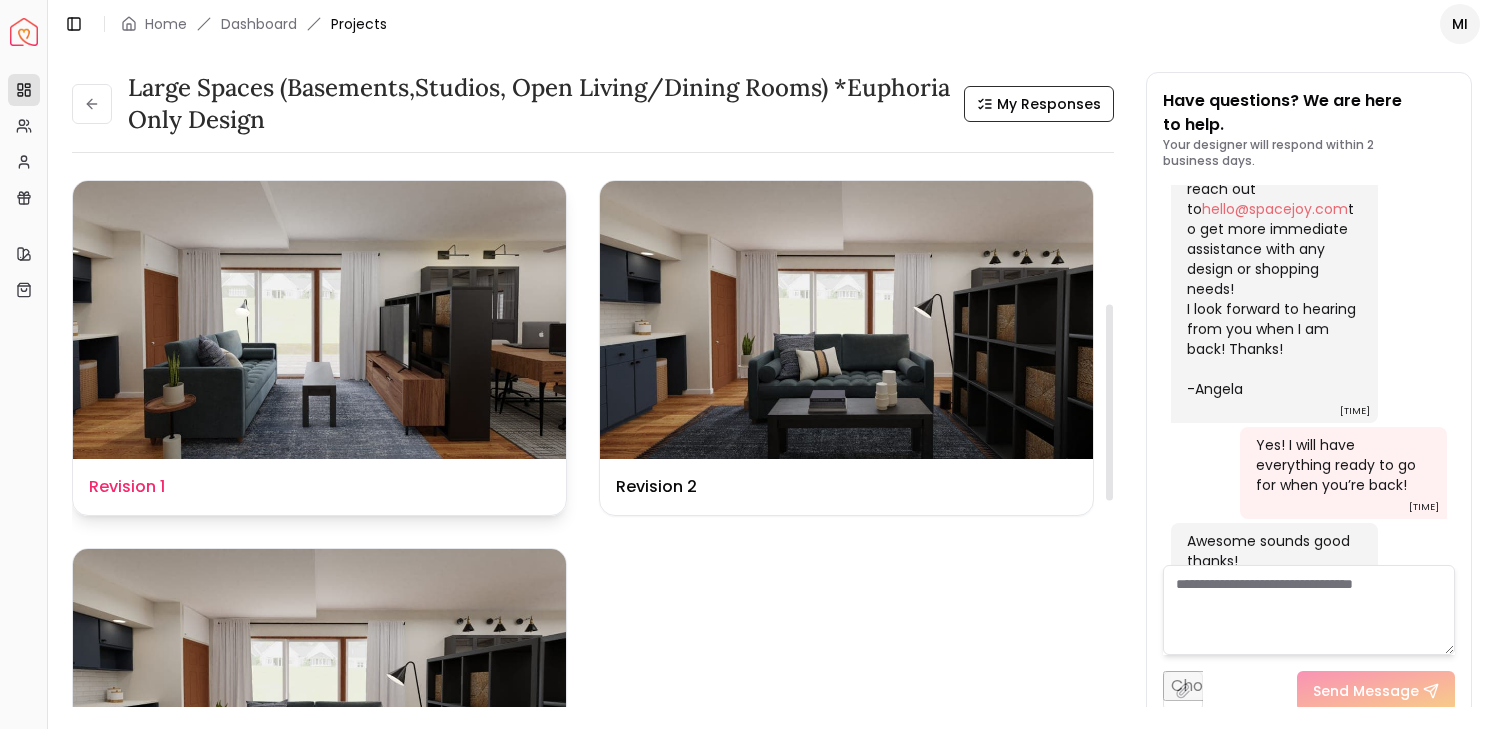 click at bounding box center [319, 319] 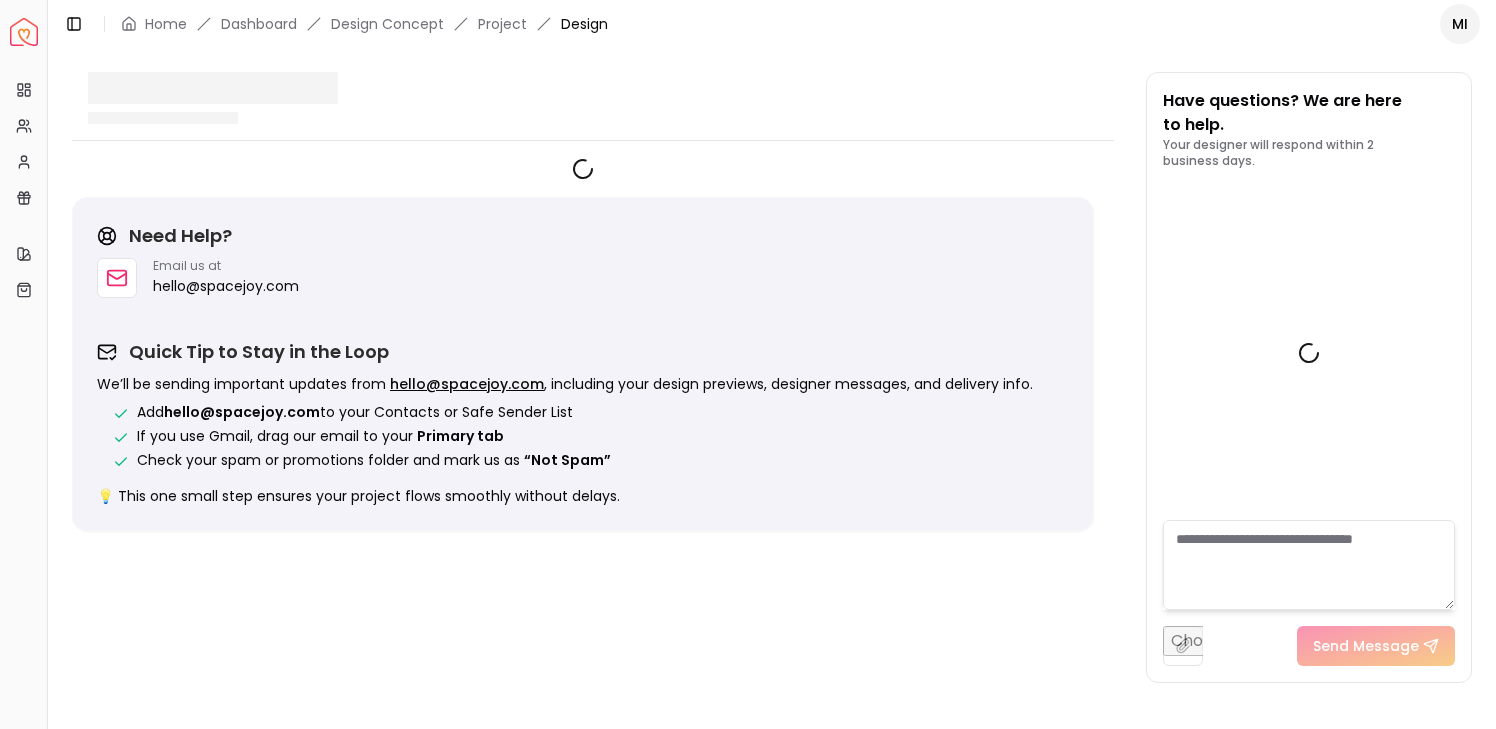 scroll, scrollTop: 3352, scrollLeft: 0, axis: vertical 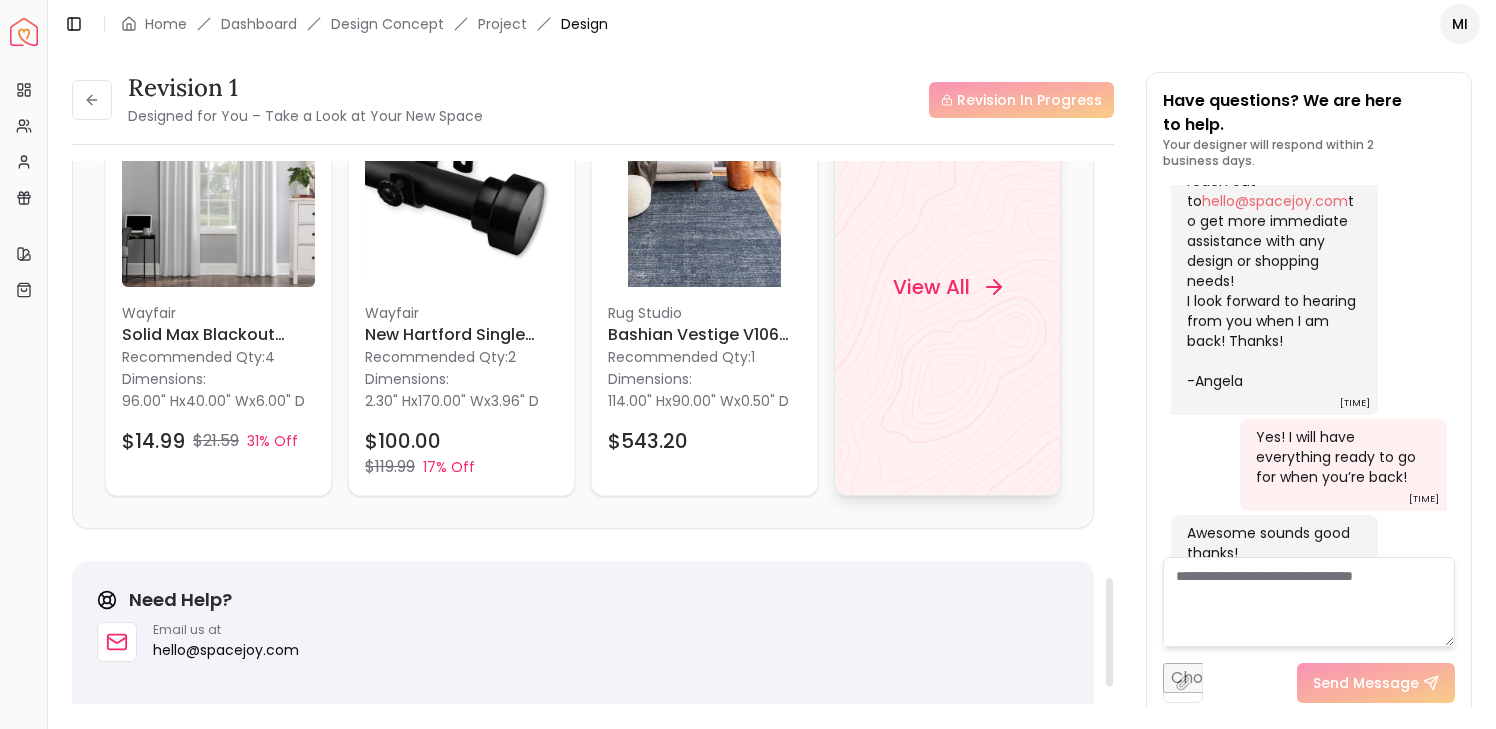 click on "View All" at bounding box center [931, 286] 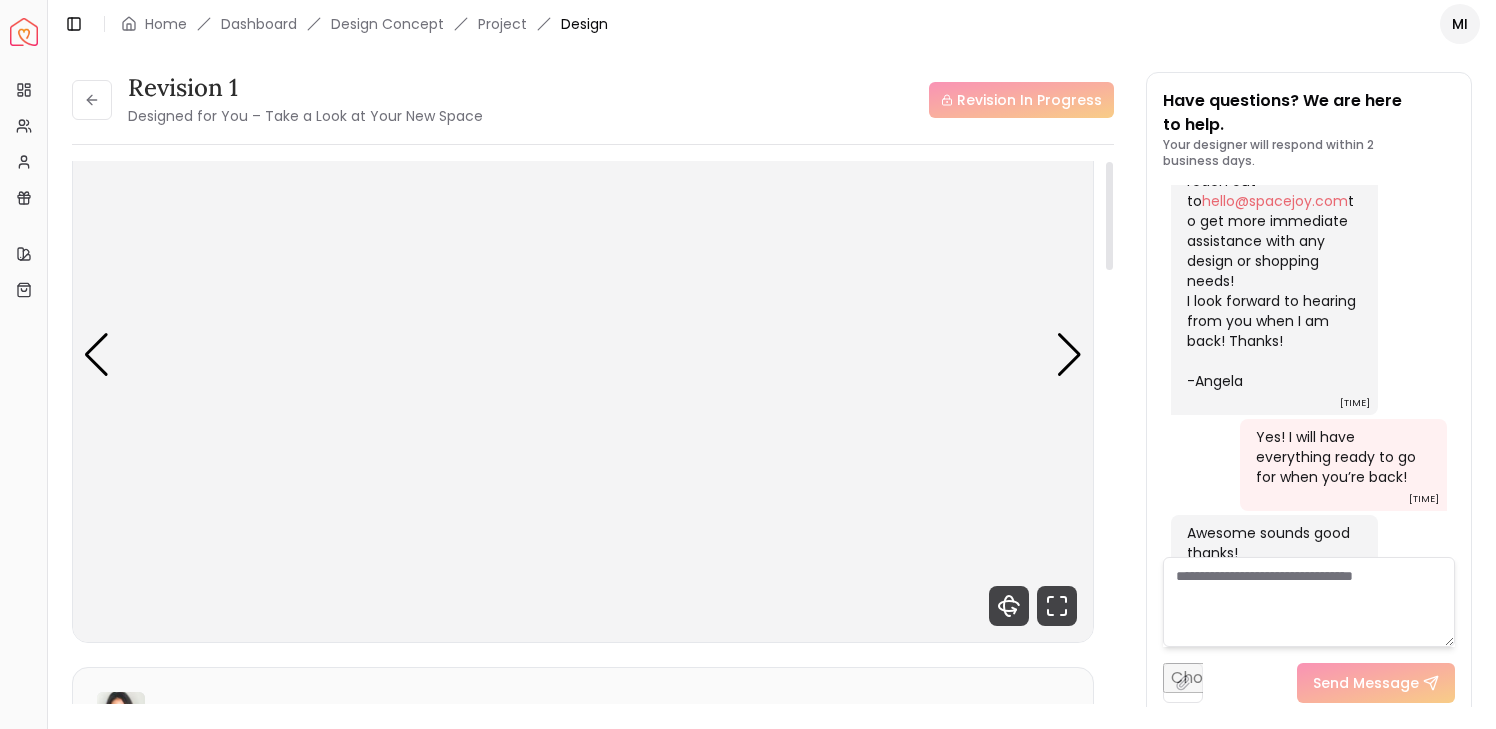 scroll, scrollTop: 0, scrollLeft: 0, axis: both 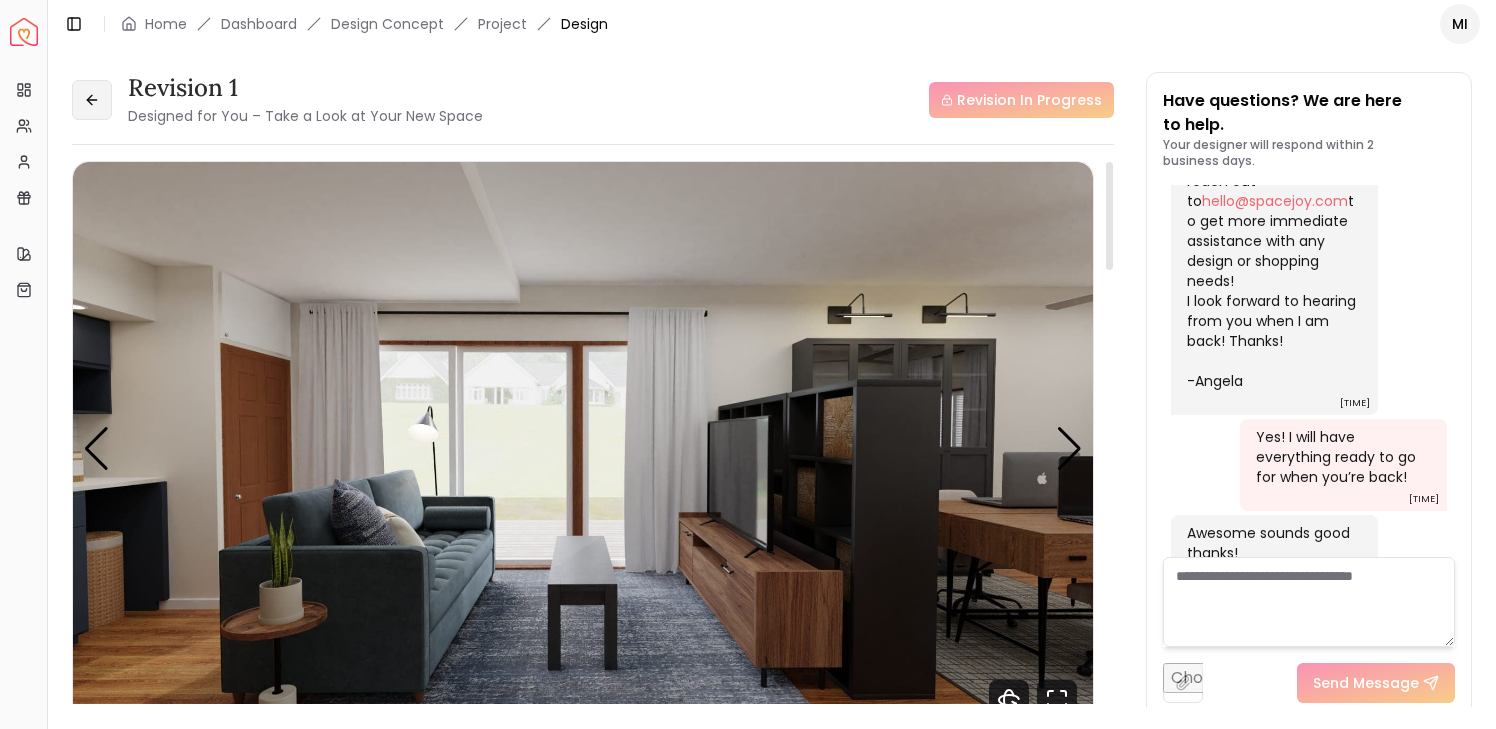 click 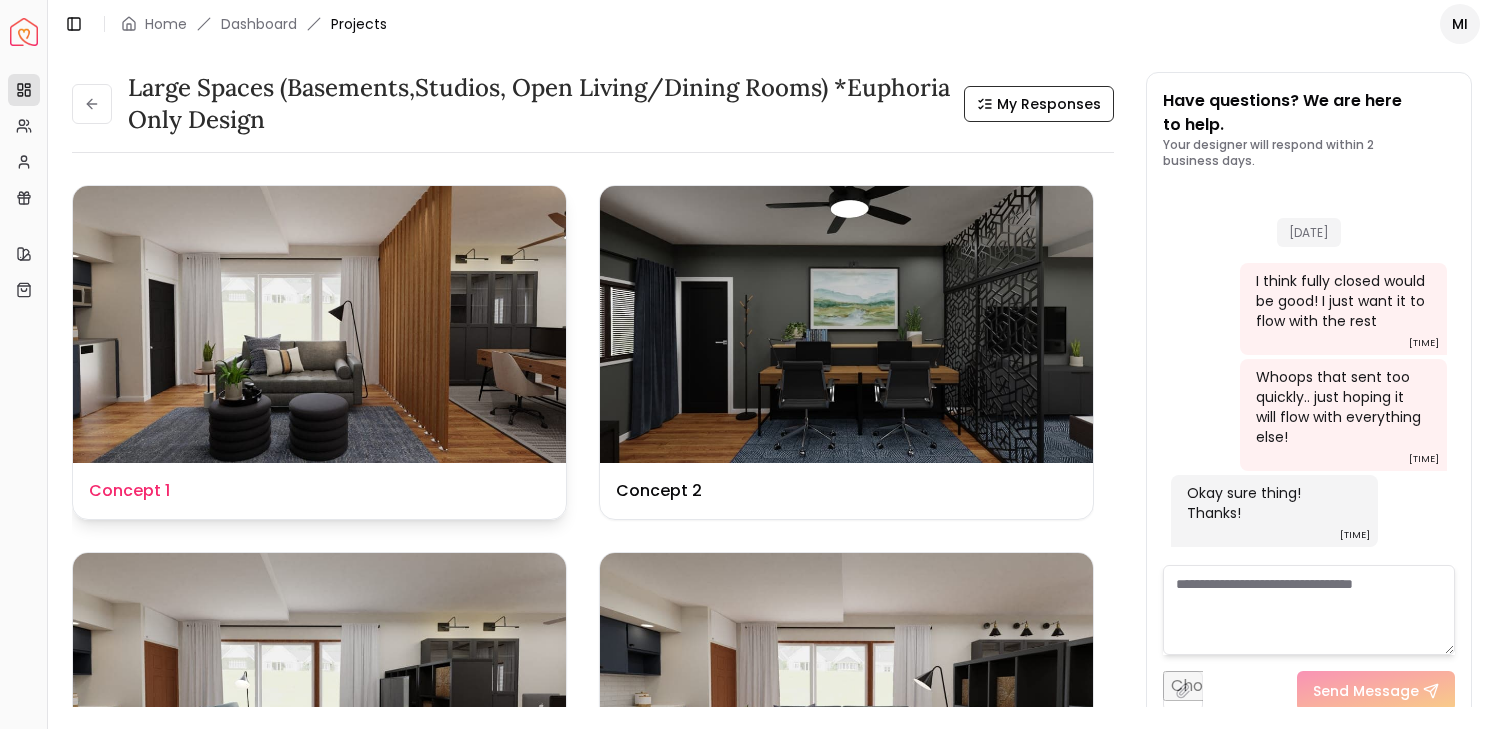 scroll, scrollTop: 3344, scrollLeft: 0, axis: vertical 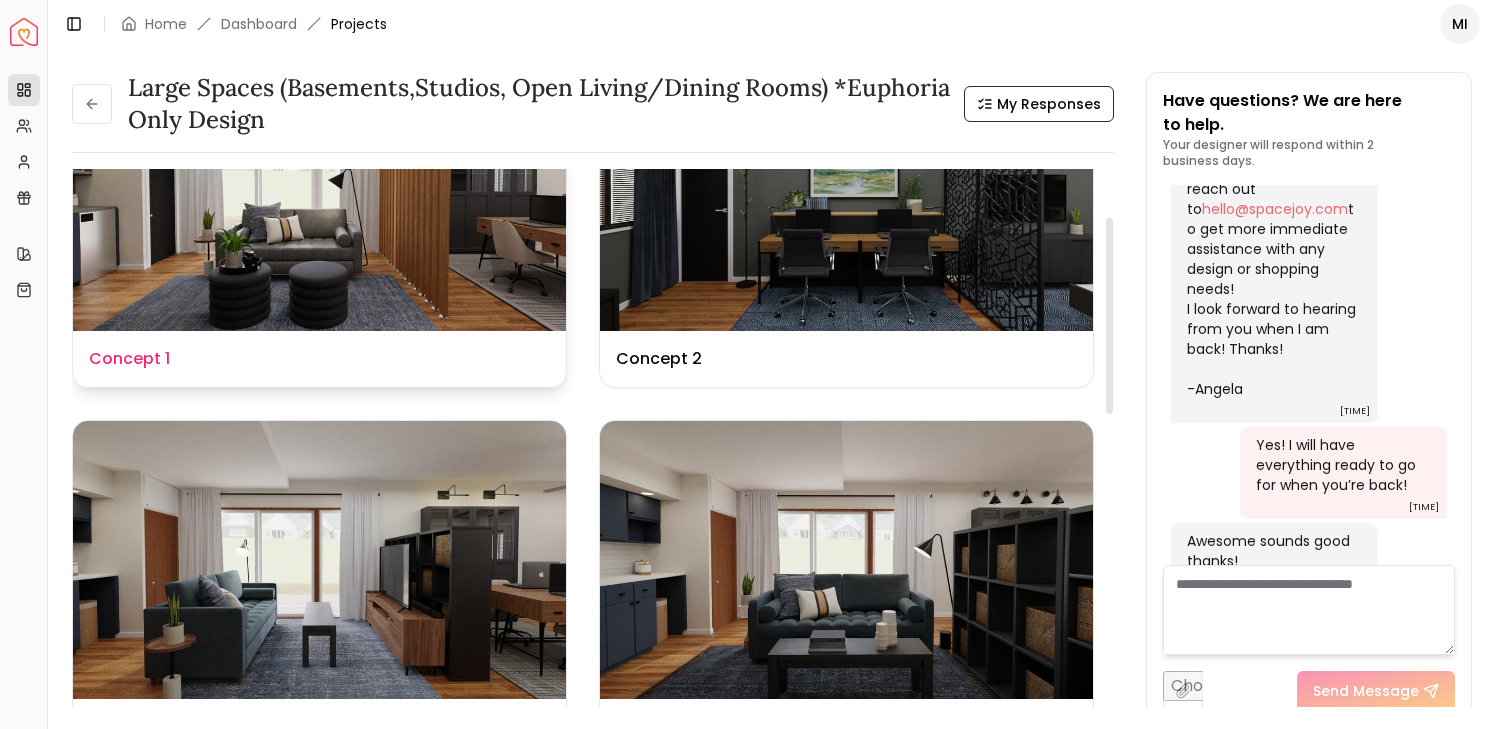 click at bounding box center [319, 192] 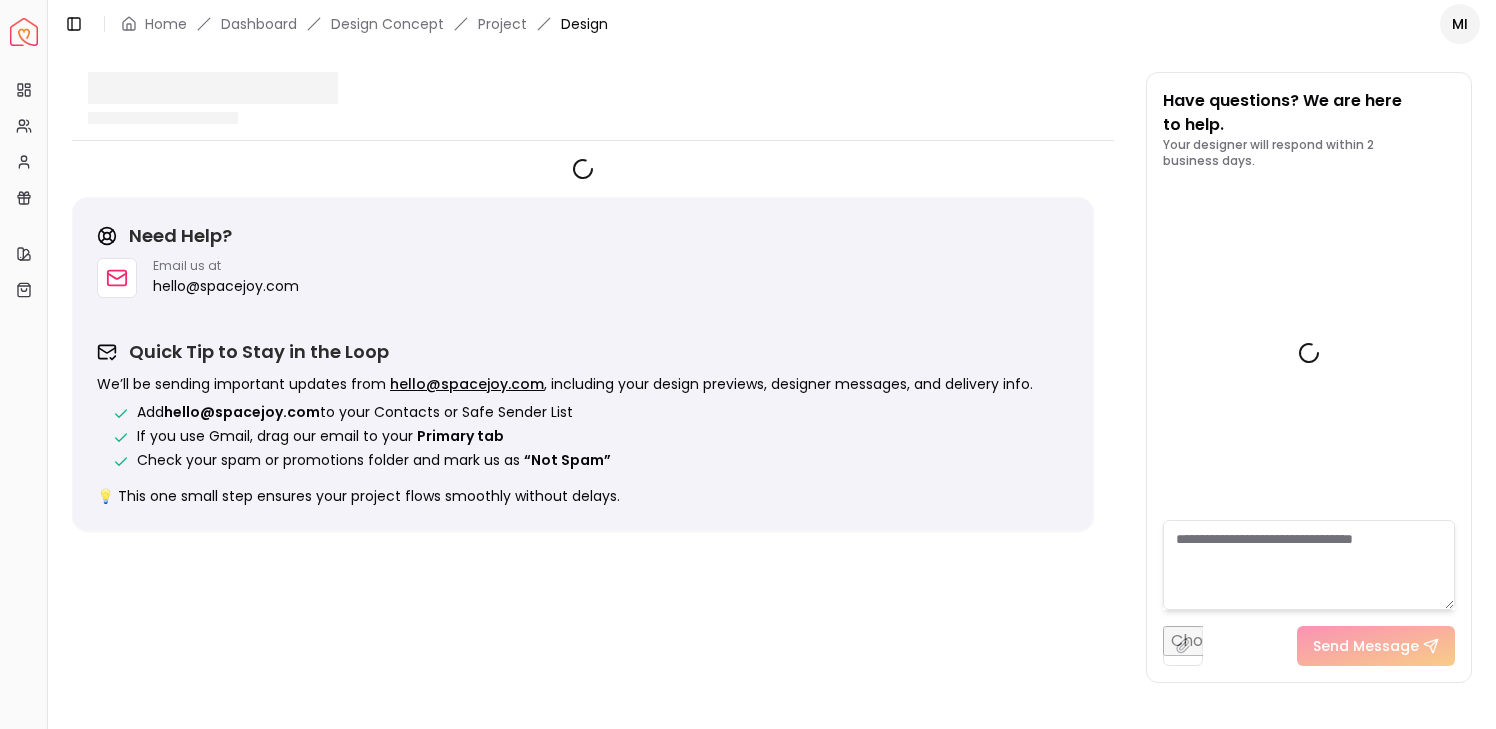 scroll, scrollTop: 3352, scrollLeft: 0, axis: vertical 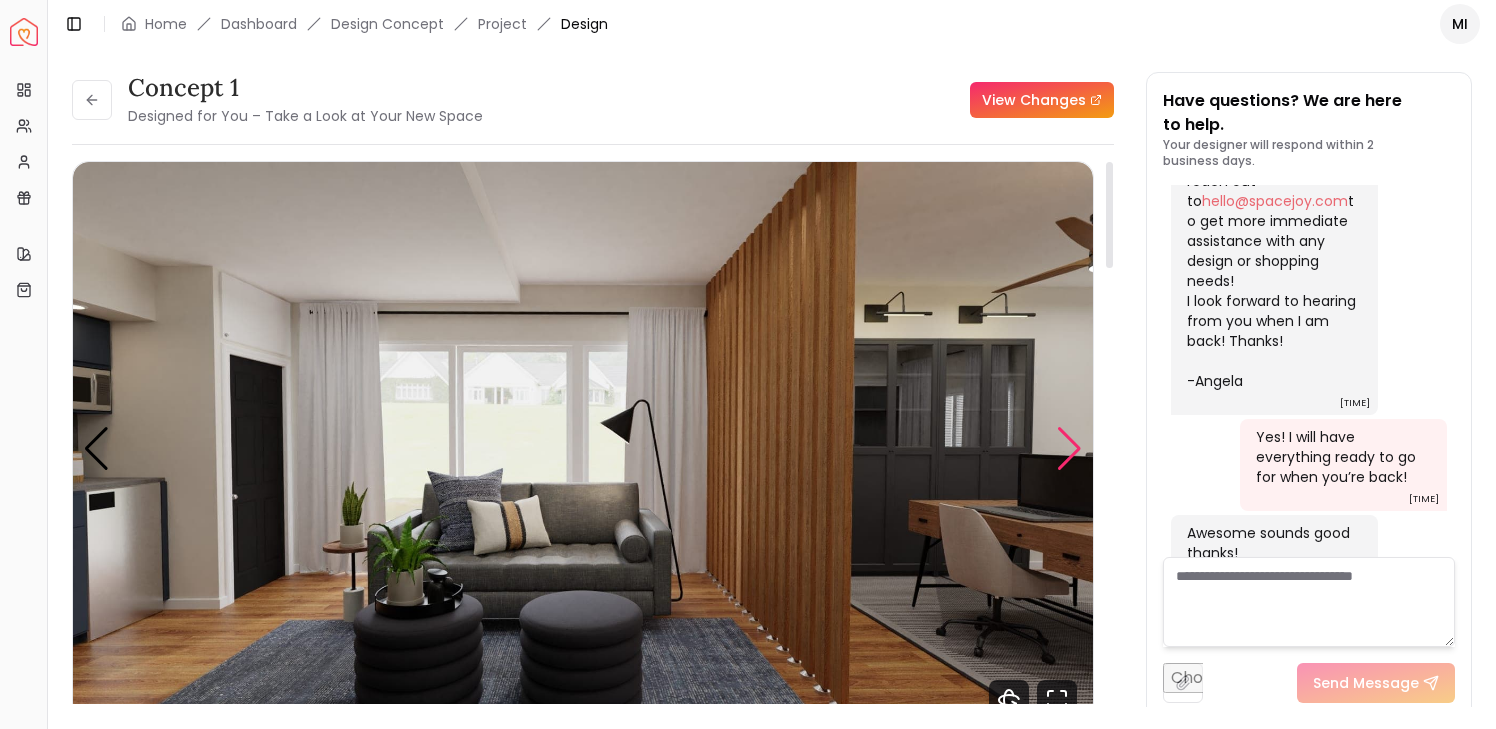 click at bounding box center (1069, 449) 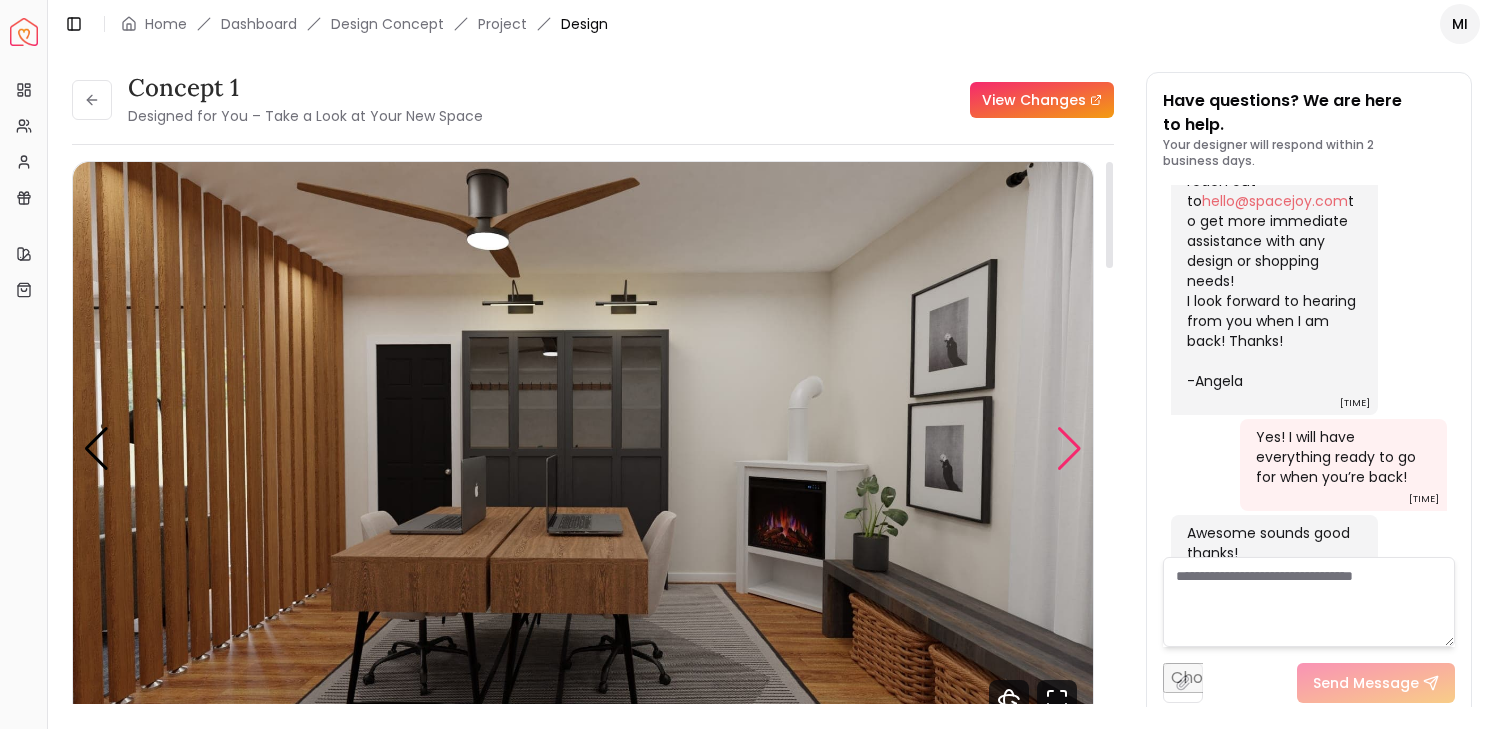 click at bounding box center (1069, 449) 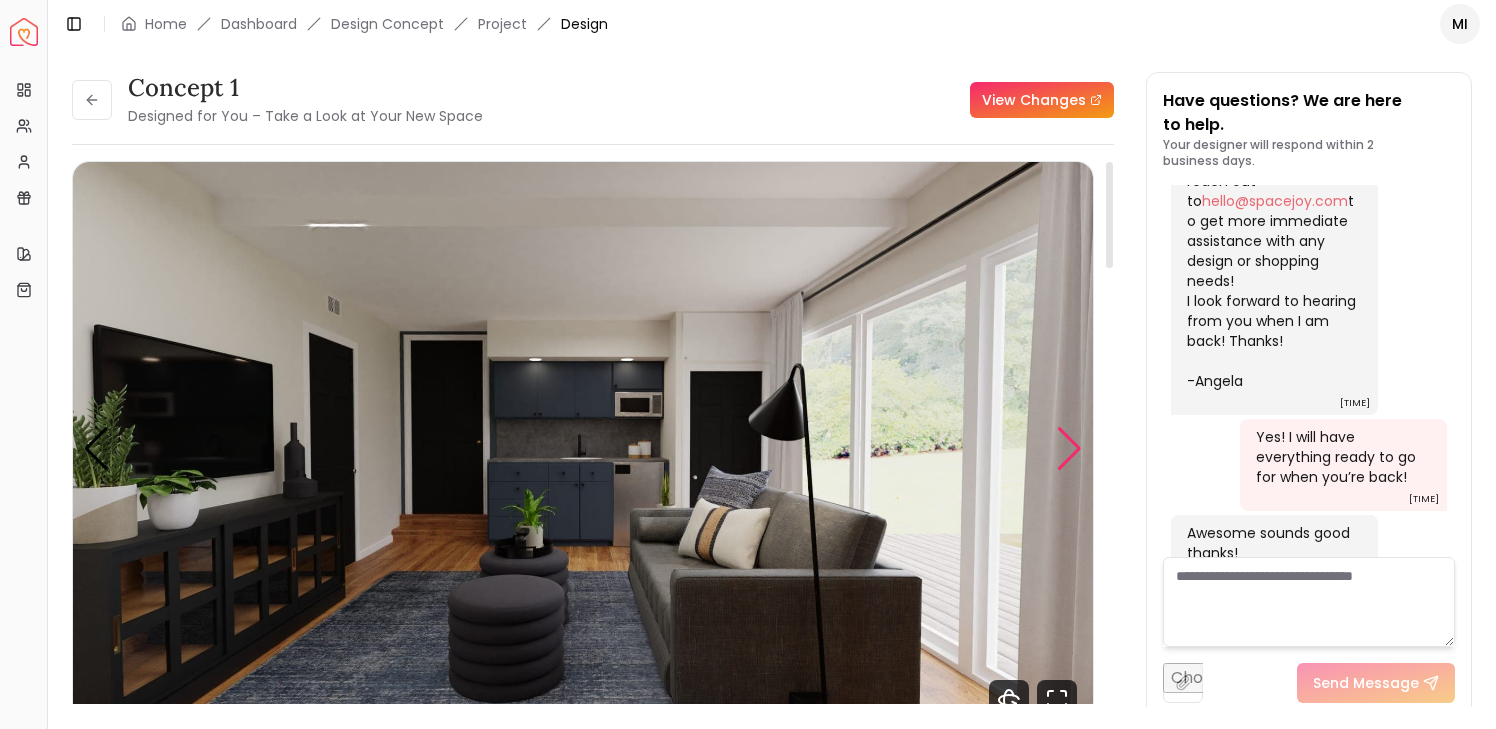 click at bounding box center (1069, 449) 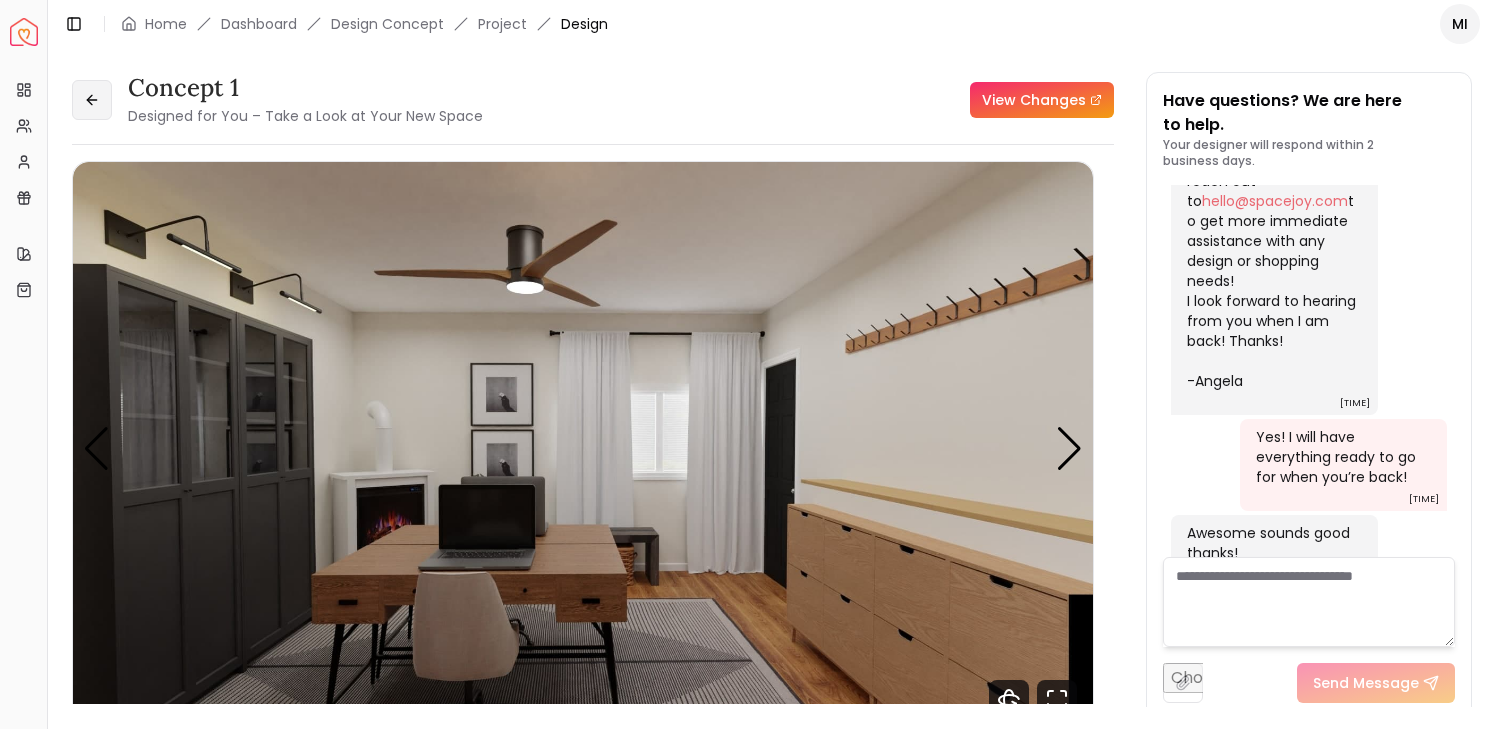 click at bounding box center [92, 100] 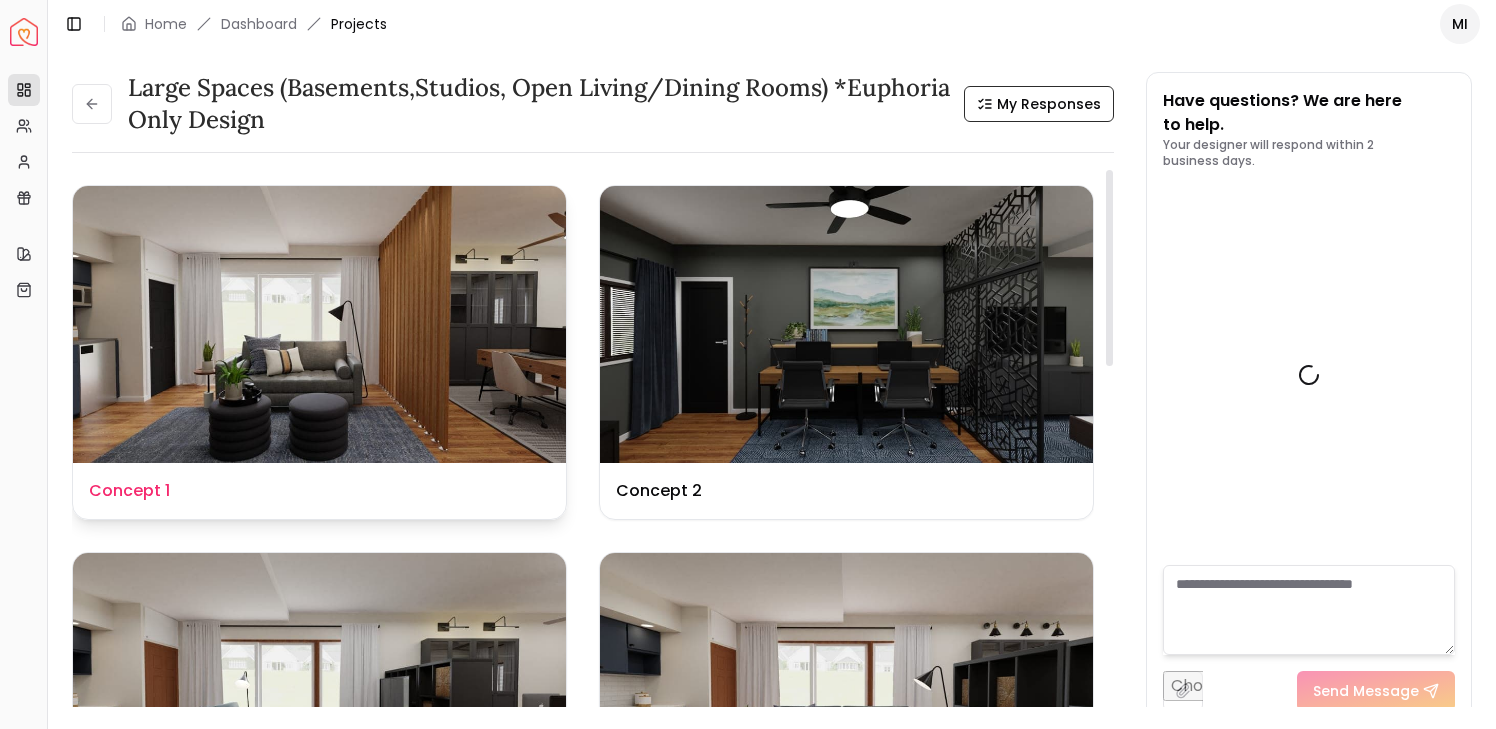 scroll, scrollTop: 3344, scrollLeft: 0, axis: vertical 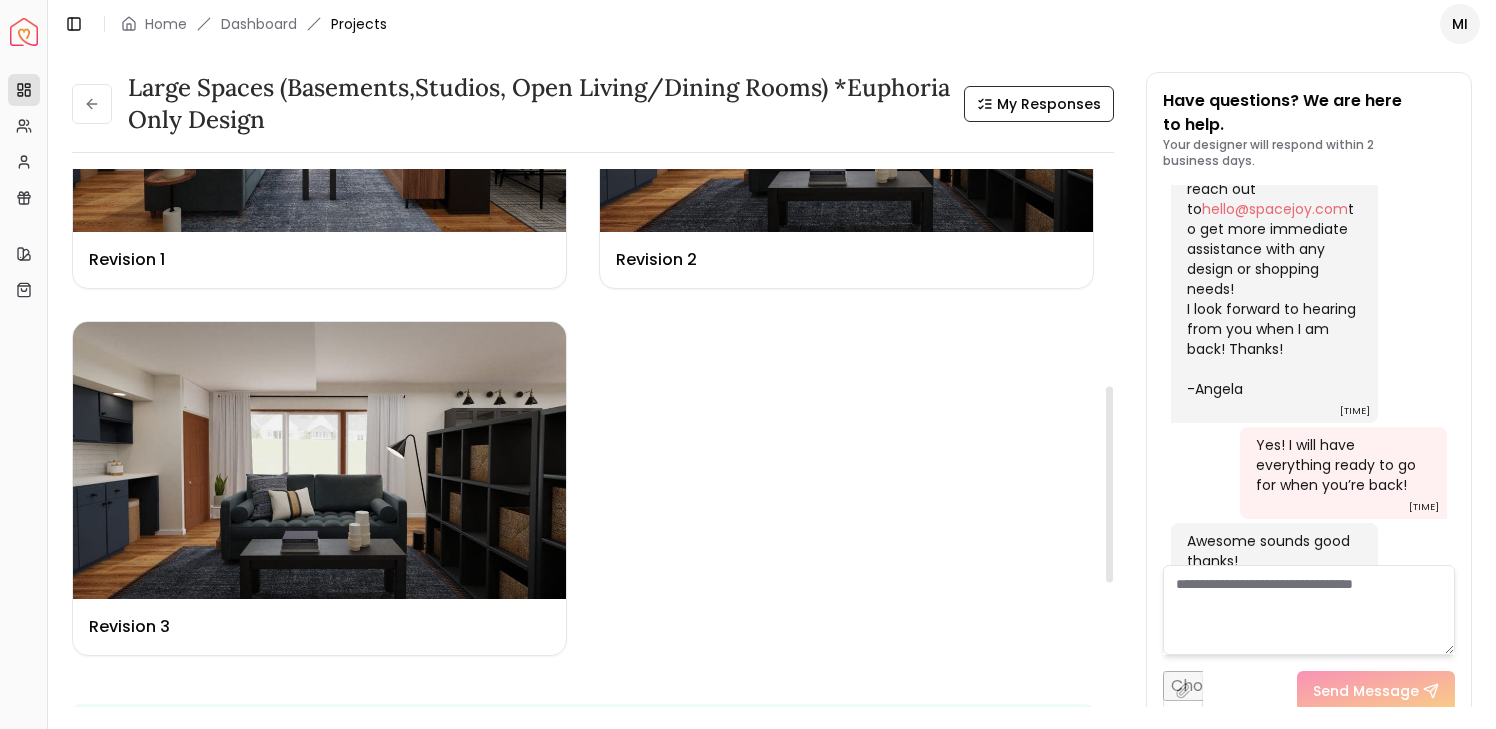 click at bounding box center [319, 460] 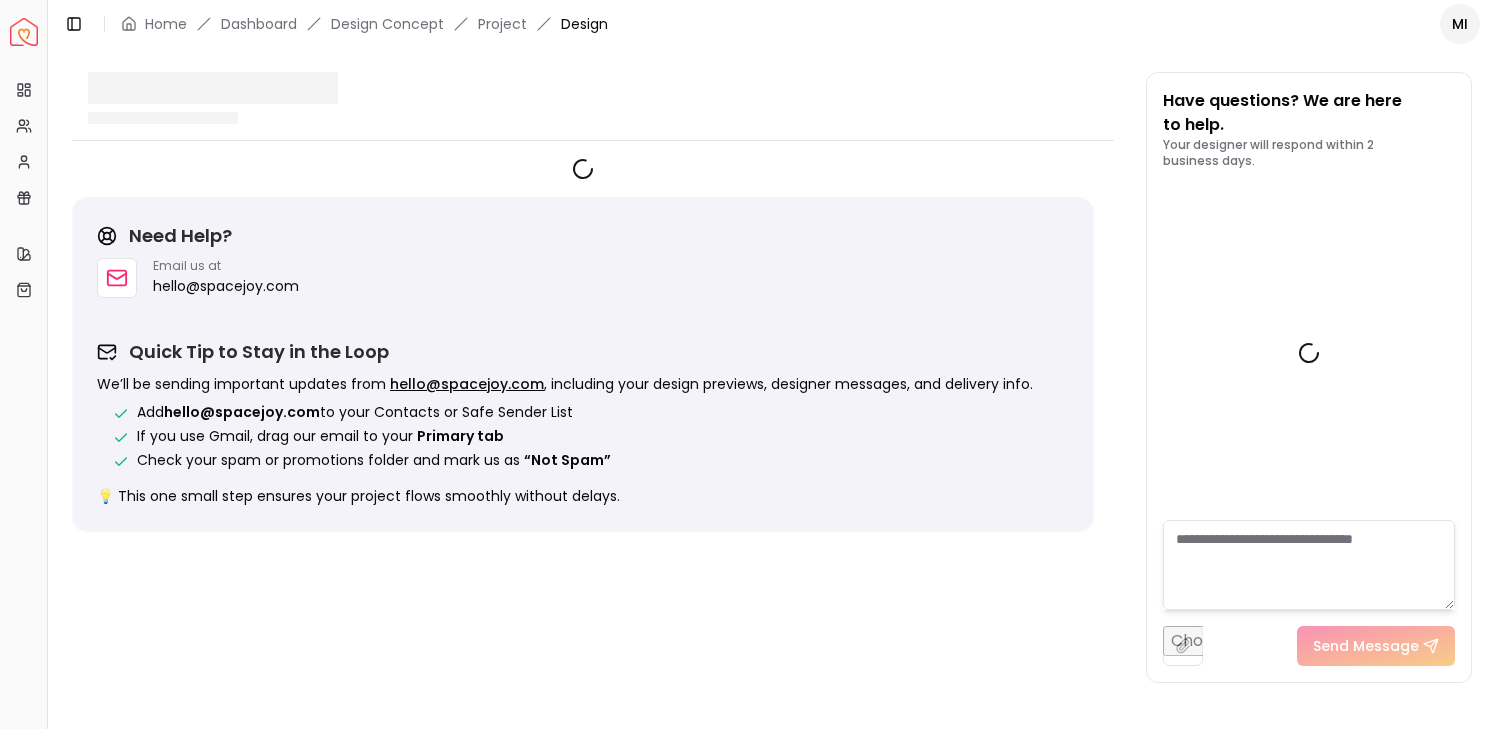 scroll, scrollTop: 3352, scrollLeft: 0, axis: vertical 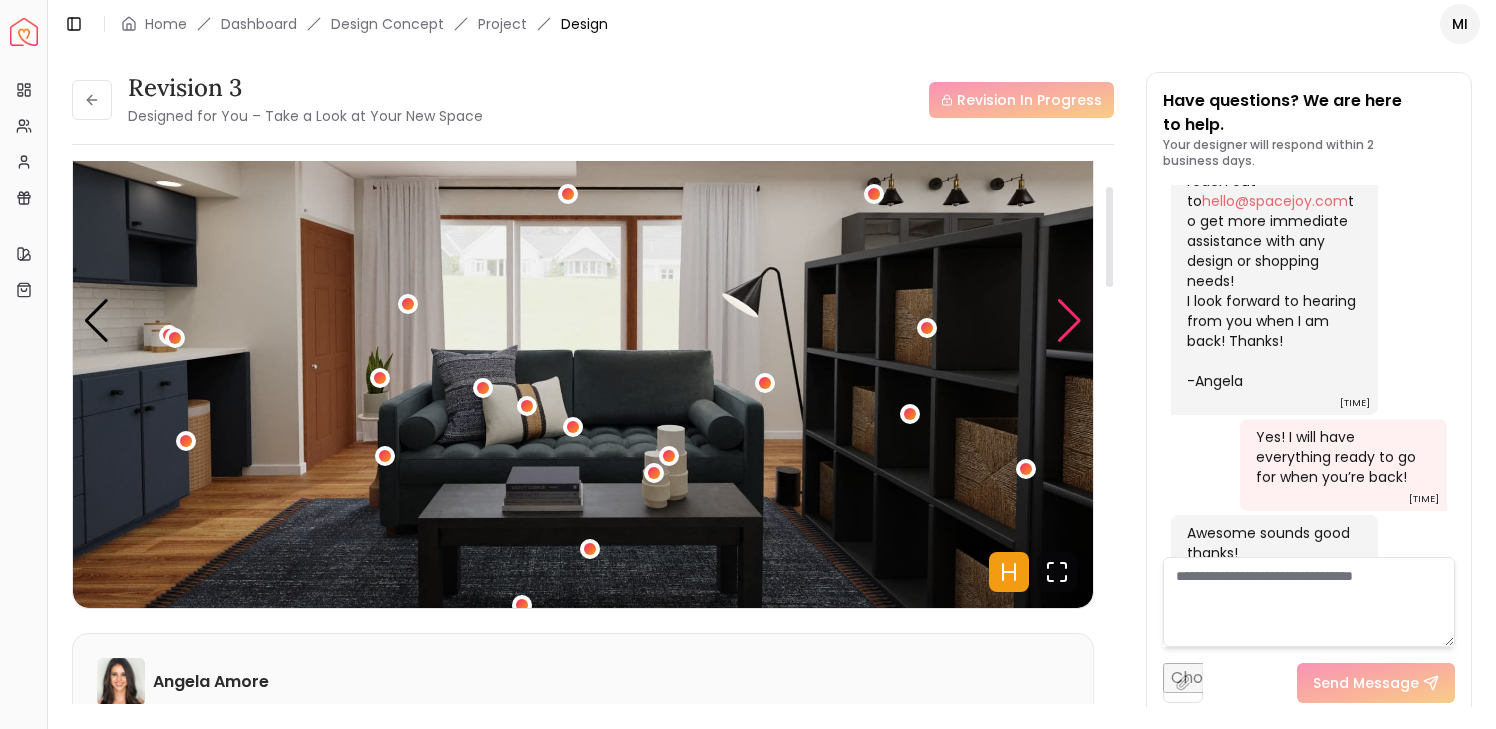 click at bounding box center (1069, 321) 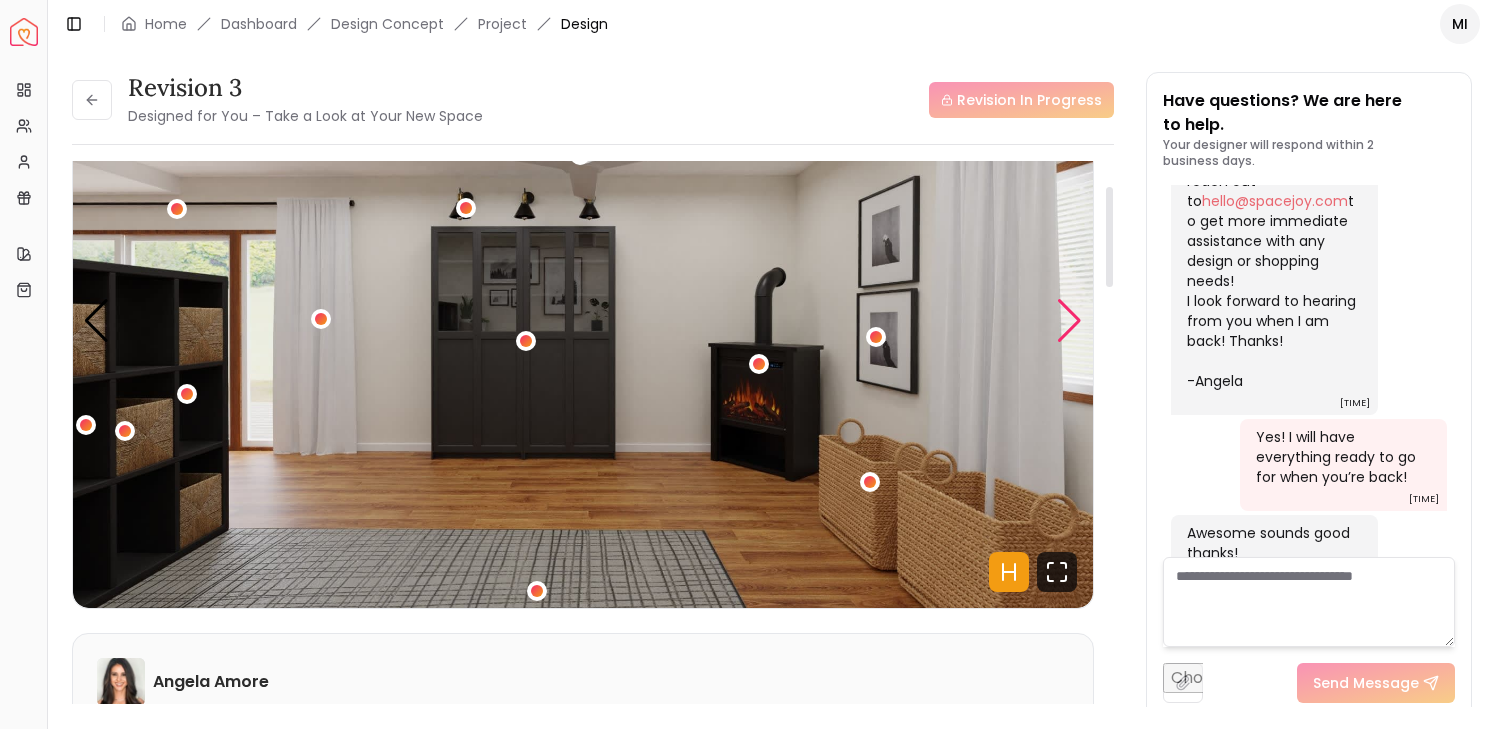 click at bounding box center (1069, 321) 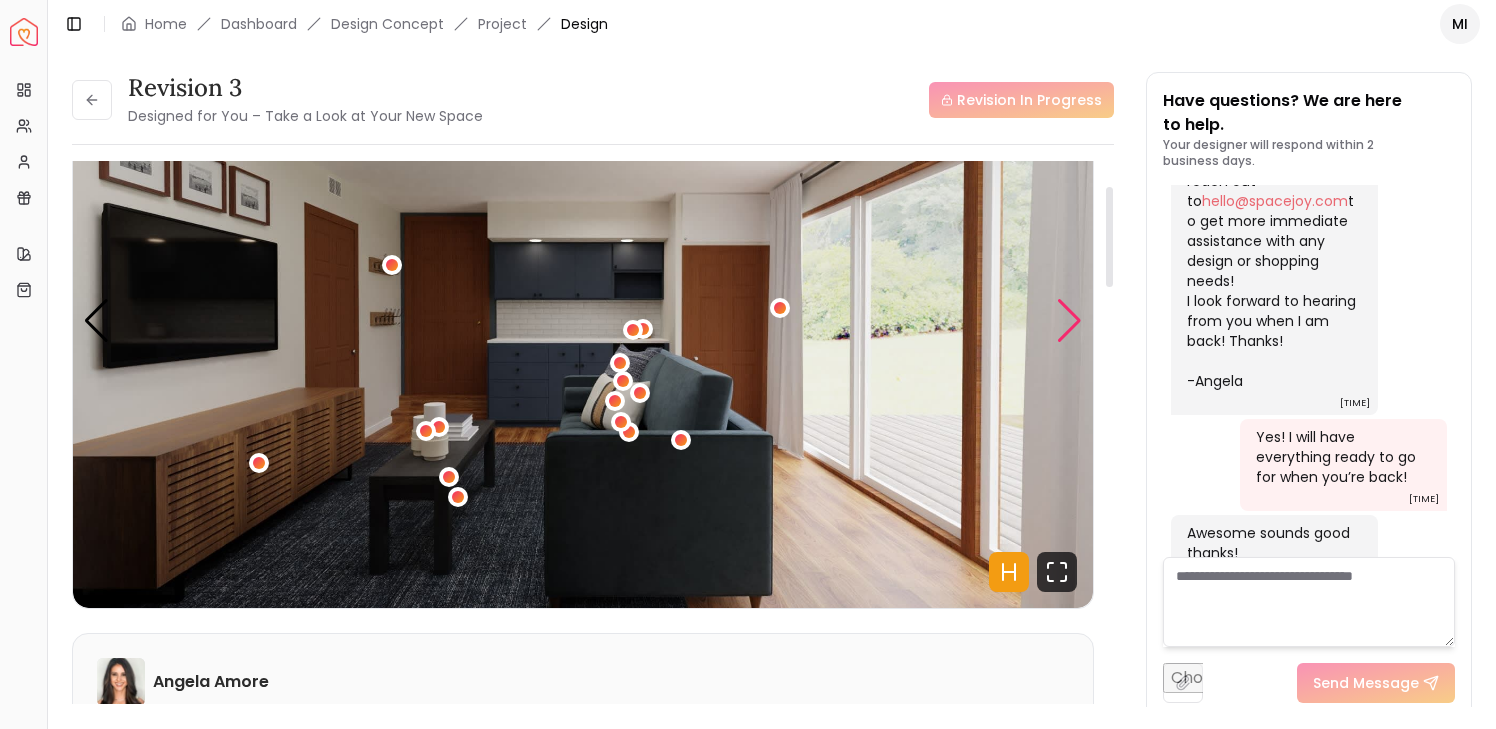 click at bounding box center [1069, 321] 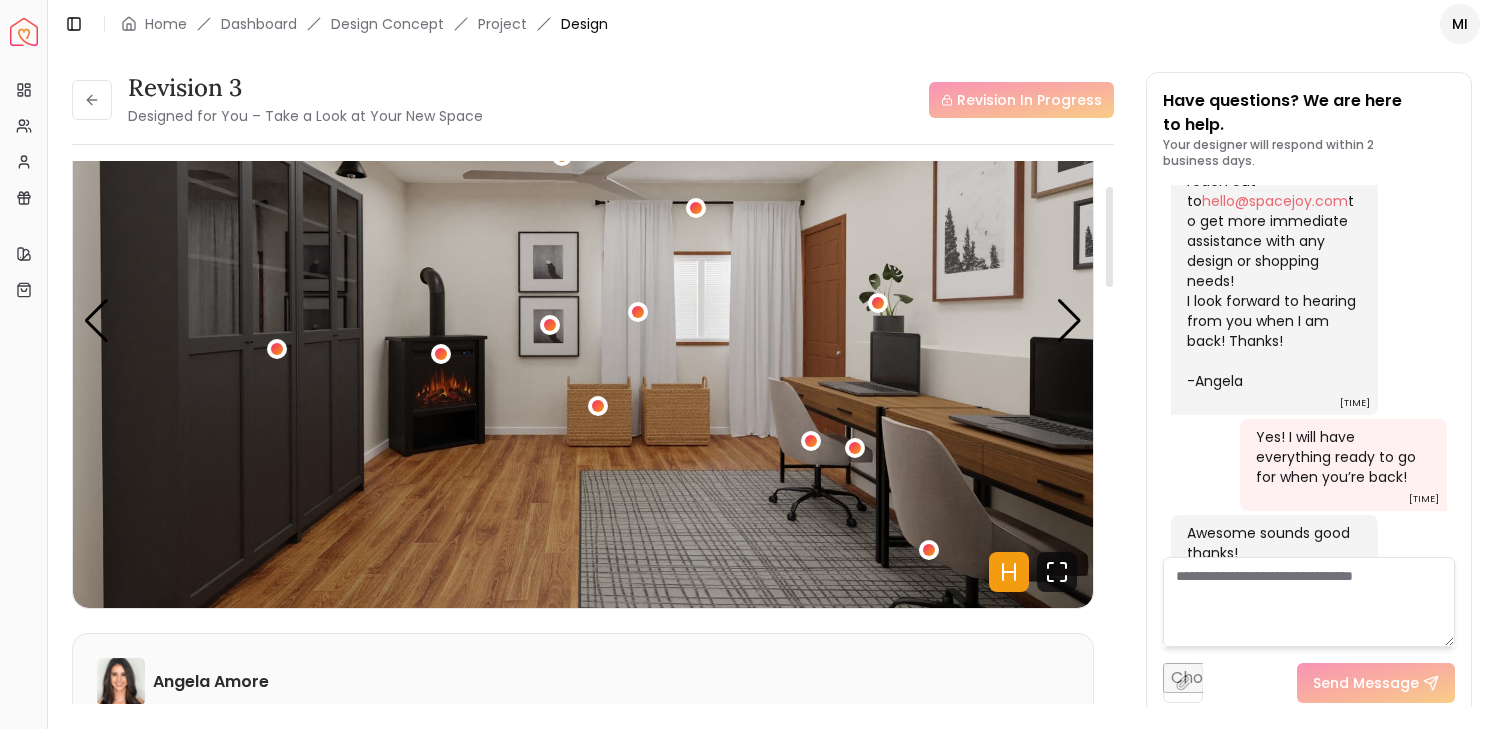 click at bounding box center [583, 321] 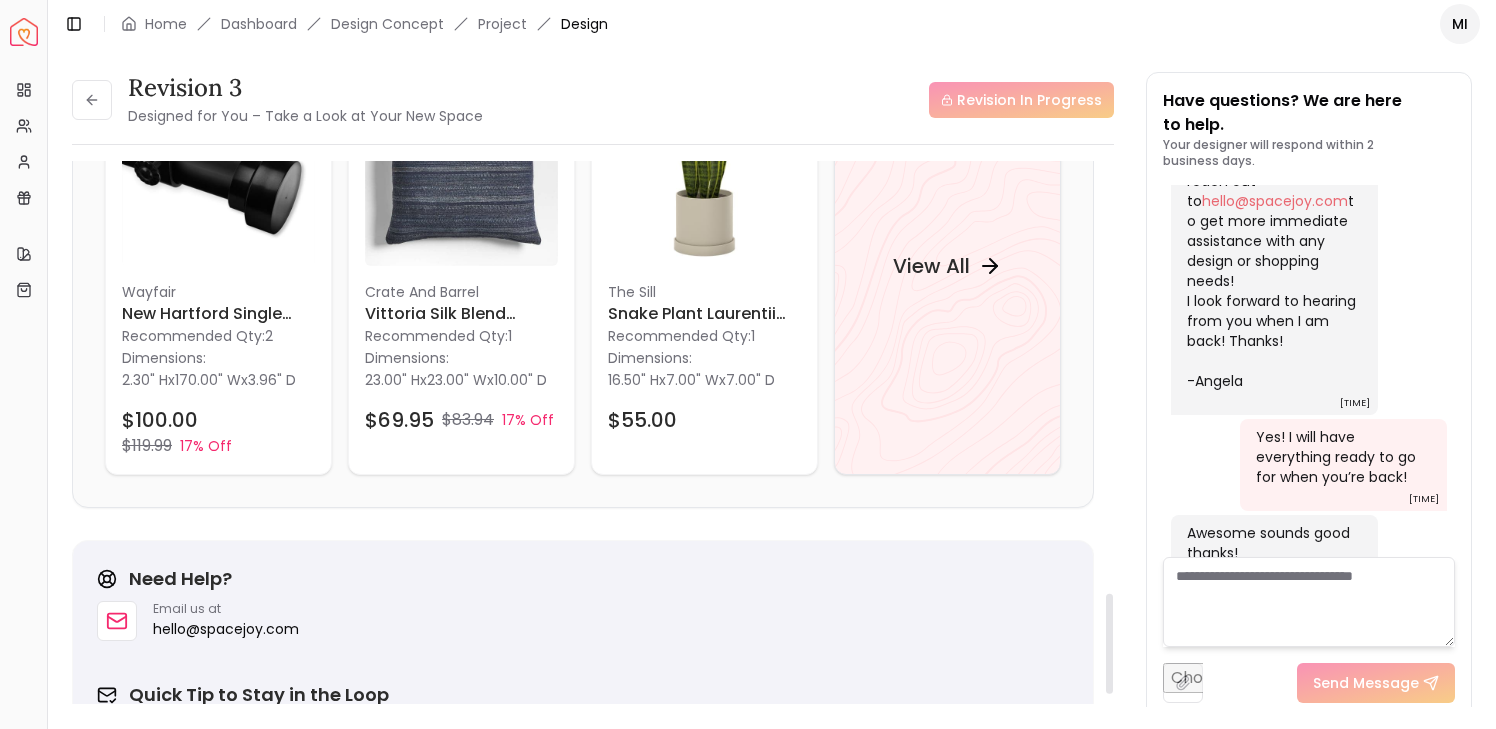 scroll, scrollTop: 2339, scrollLeft: 0, axis: vertical 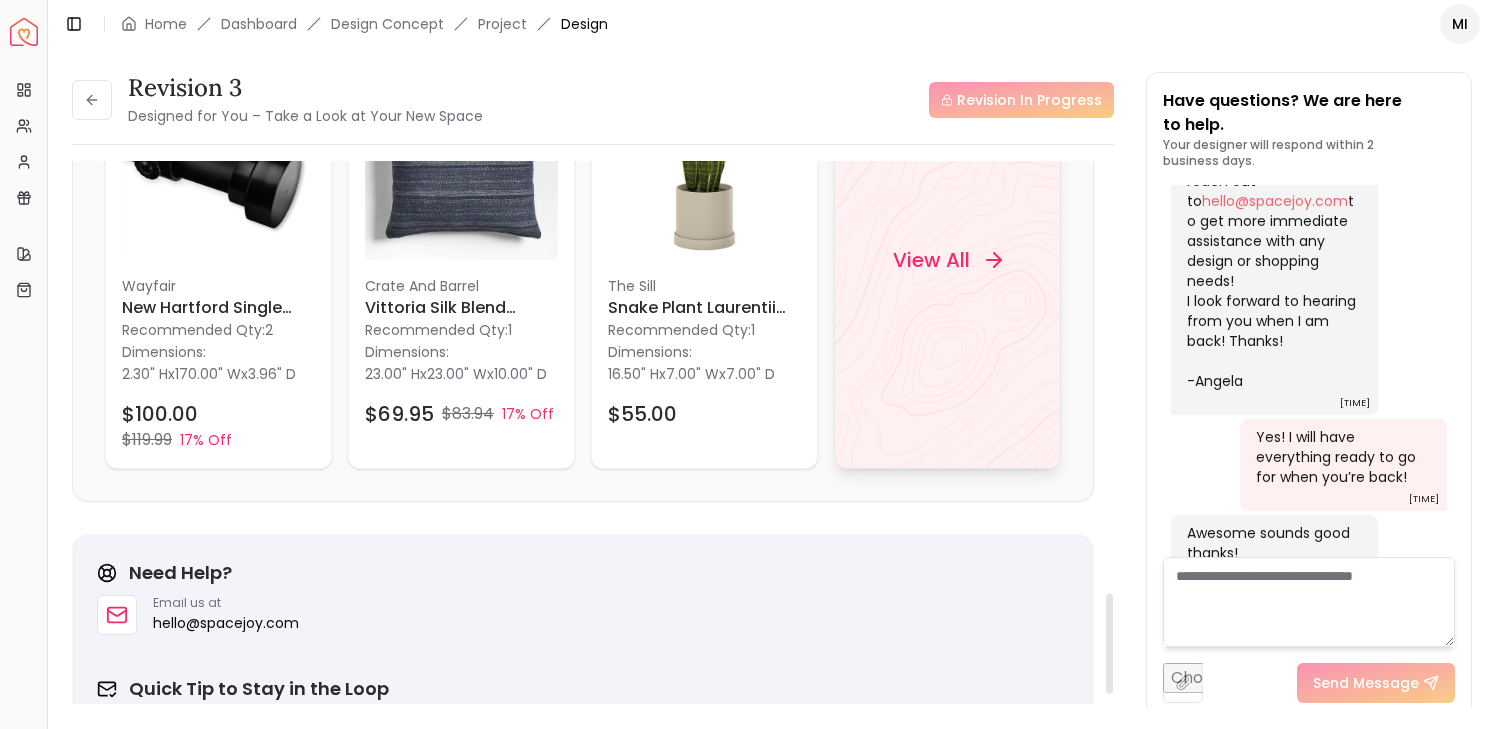 click on "View All" at bounding box center [947, 259] 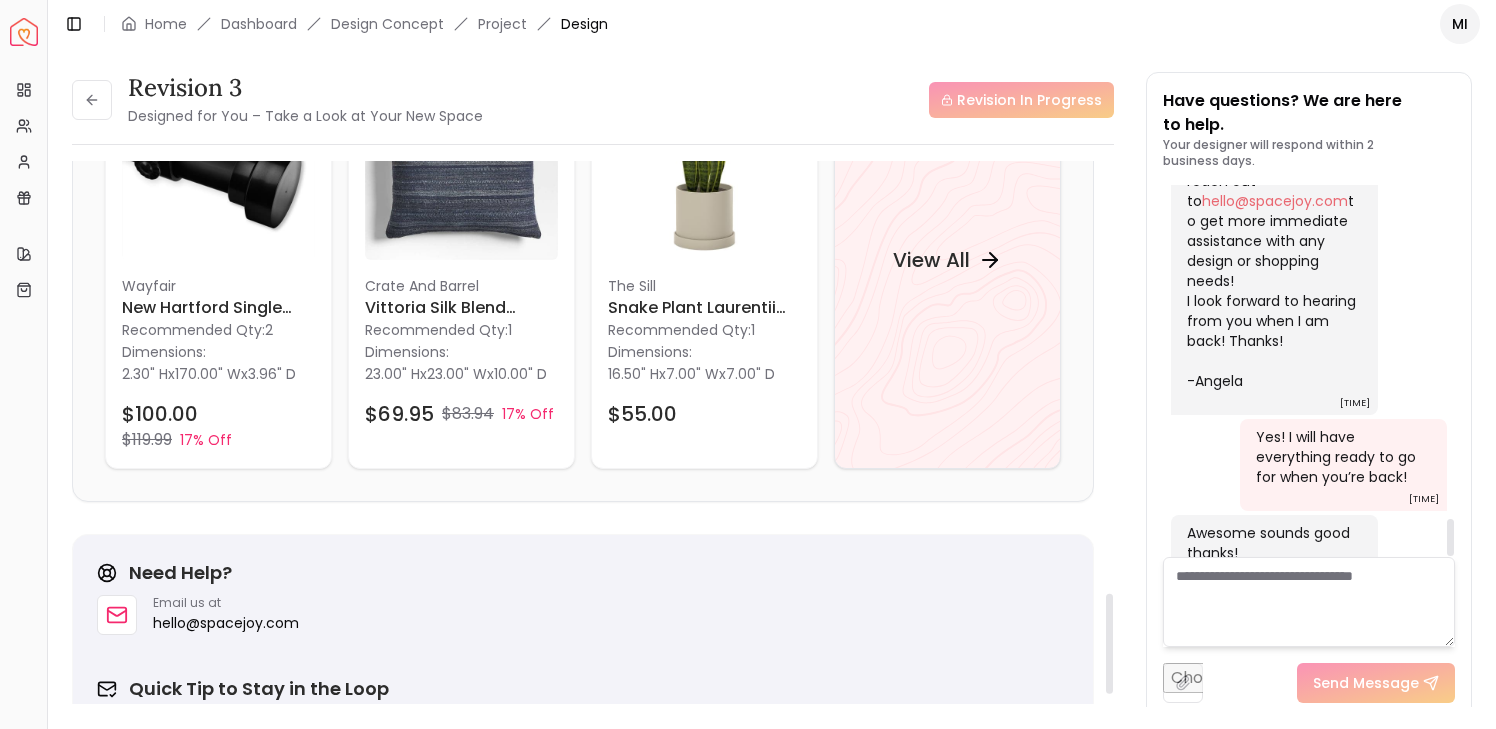 click at bounding box center [1309, 602] 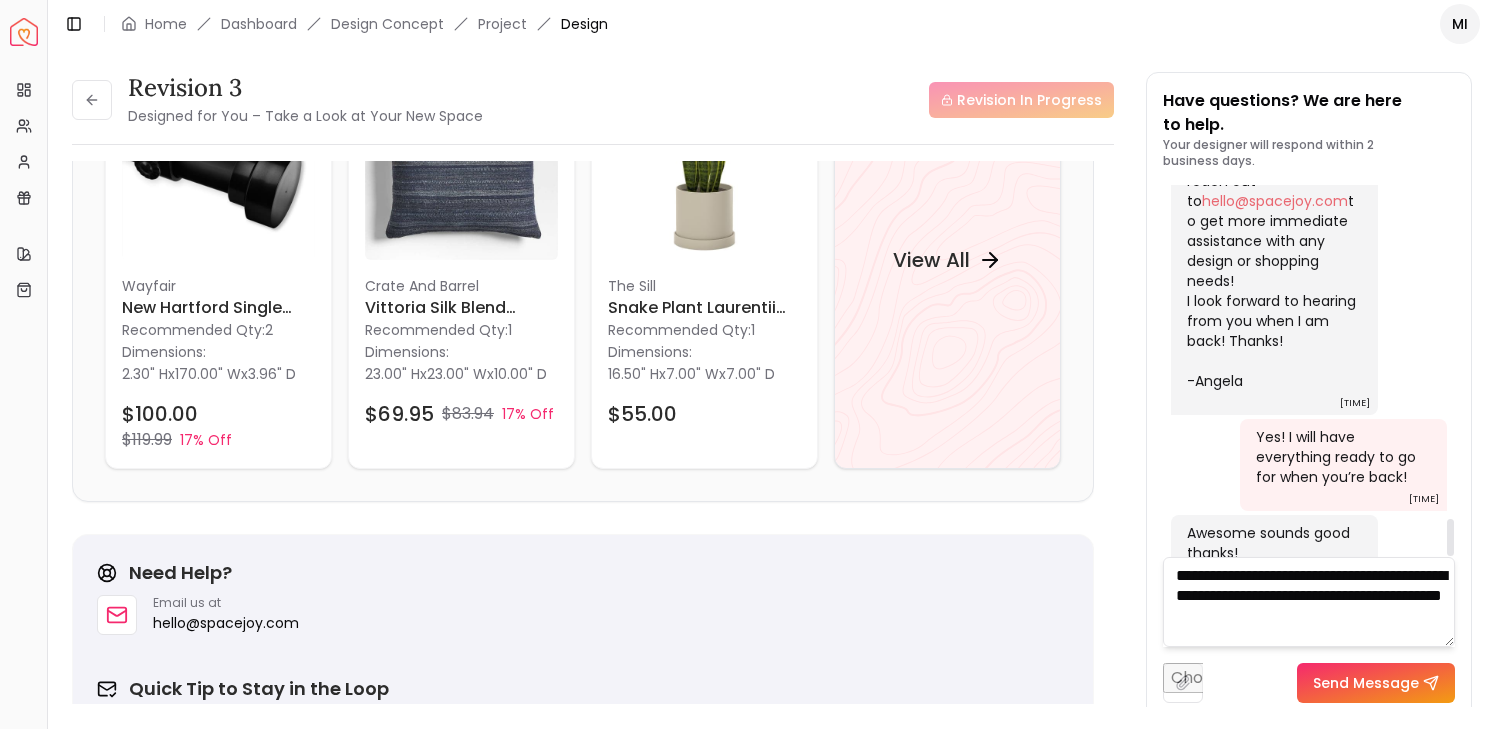 type on "**********" 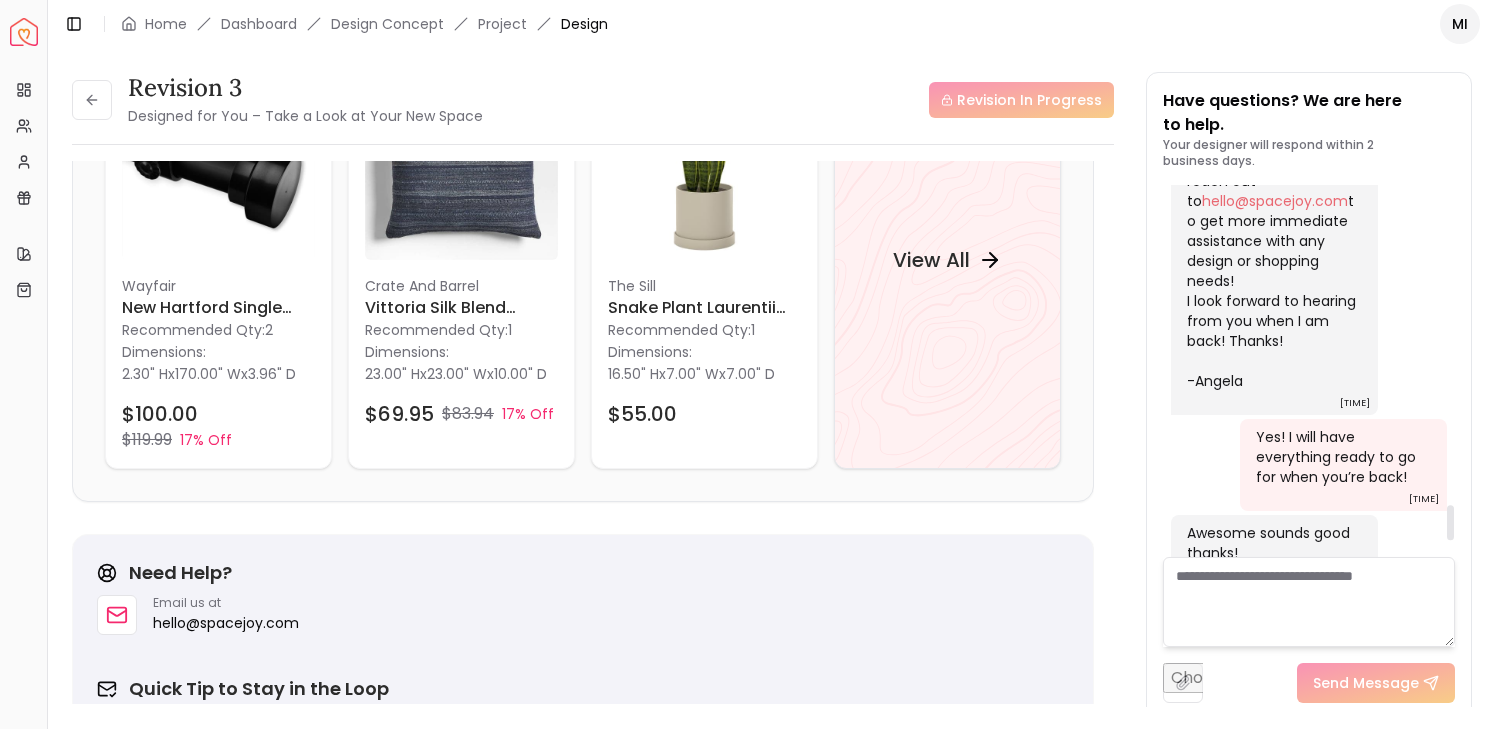 scroll, scrollTop: 3389, scrollLeft: 0, axis: vertical 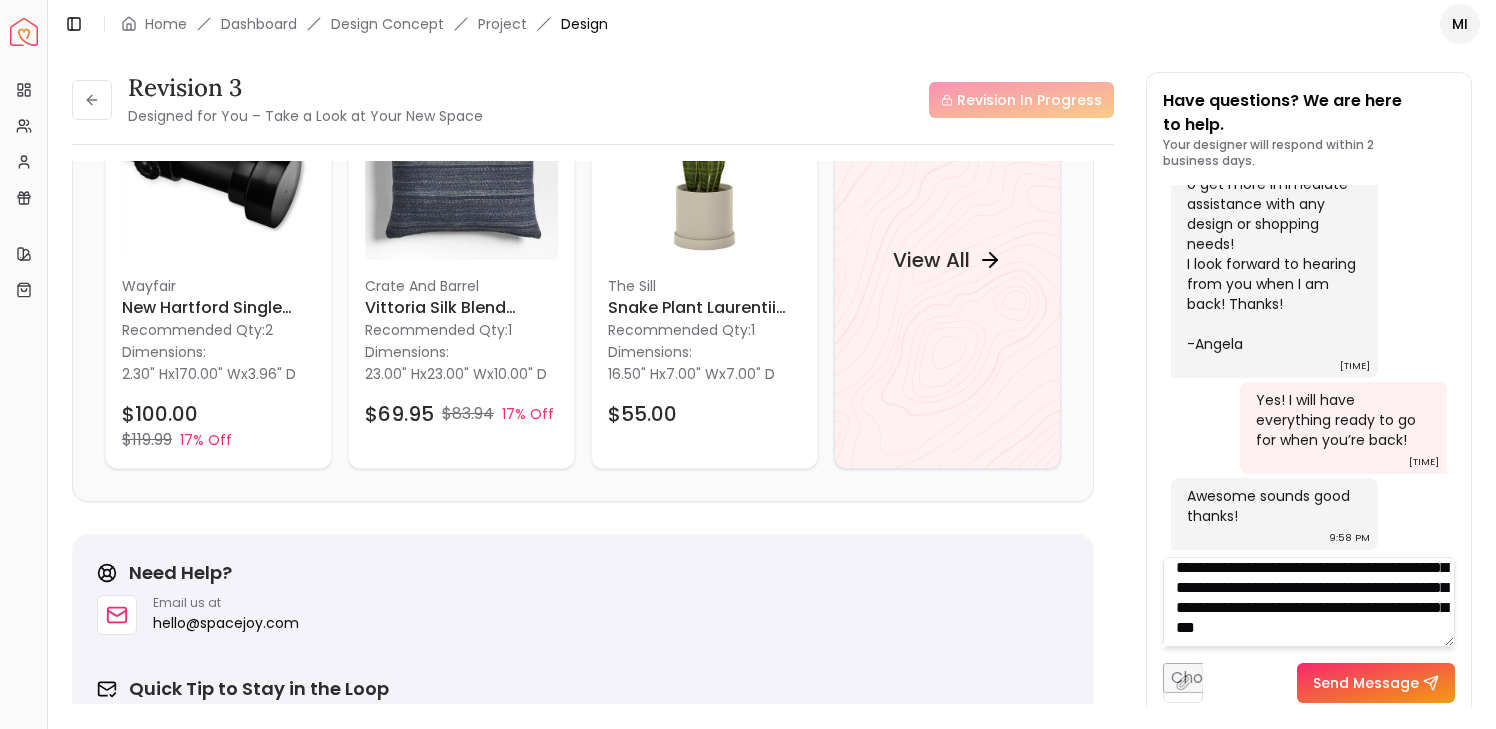 click on "**********" at bounding box center (1309, 602) 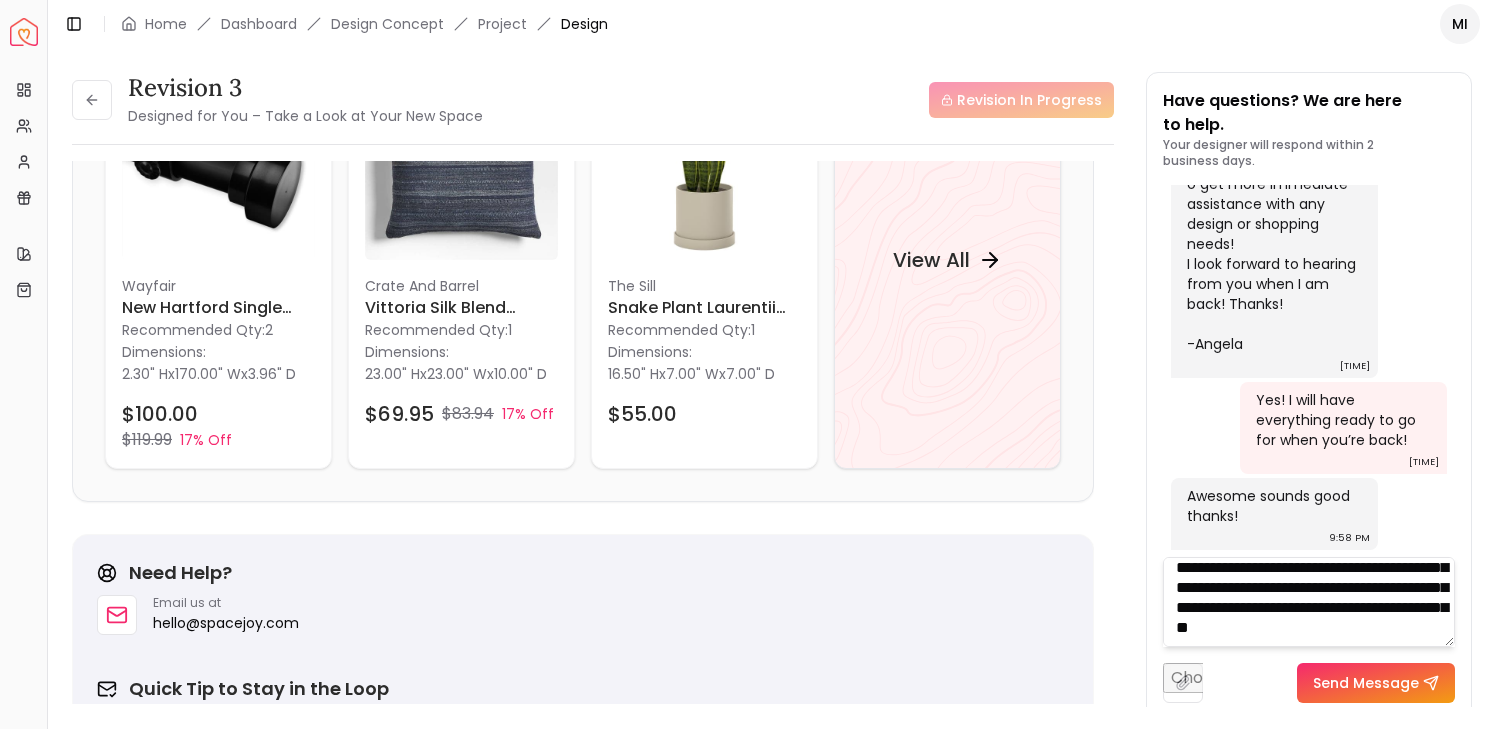 click on "**********" at bounding box center (1309, 602) 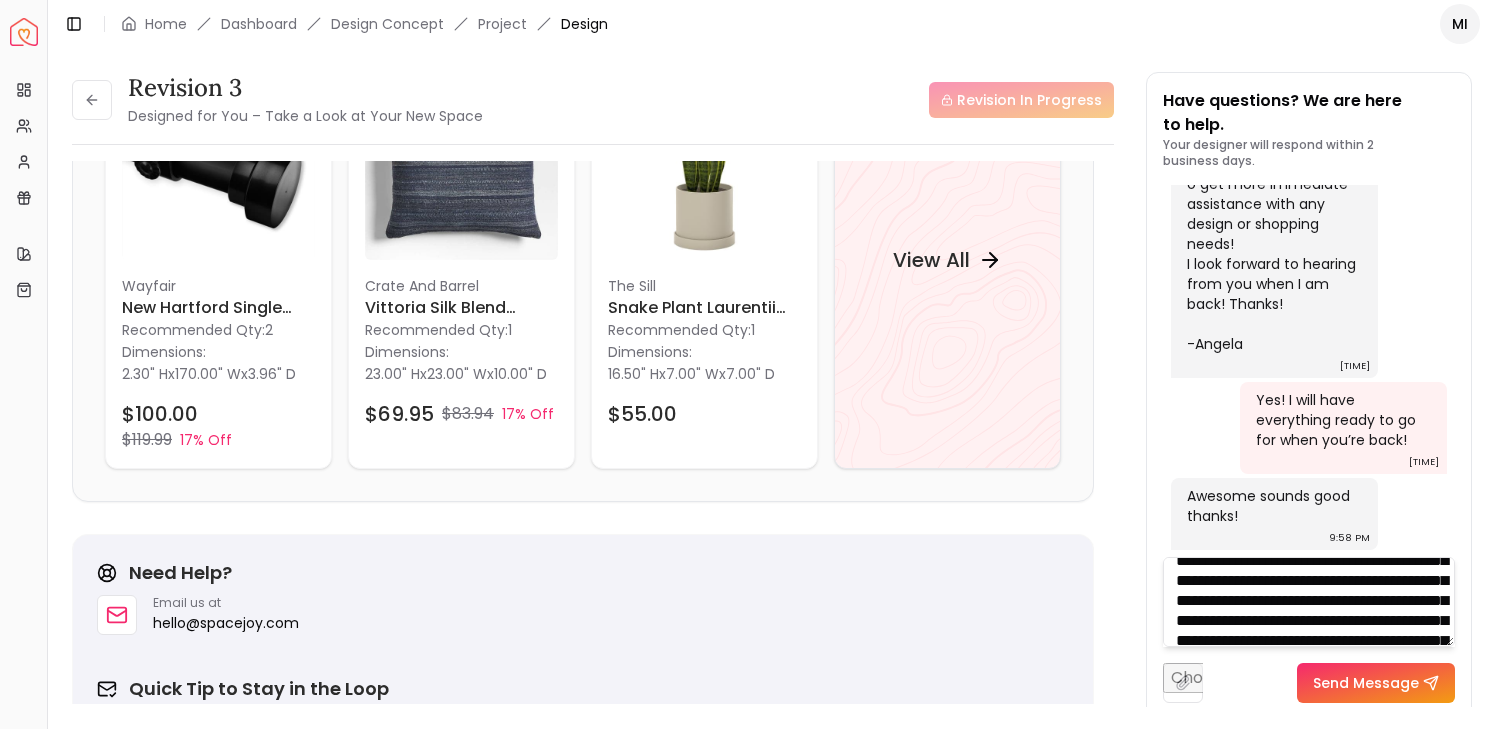scroll, scrollTop: 0, scrollLeft: 0, axis: both 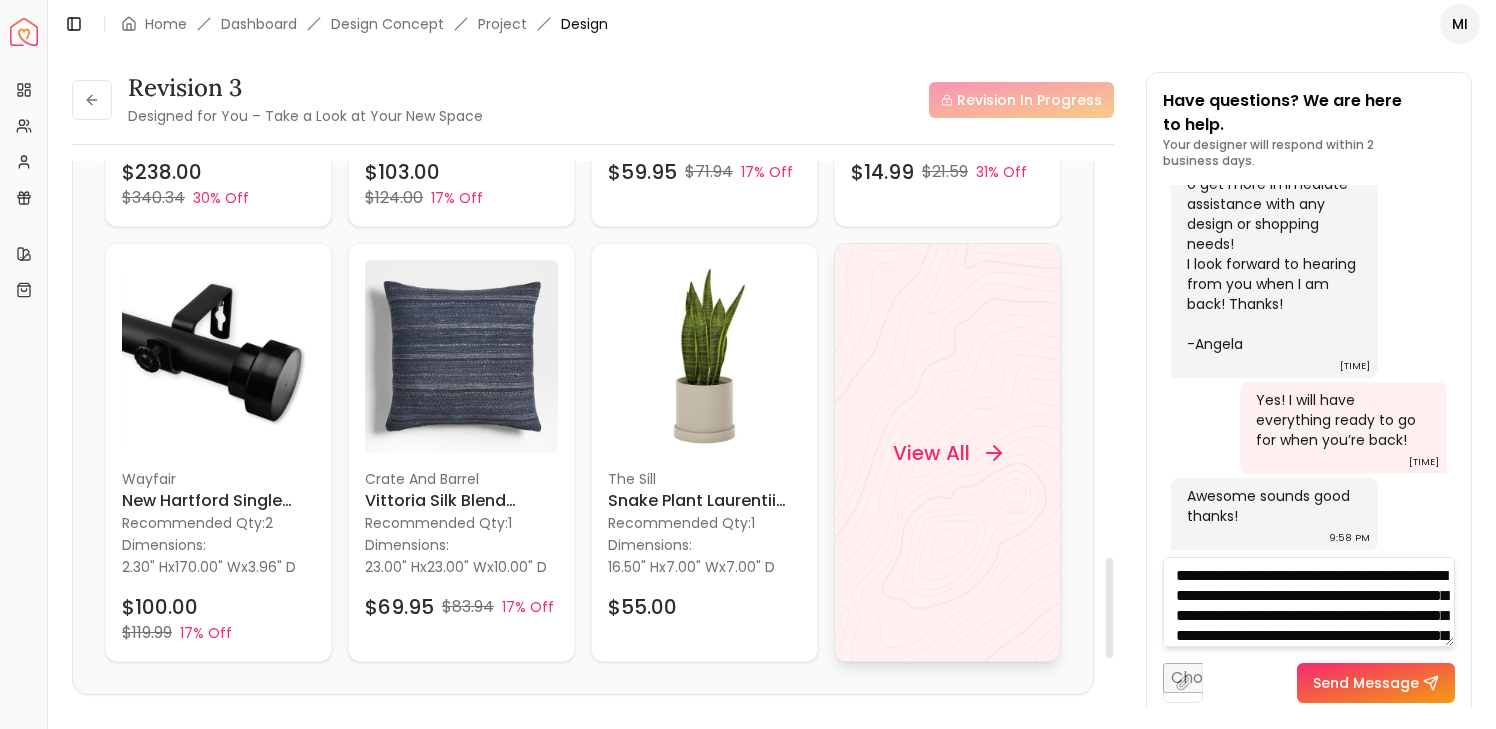 click on "View All" at bounding box center [931, 452] 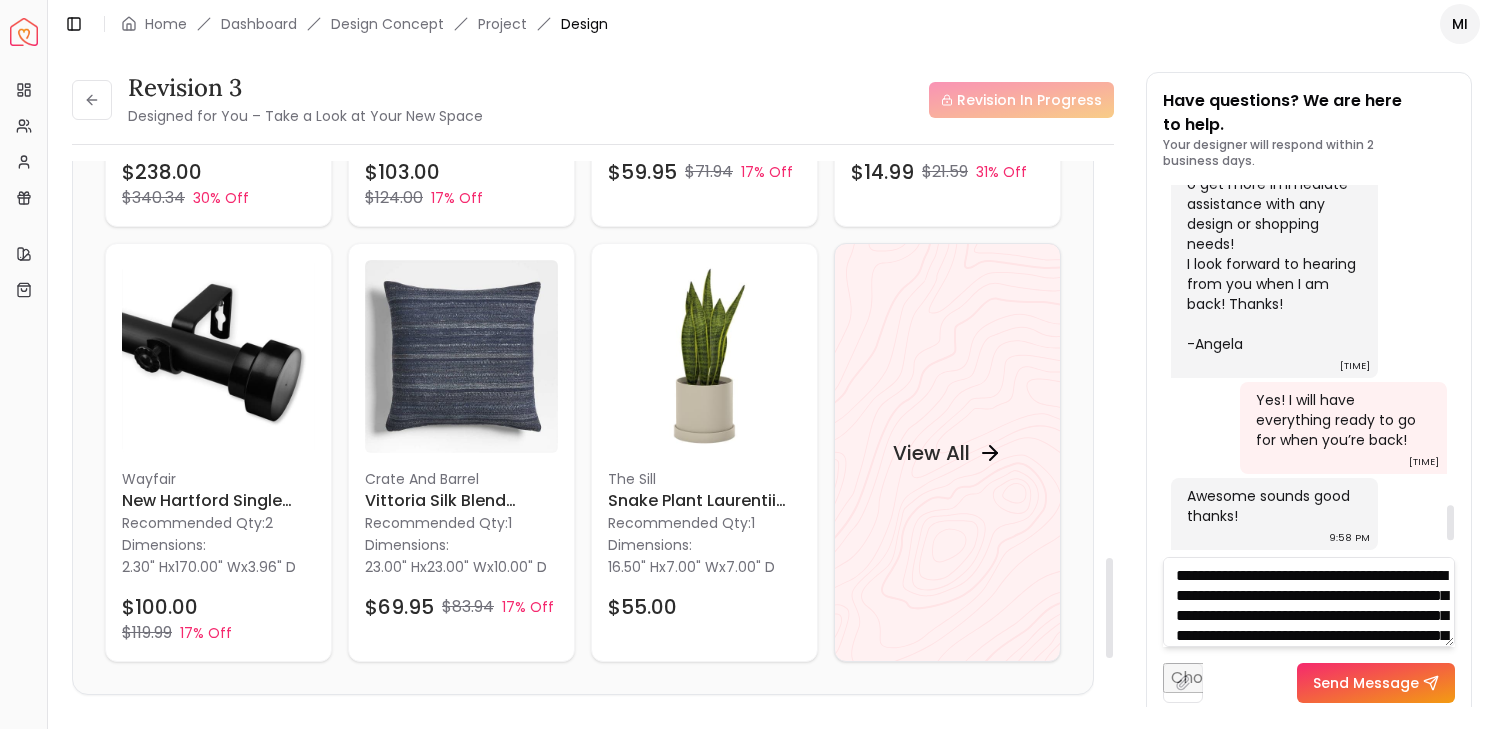 scroll, scrollTop: 128, scrollLeft: 0, axis: vertical 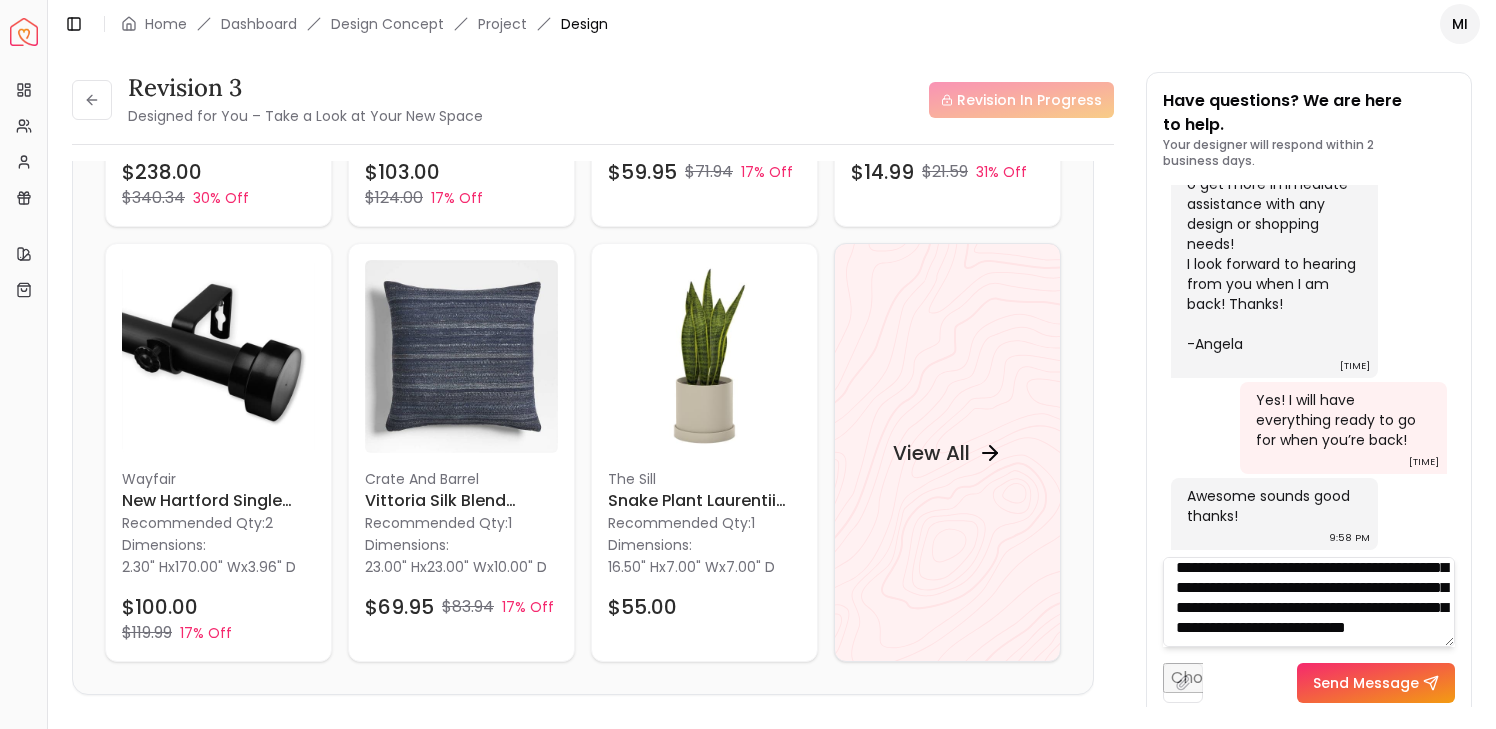 click on "**********" at bounding box center [1309, 602] 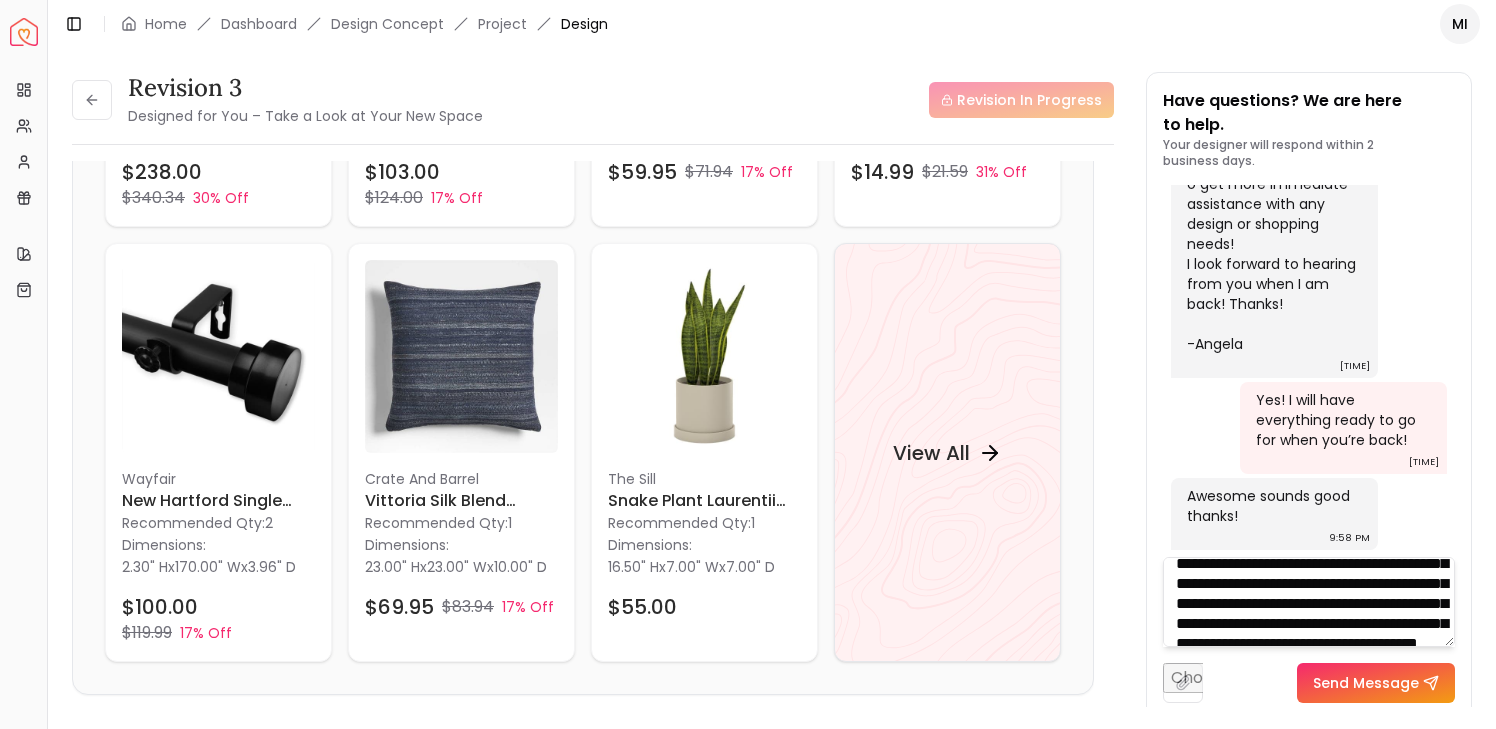 scroll, scrollTop: 73, scrollLeft: 0, axis: vertical 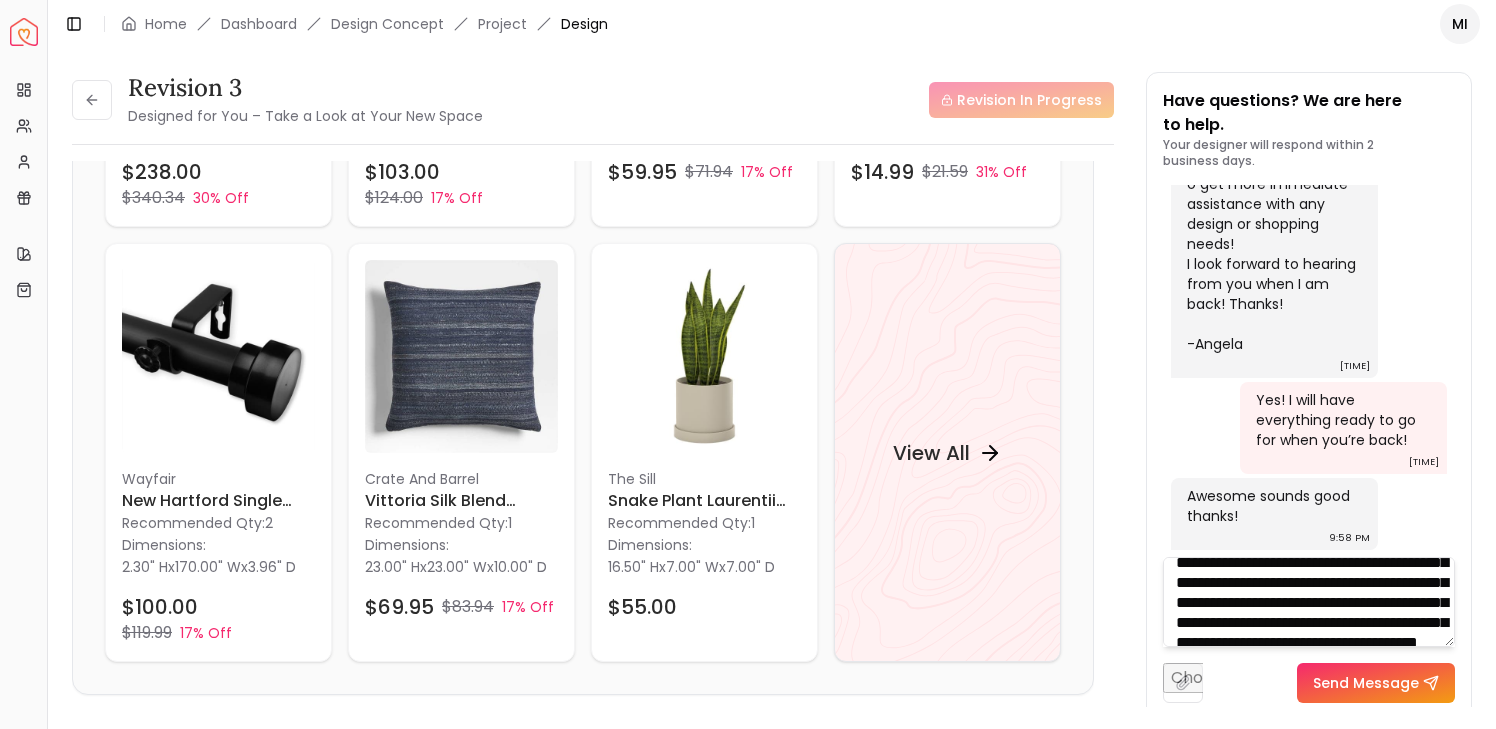 click on "**********" at bounding box center (1309, 602) 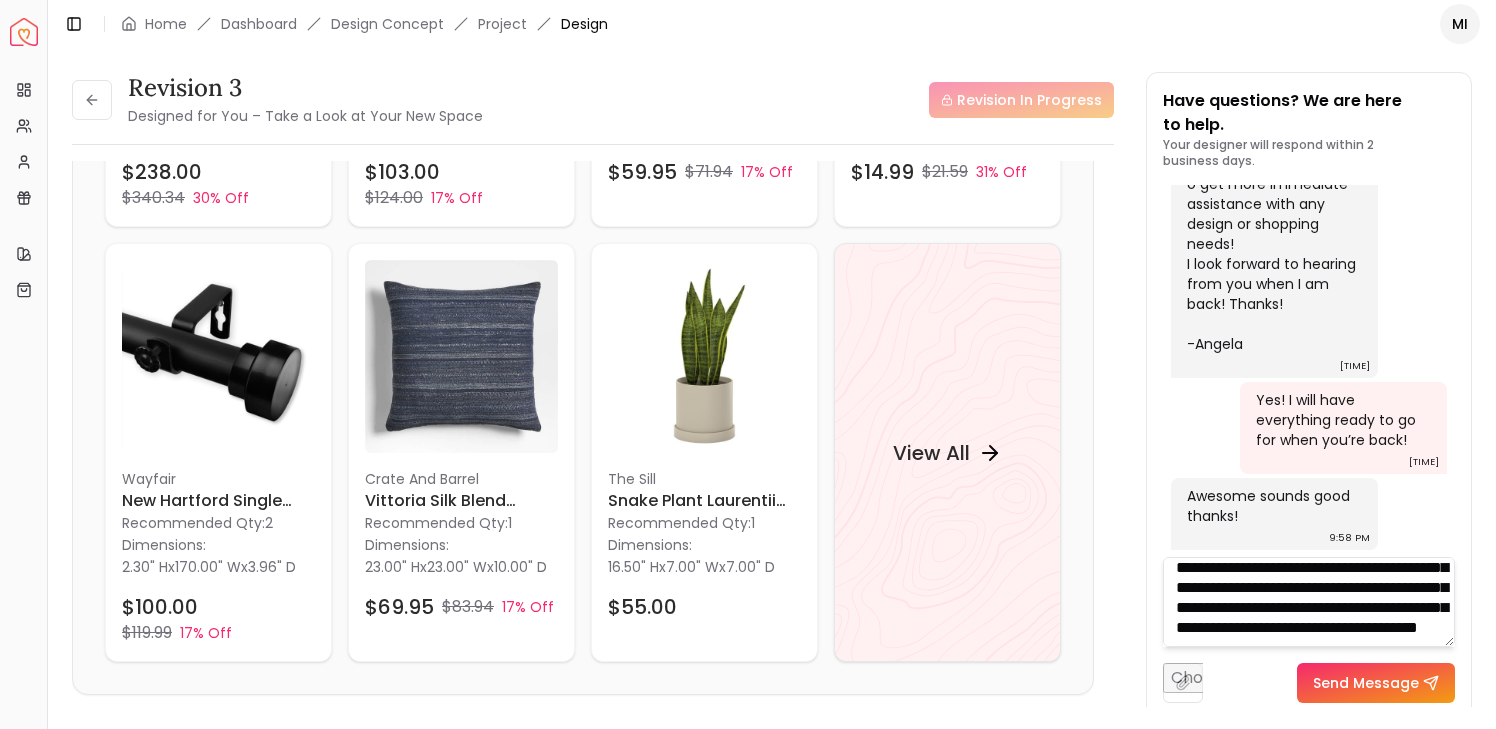 scroll, scrollTop: 168, scrollLeft: 0, axis: vertical 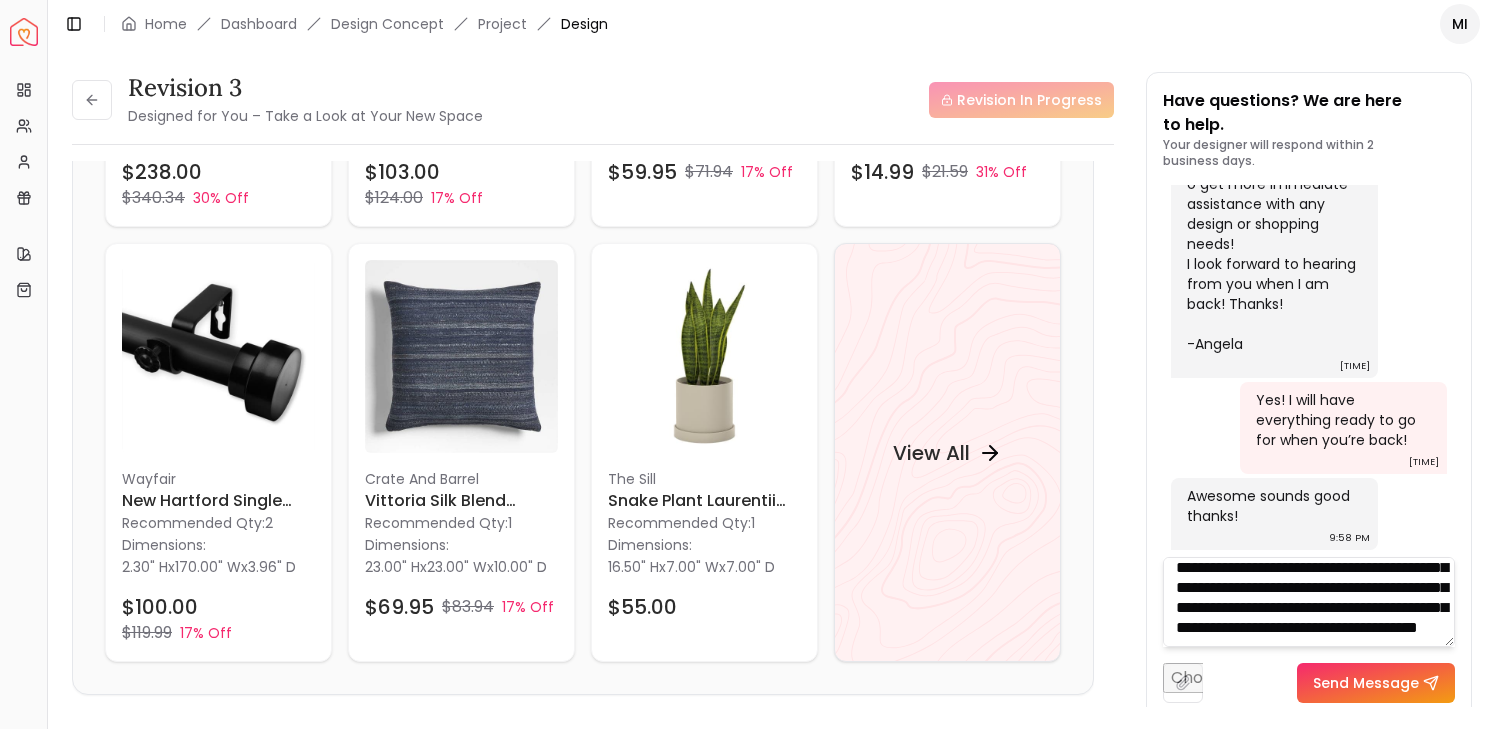 type on "**********" 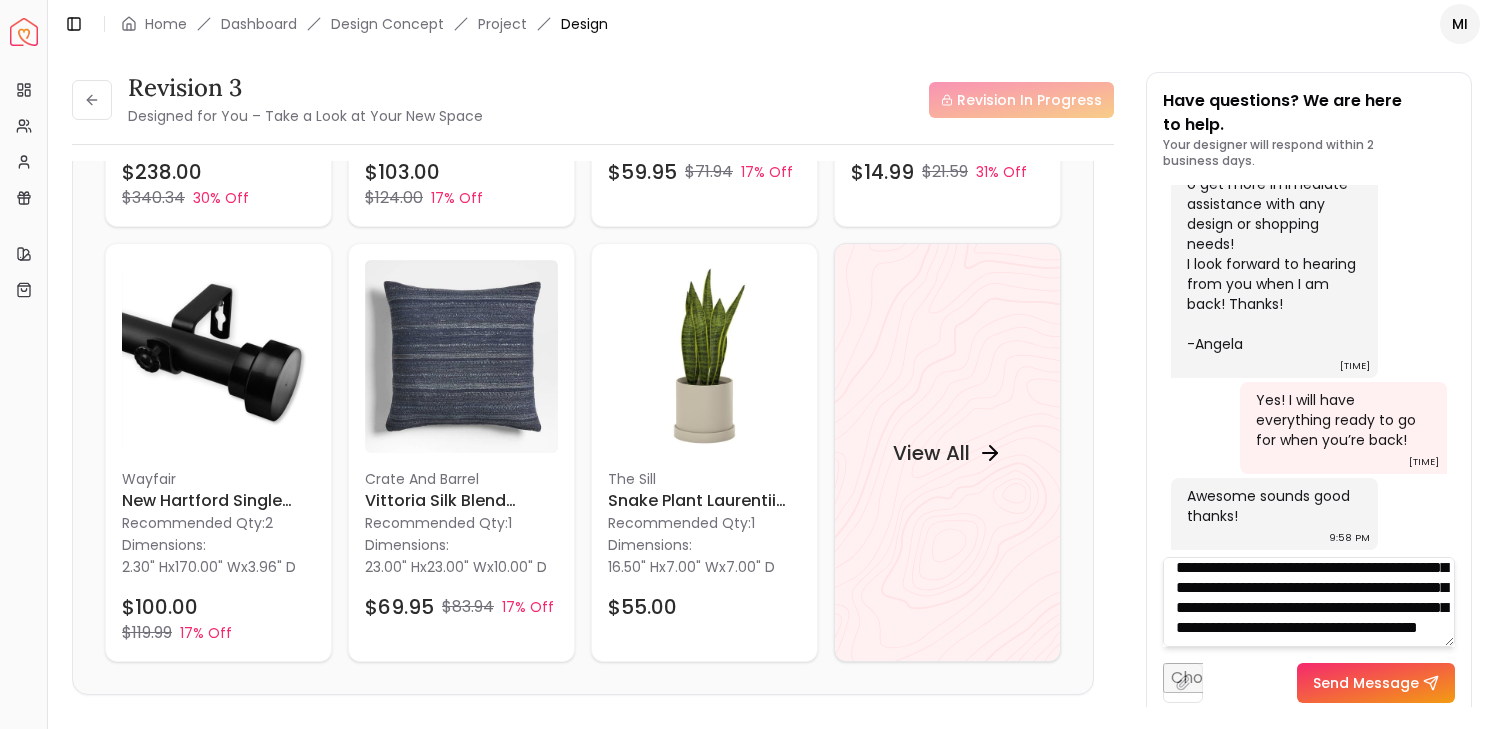 click on "Send Message" at bounding box center (1376, 683) 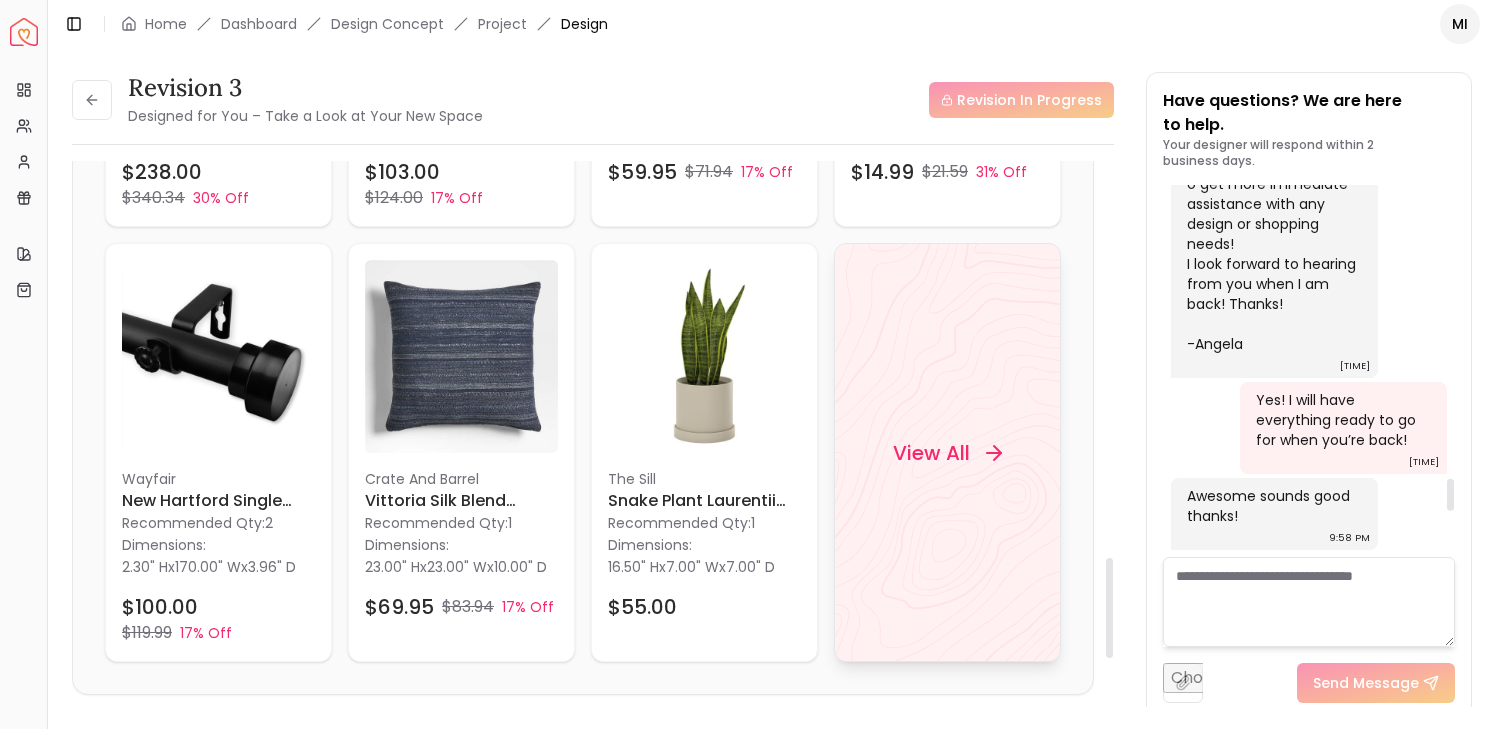 scroll, scrollTop: 0, scrollLeft: 0, axis: both 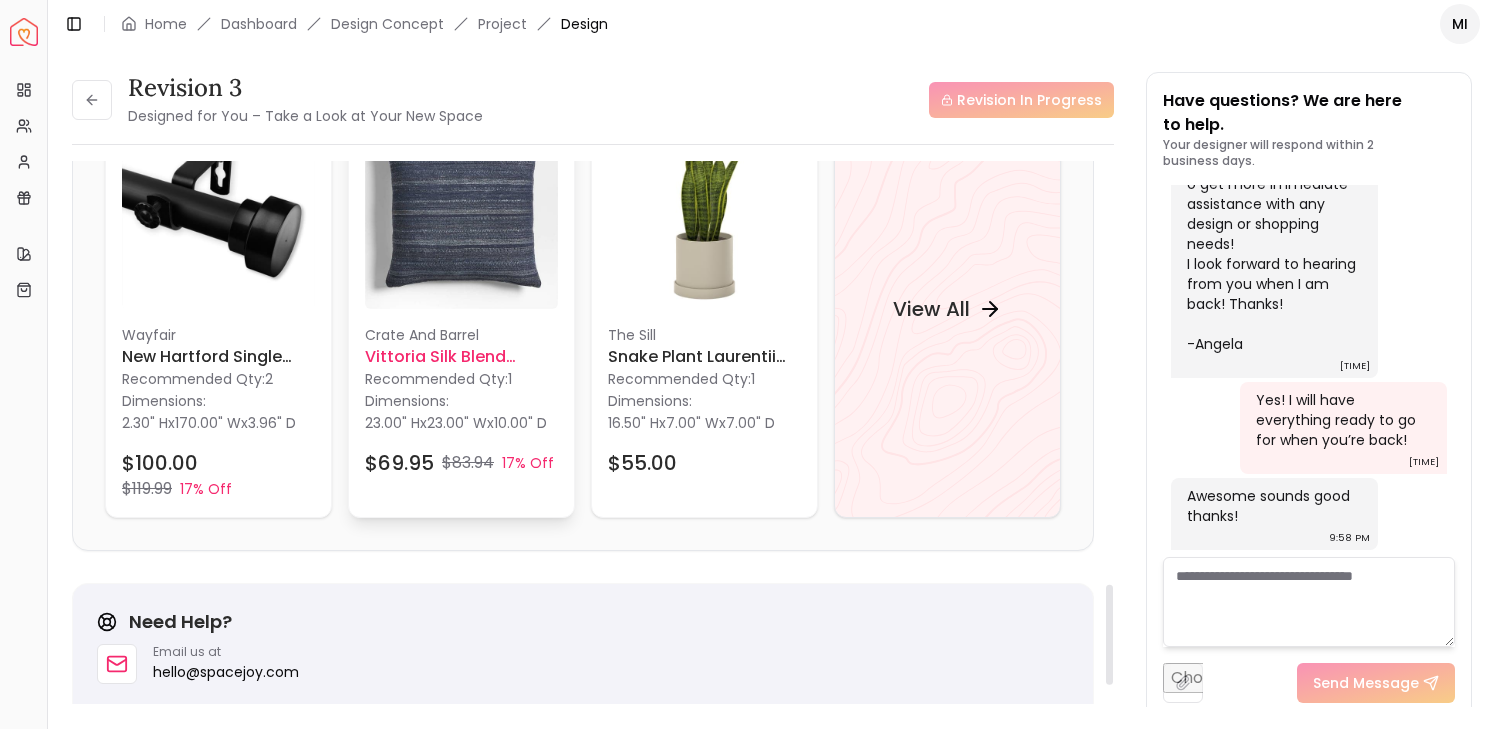click at bounding box center [461, 212] 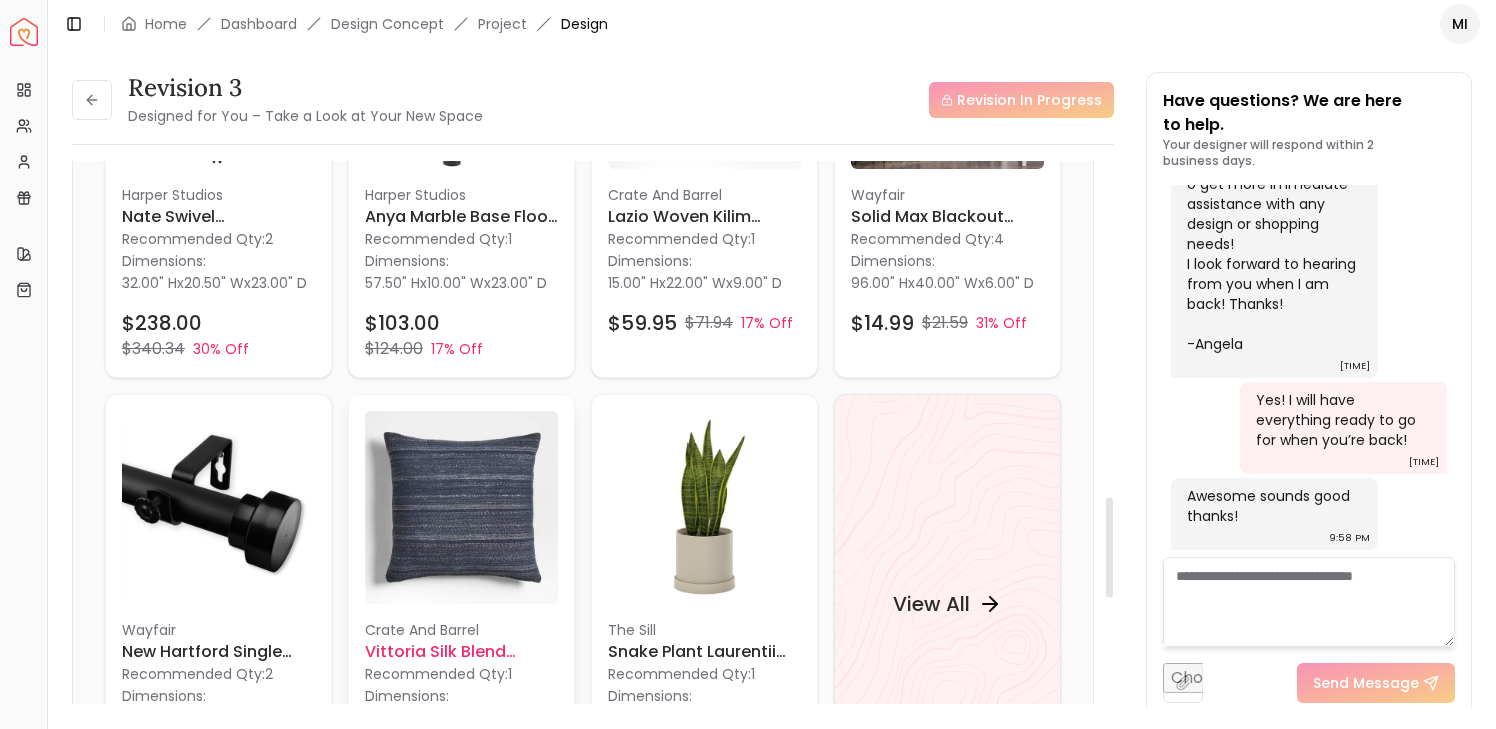 scroll, scrollTop: 2032, scrollLeft: 0, axis: vertical 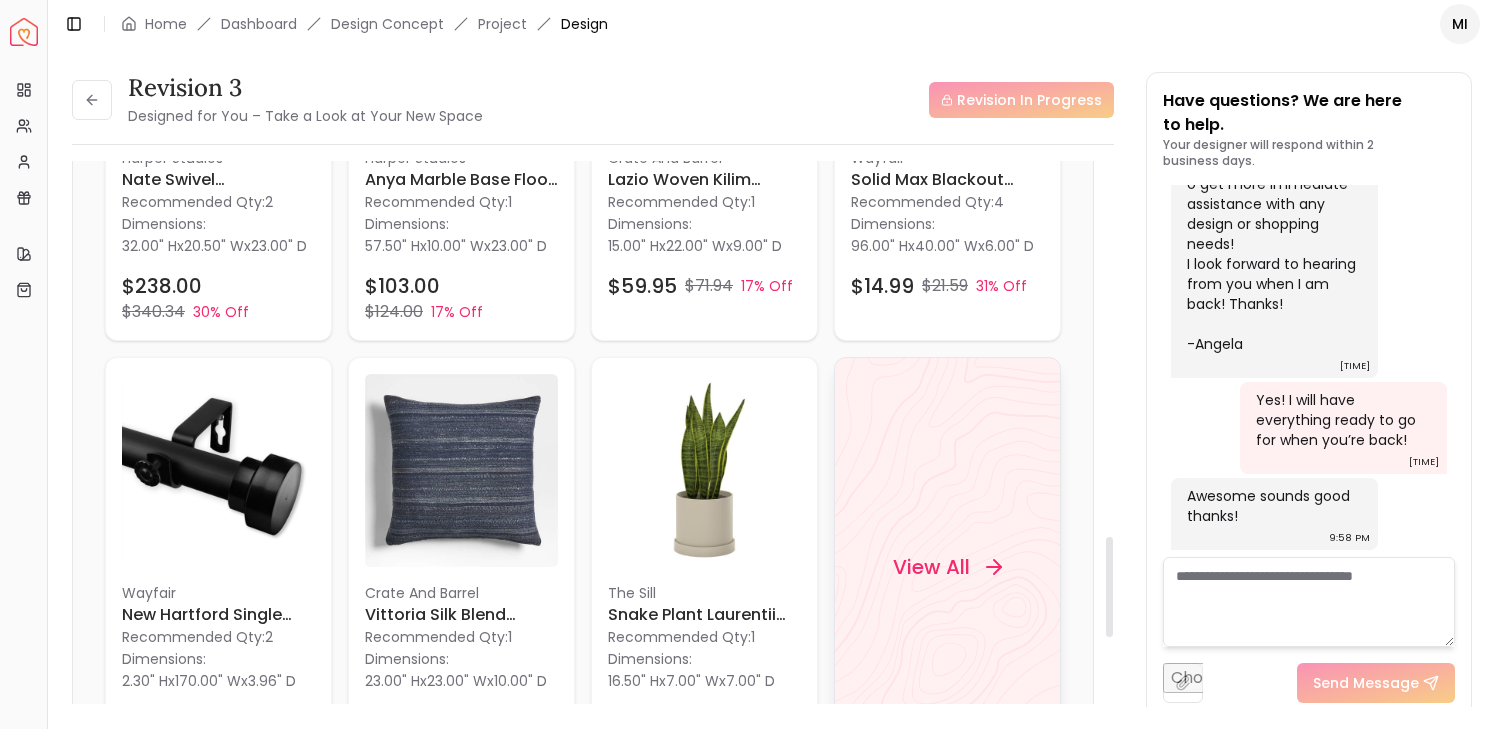 click on "View All" at bounding box center (947, 566) 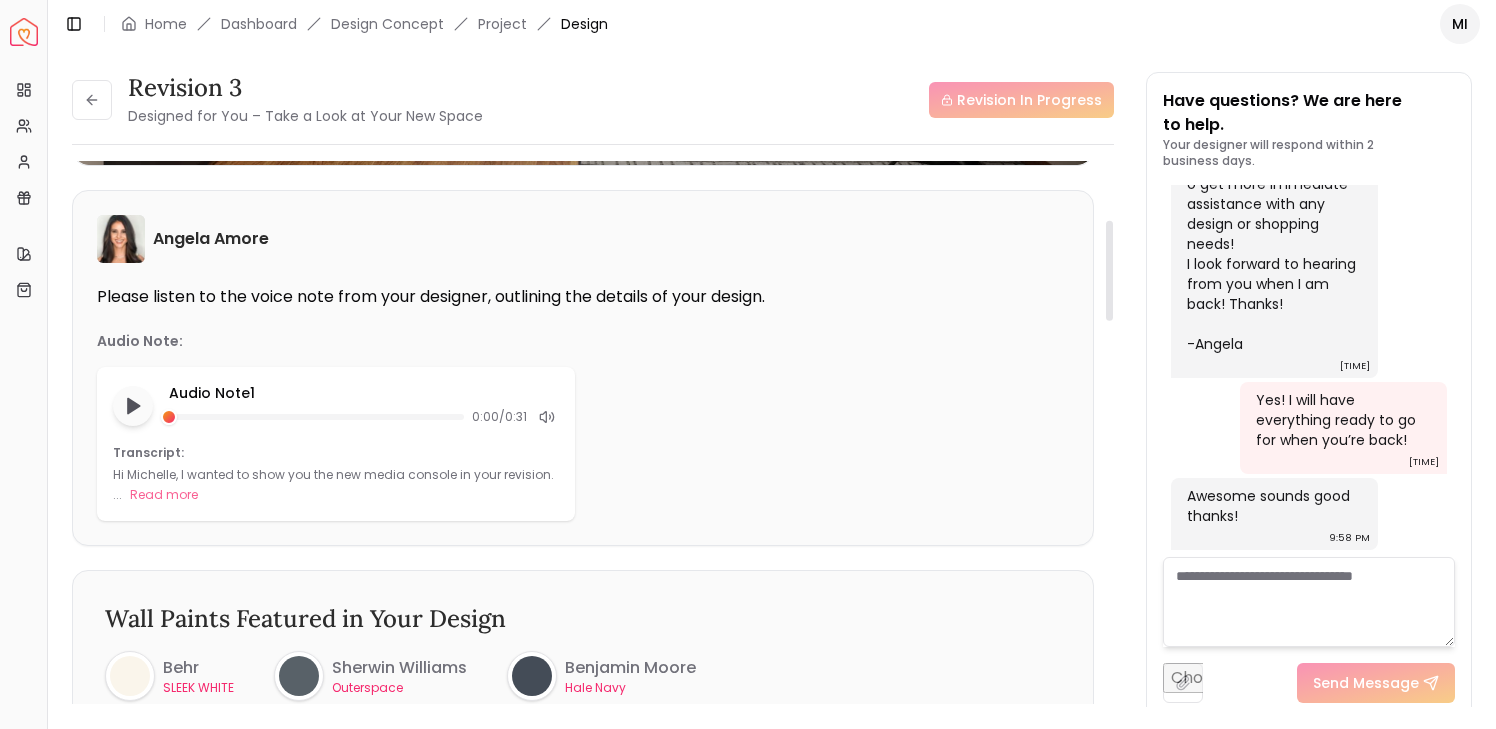 scroll, scrollTop: 733, scrollLeft: 0, axis: vertical 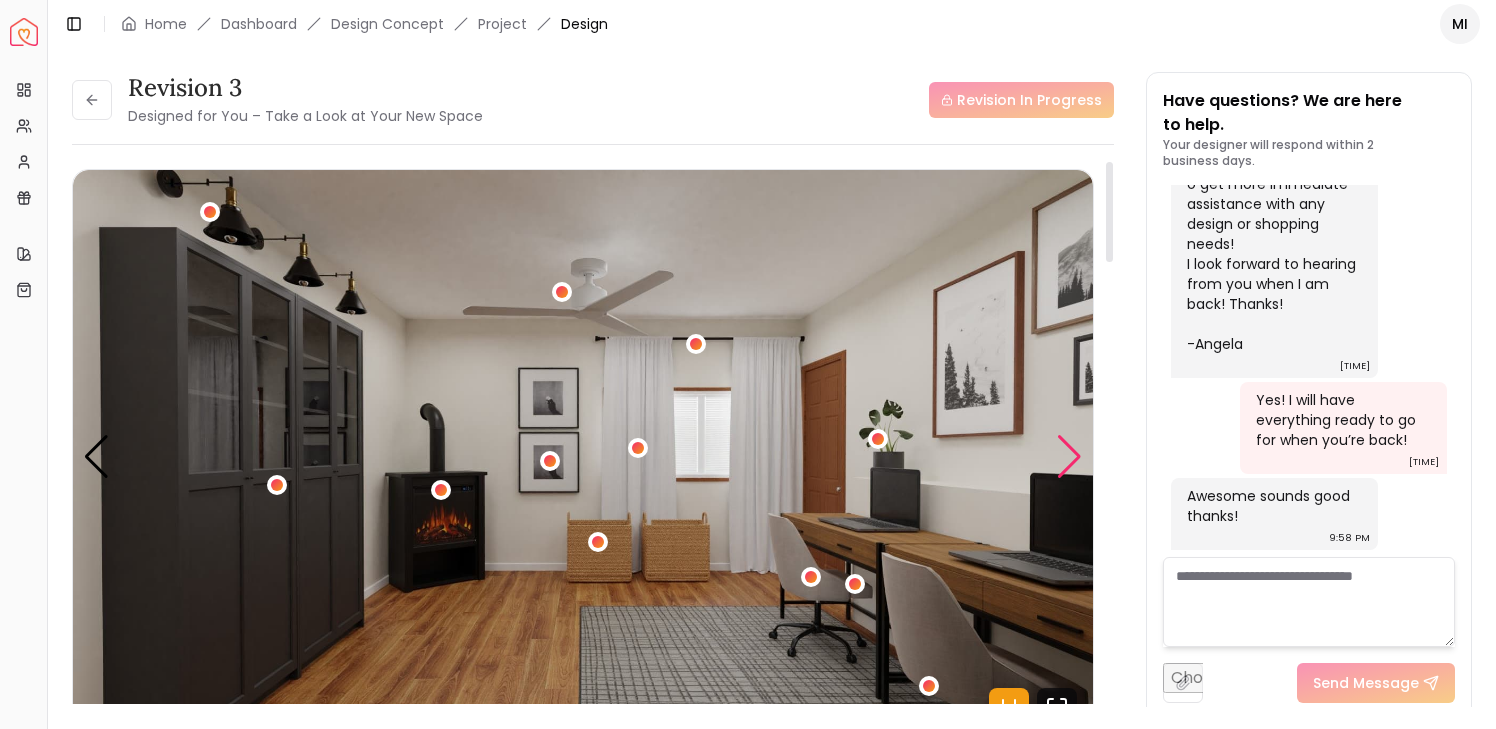 click at bounding box center [1069, 457] 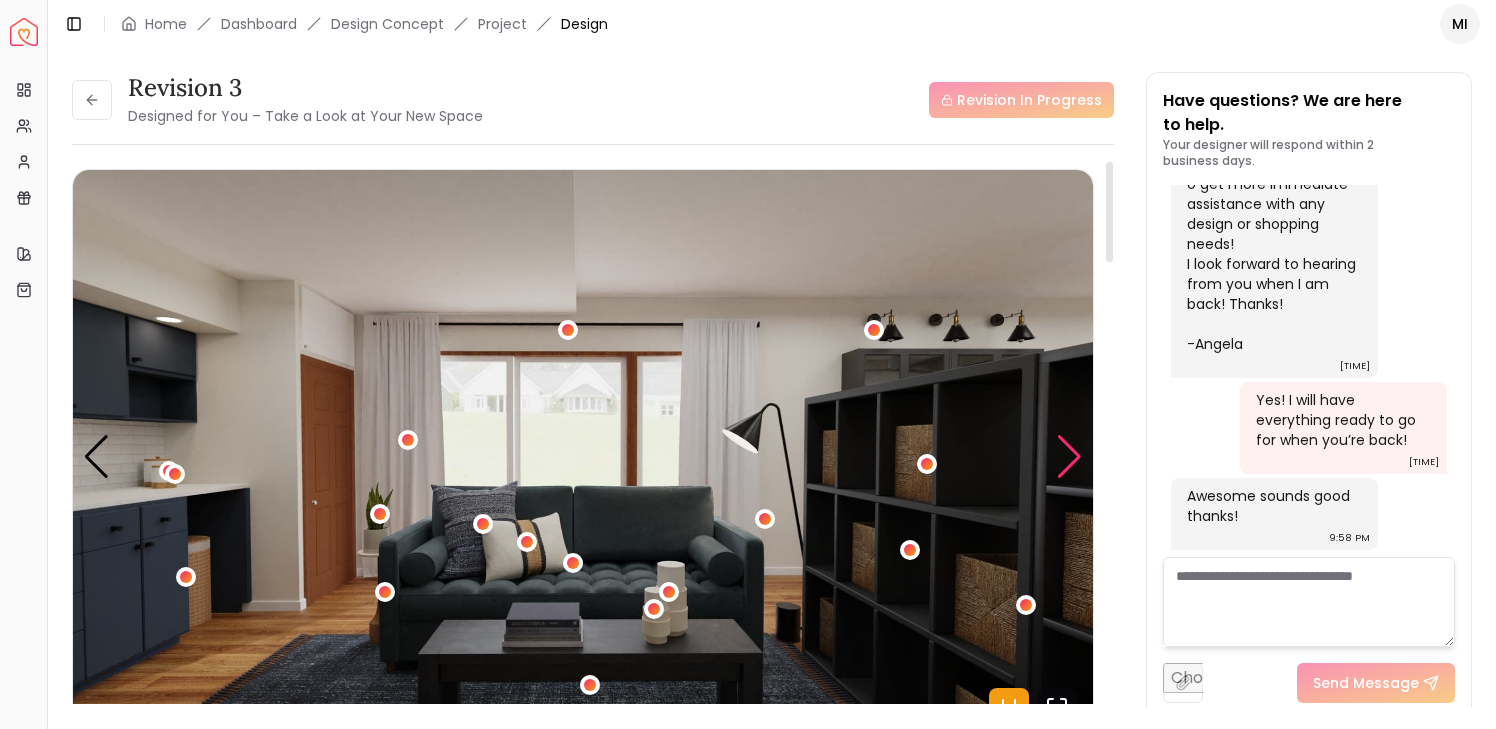 click at bounding box center [1069, 457] 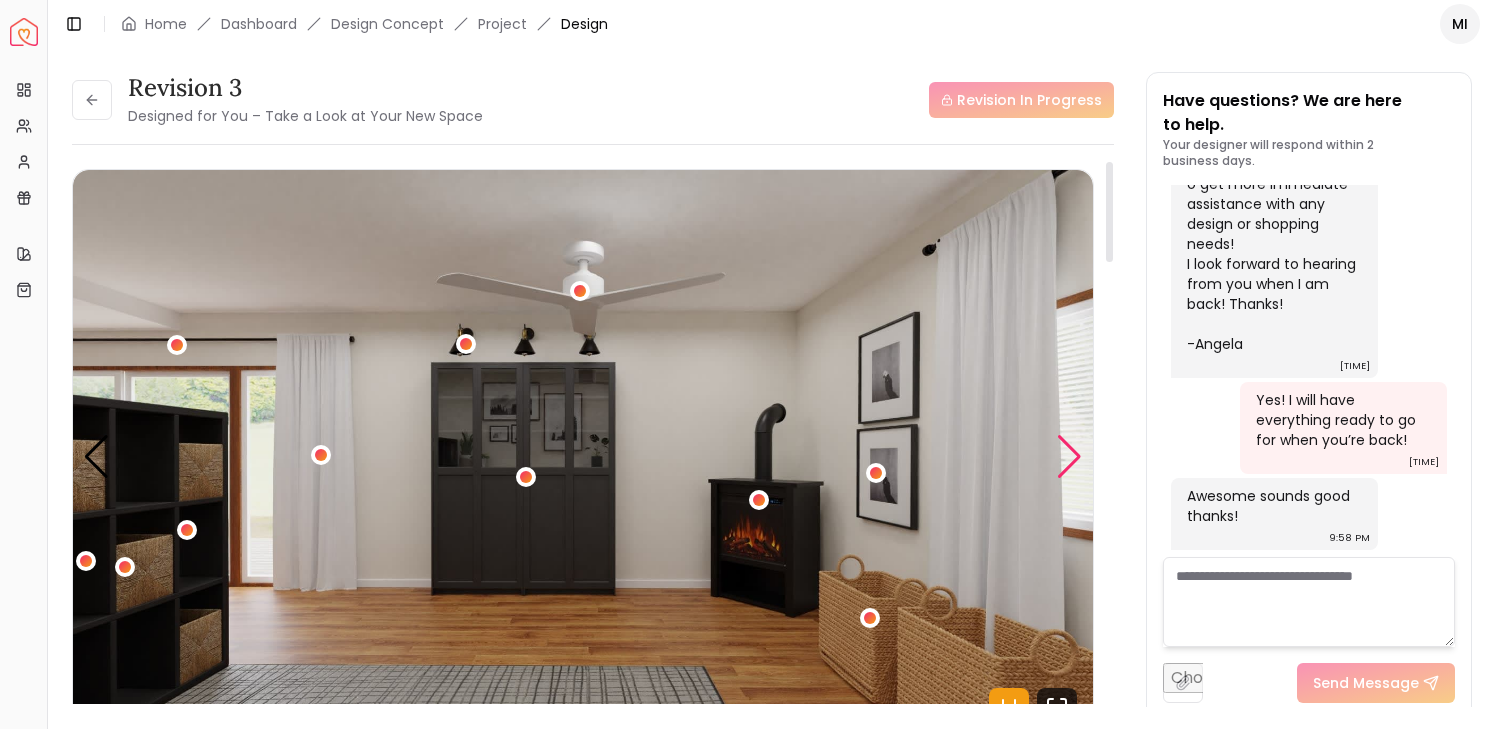 click at bounding box center (1069, 457) 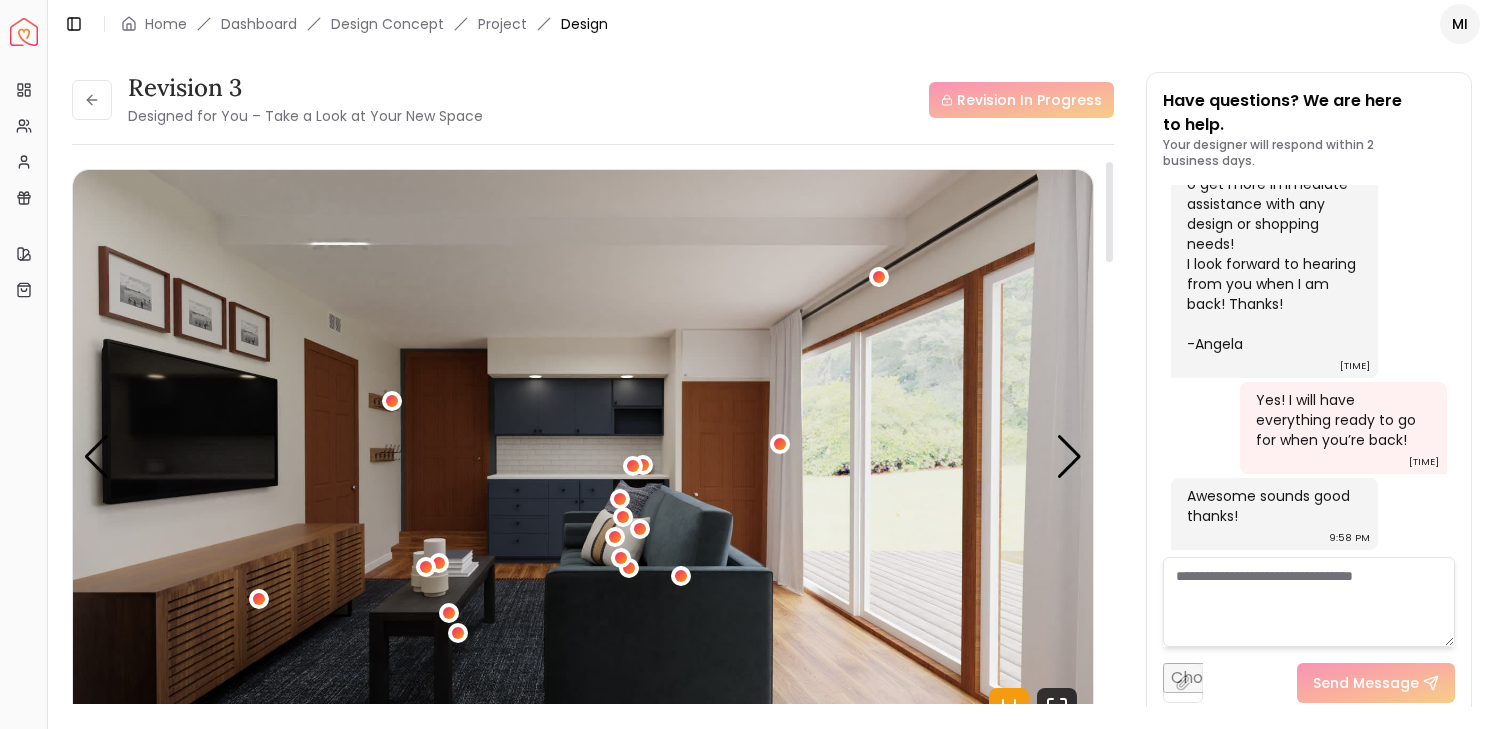 drag, startPoint x: 1065, startPoint y: 448, endPoint x: 1130, endPoint y: 436, distance: 66.09841 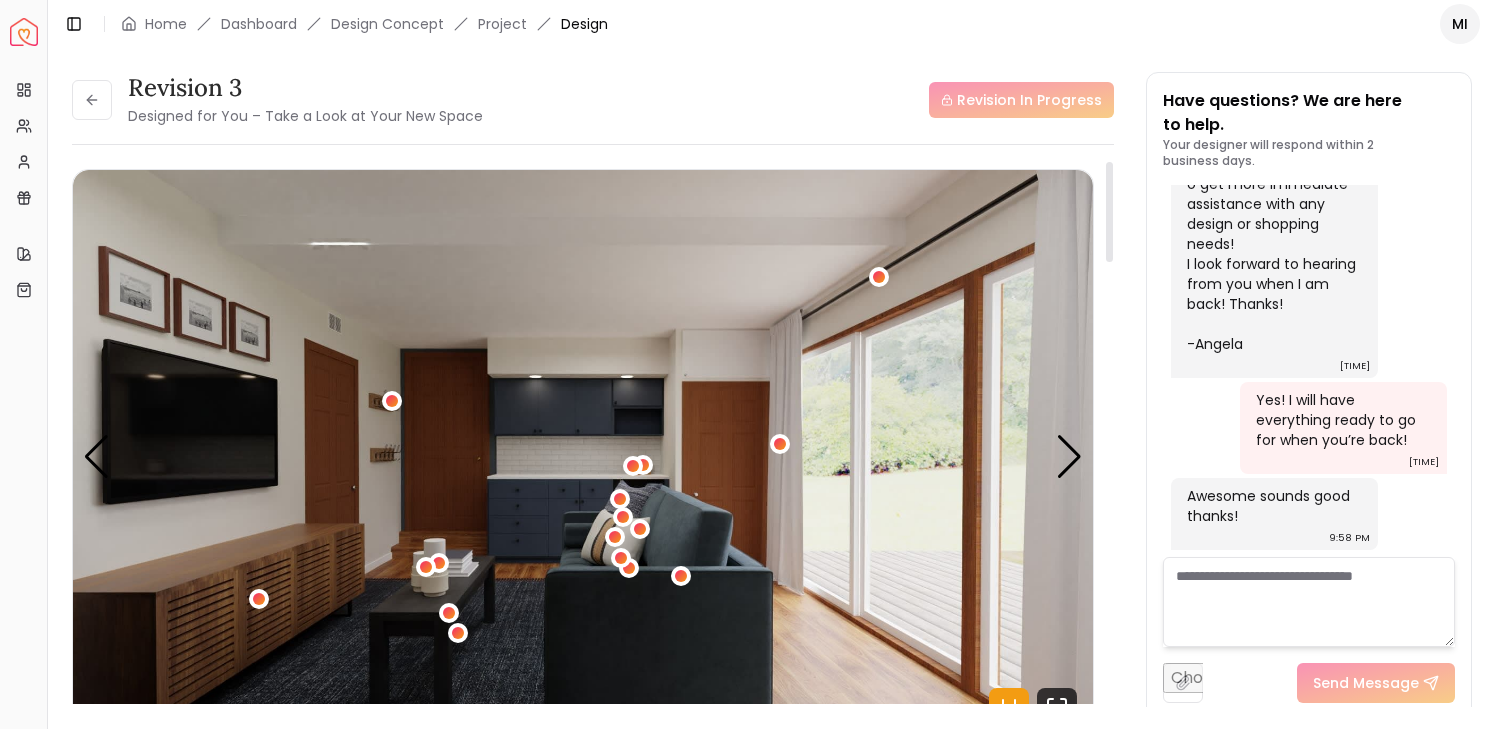 click on "Revision 3 Designed for You – Take a Look at Your New Space  Revision In Progress Revision 3 Designed for You – Take a Look at Your New Space  Revision In Progress Hotspots On Density Show All Angela Amore Please listen to the voice note from your designer, outlining the details of your design. Audio Note: Audio Note  1 0:00  /  0:31 Transcript:  Hi Michelle, I wanted to show you the new media console in your revision. ... Read more Wall Paints Featured in Your Design Behr SLEEK WHITE Sherwin Williams Outerspace Benjamin Moore Hale Navy Why Shop with Spacejoy? Shopping through Spacejoy isn’t just convenient — it’s smarter. Here’s why: One Cart, All Brands Our concierge places your orders across all retailers—no juggling multiple accounts. Track Everything, In One Place Monitor all your orders from different brands in your Spacejoy dashboard. Returns? Refunds? Relax. We manage returns and refunds with retailers so you don’t have to. Price Match Guarantee Deals Done Right Exclusive Discounts (" at bounding box center (772, 377) 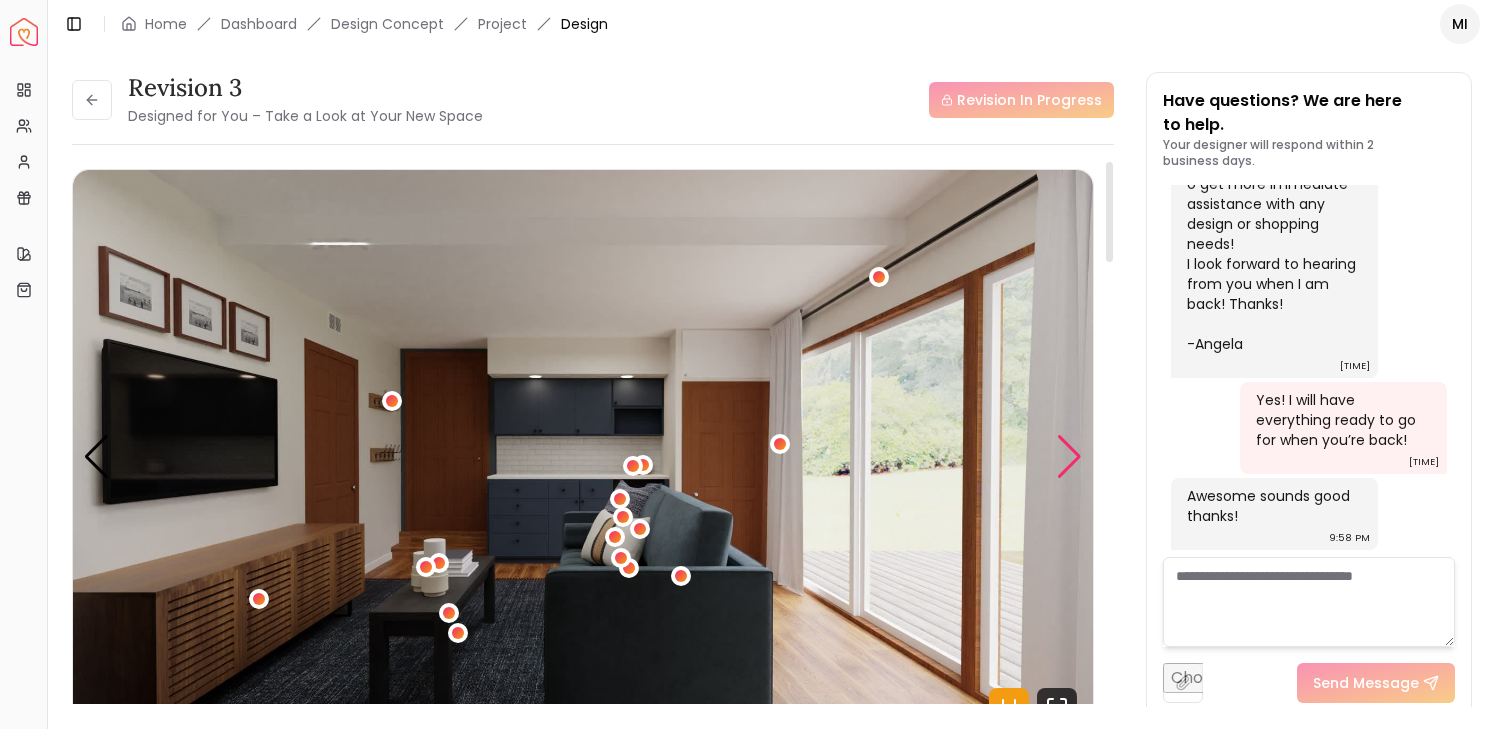 click at bounding box center (1069, 457) 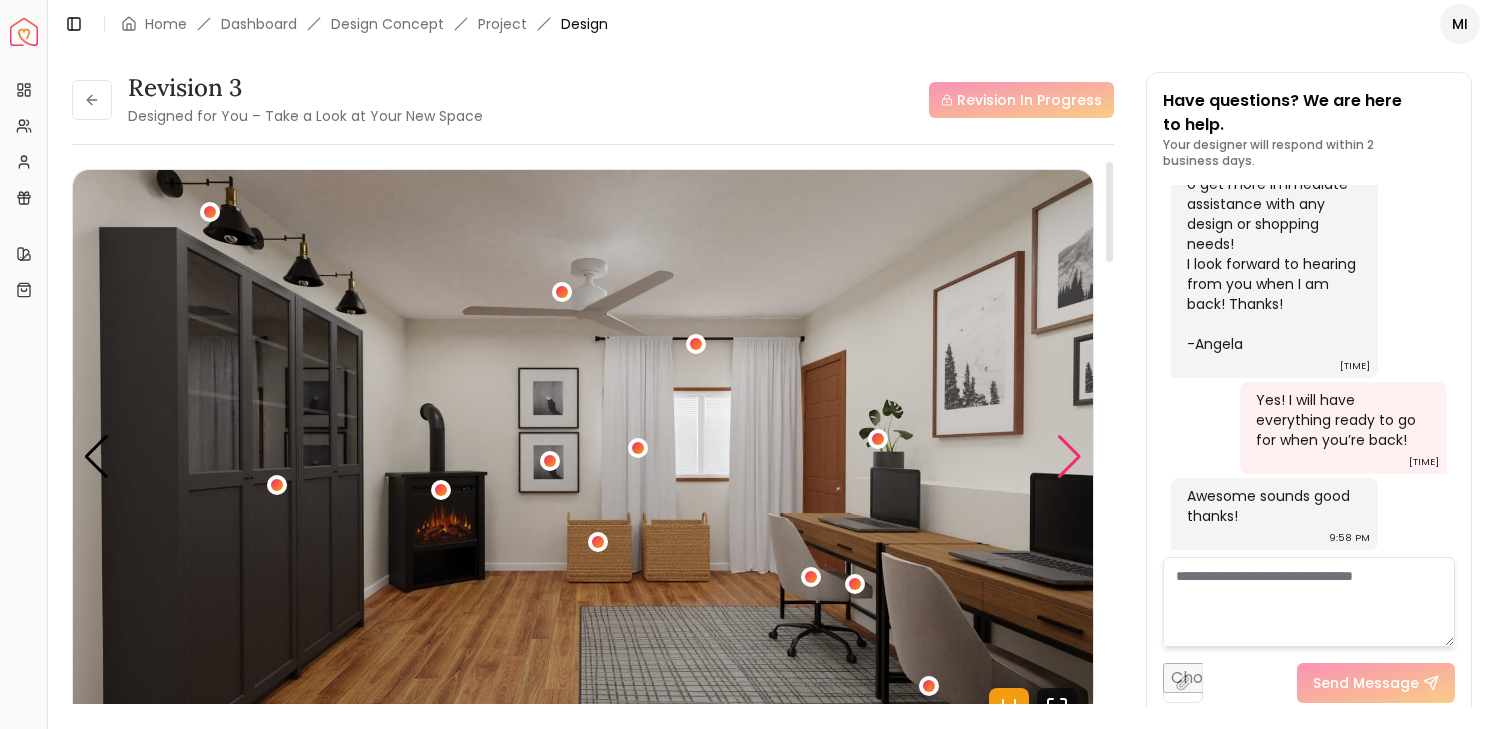 click at bounding box center (1069, 457) 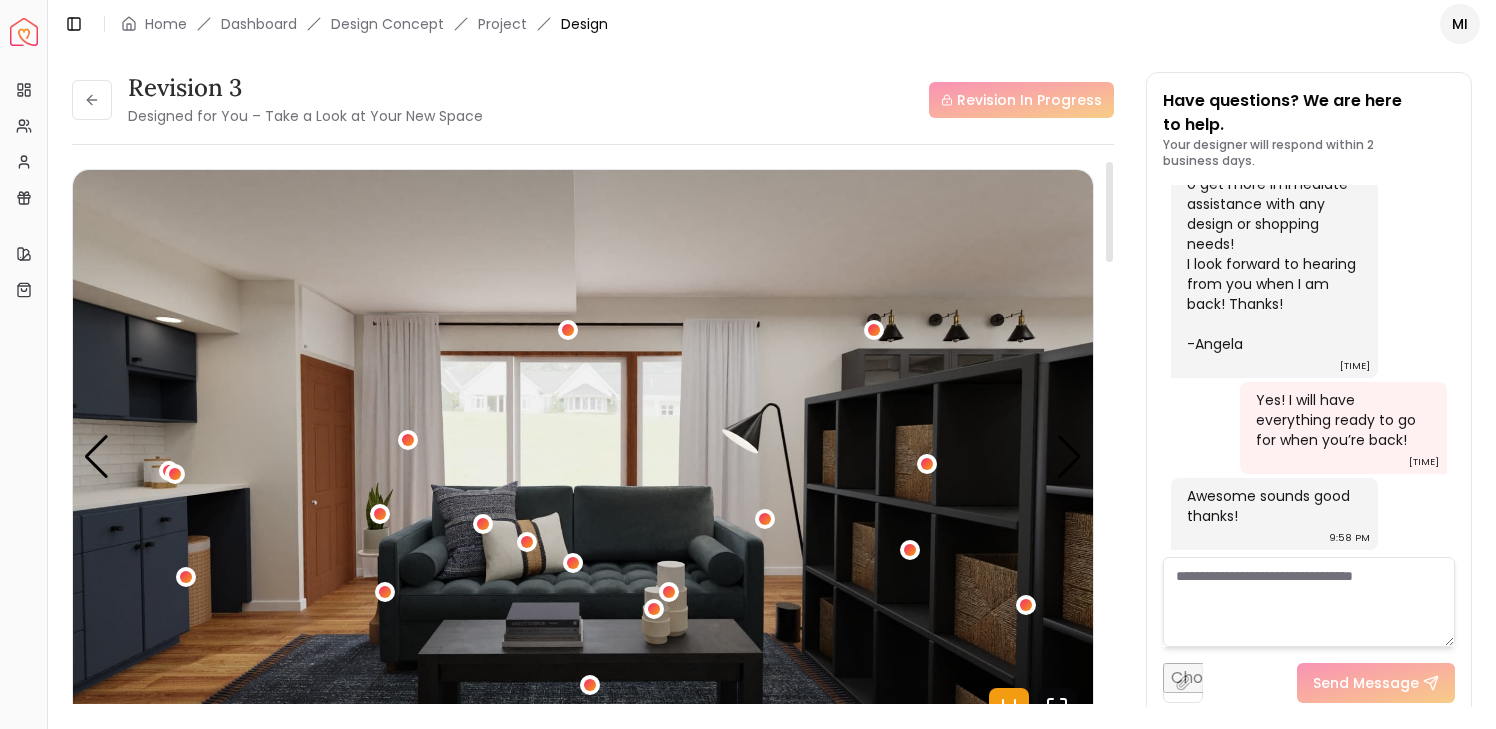 click at bounding box center (1309, 602) 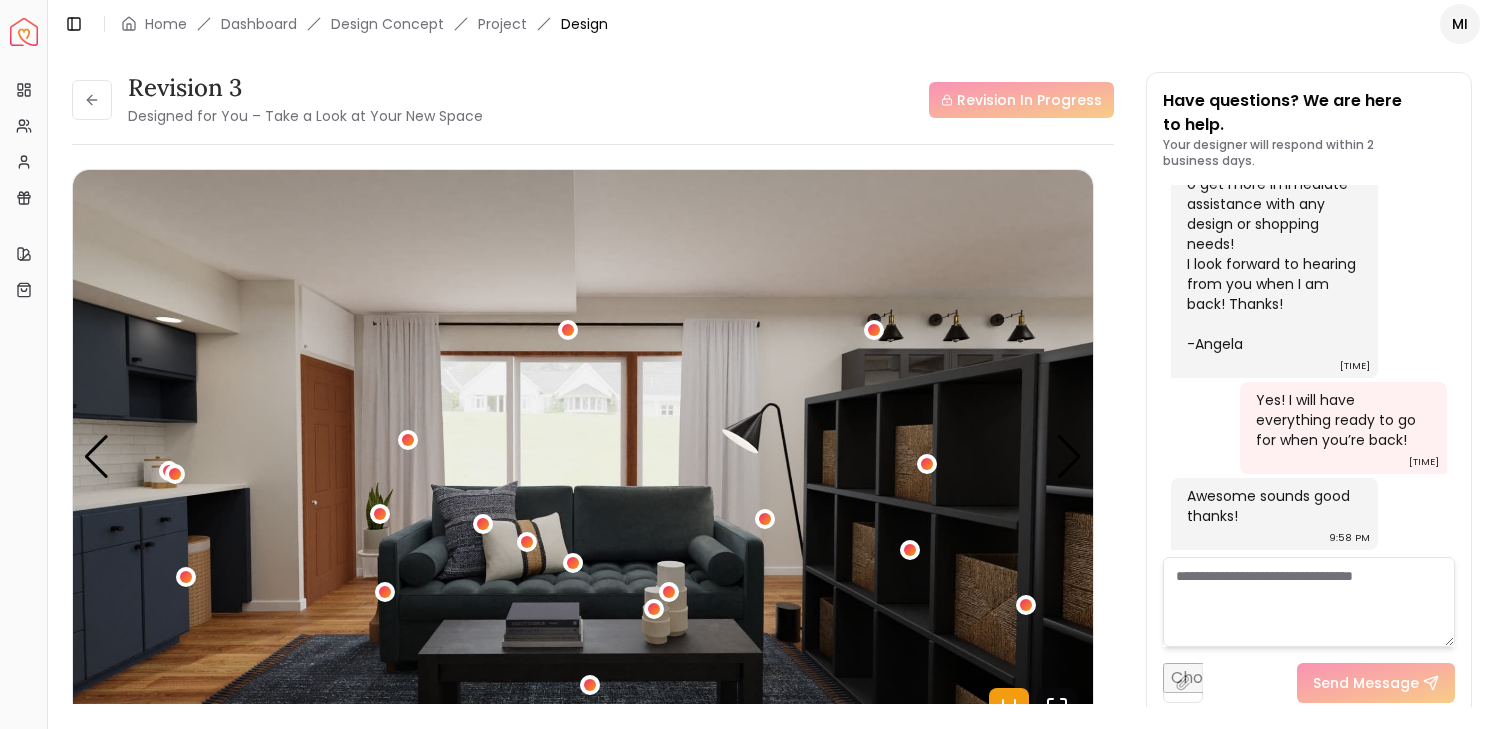 paste on "**********" 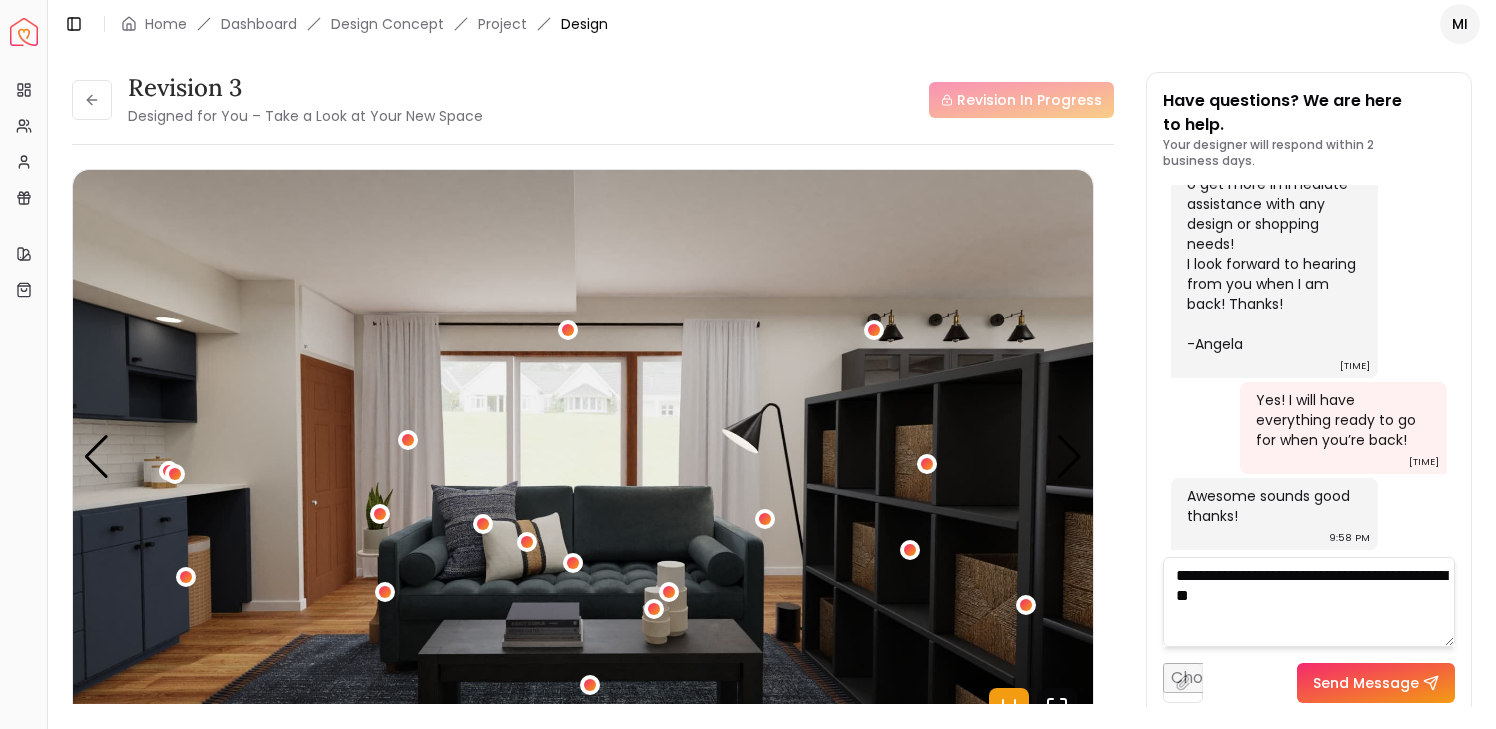 type on "**********" 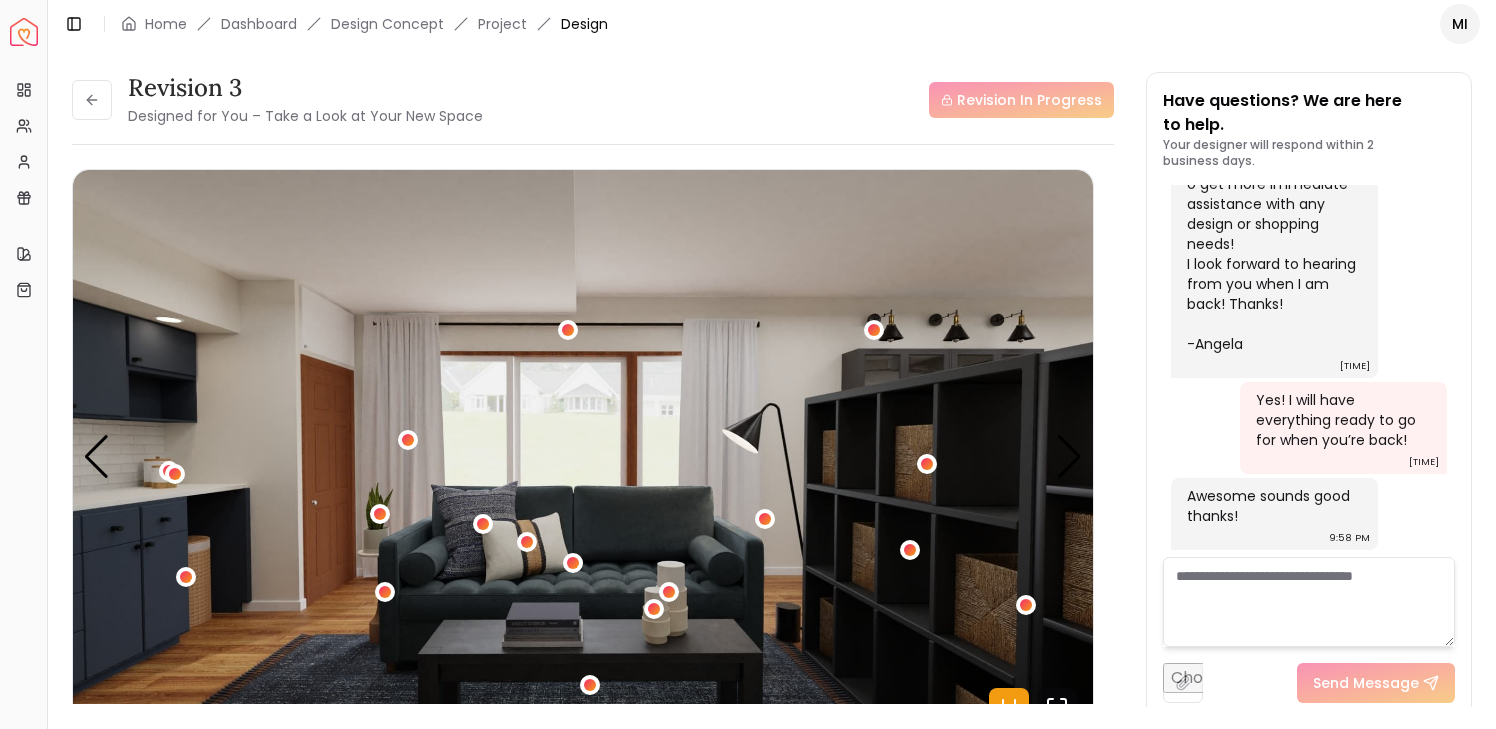 paste on "**********" 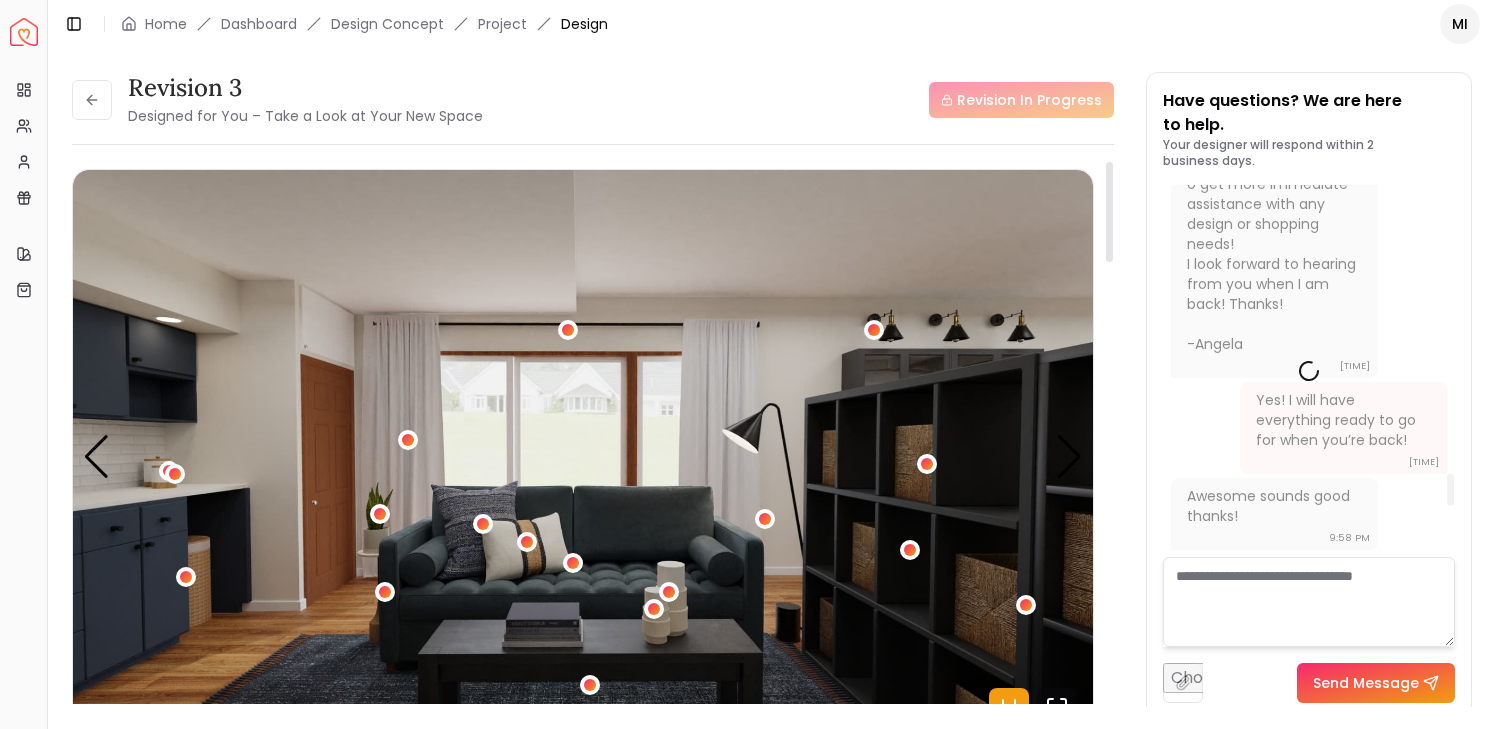 scroll, scrollTop: 0, scrollLeft: 0, axis: both 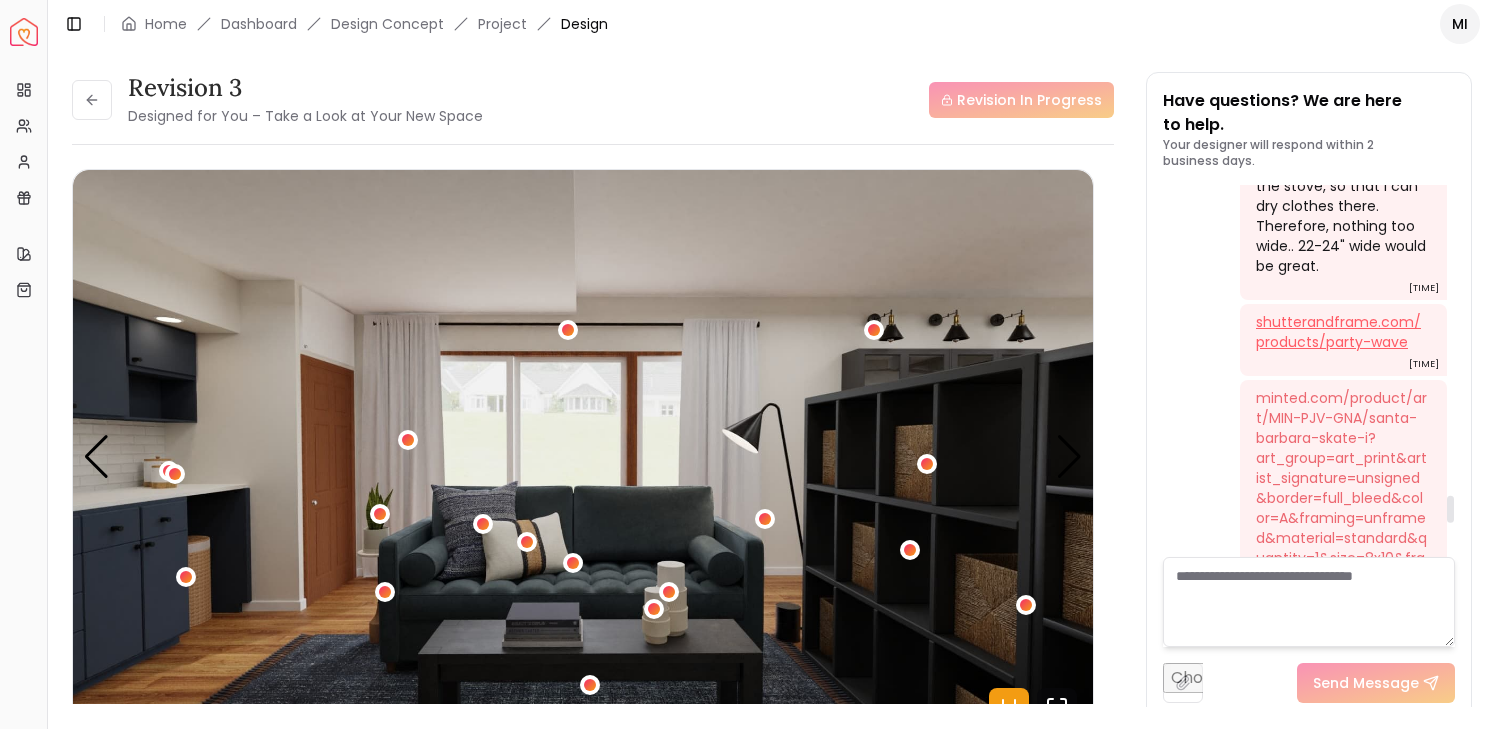 click on "shutterandframe.com/products/party-wave" at bounding box center (1338, 332) 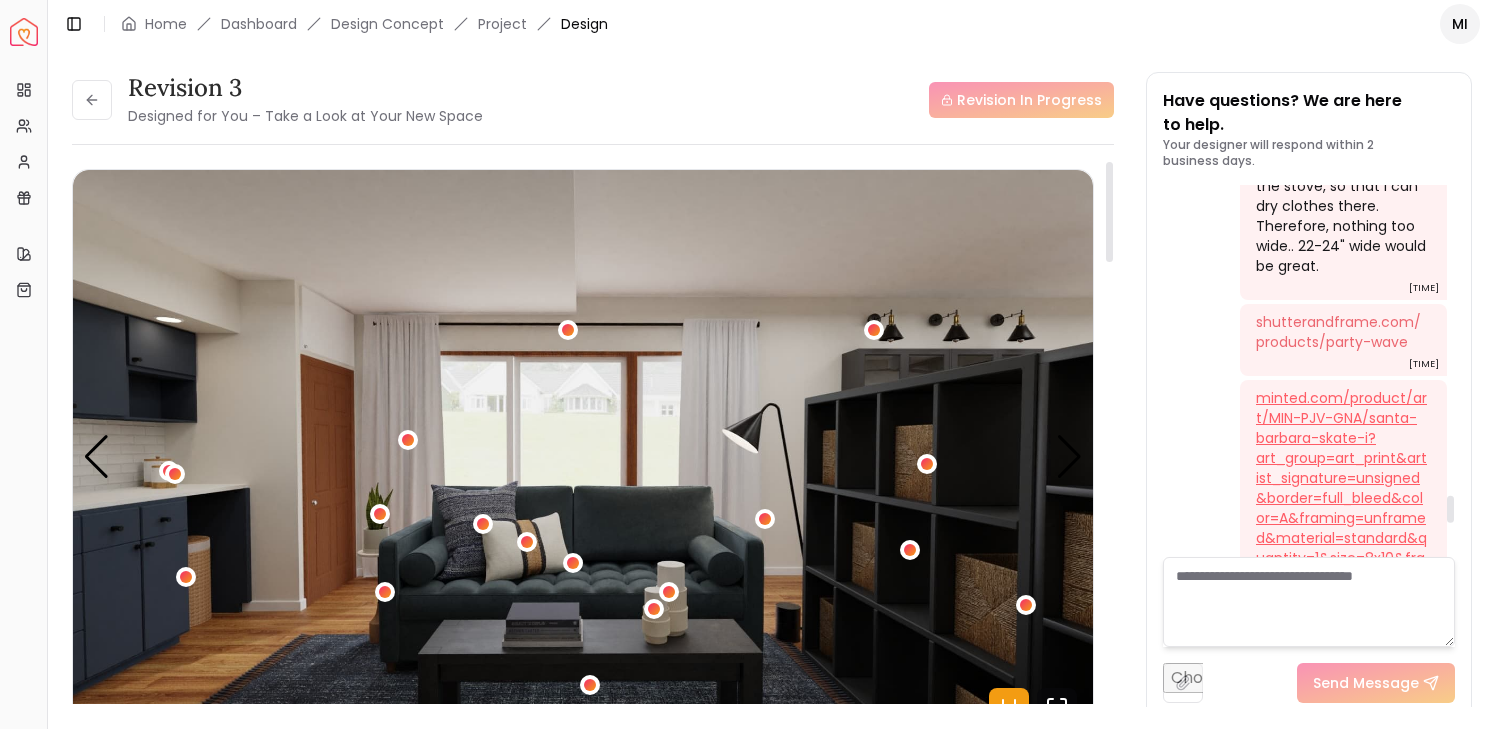 click on "minted.com/product/art/MIN-PJV-GNA/santa-barbara-skate-i?art_group=art_print&artist_signature=unsigned&border=full_bleed&color=A&framing=unframed&material=standard&quantity=1&size=8x10&frame=no_frame&utm_medium=sem&utm_source=google&utm_sub=pla&utm_campaign=G_S_Art_Fine_PLA_USA_PerformanceMax_NonBrand&utm_custom_a=FineArt&utm_custom_b=feed&utm_custom_c=shopping&utm_int=b&utm_keyword=&utm_device=a&AudId=&gad_source=1&gad_campaignid=16957972204&gbraid=0AAAAAD8UpgvbZoqsvvosUL2Z5jl59O39X&gclid=Cj0KCQjw-NfDBhDyARIsAD-ILeA1-1BpF7JvAEo_F2z8svp_hlD_kBc2v3OEQso2xN_xqXfv0b5MRV8aAtsFEALw_wcB" at bounding box center (1341, 698) 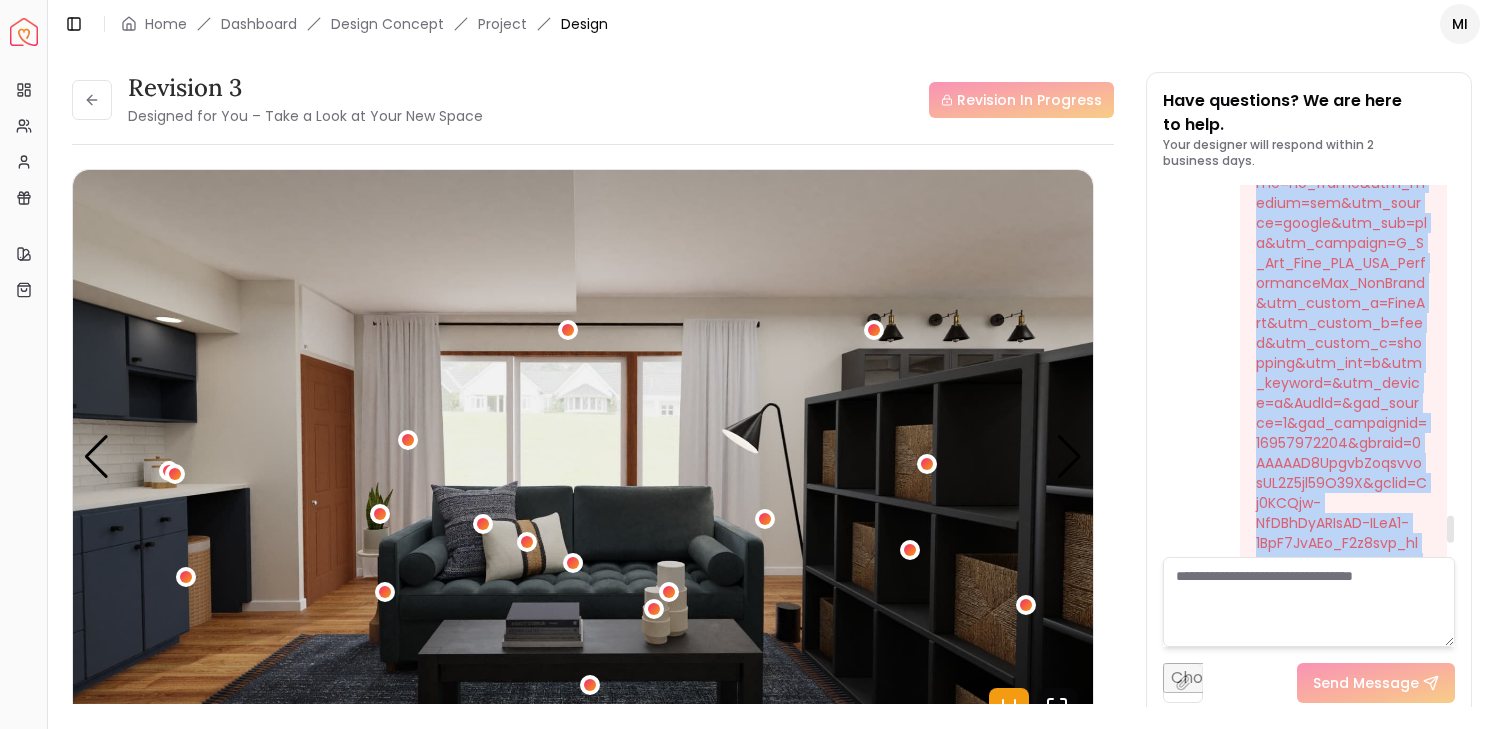 scroll, scrollTop: 4644, scrollLeft: 0, axis: vertical 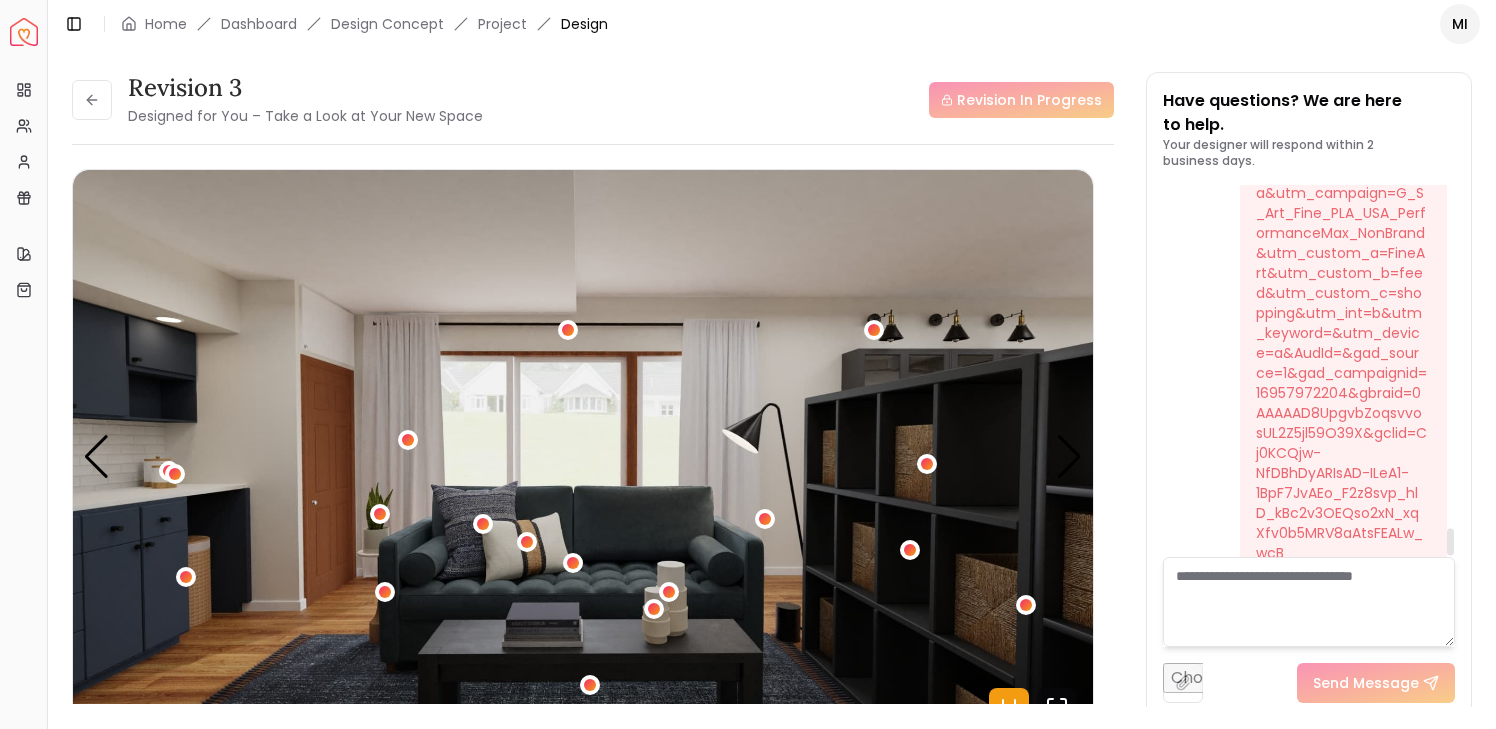 click at bounding box center [1309, 602] 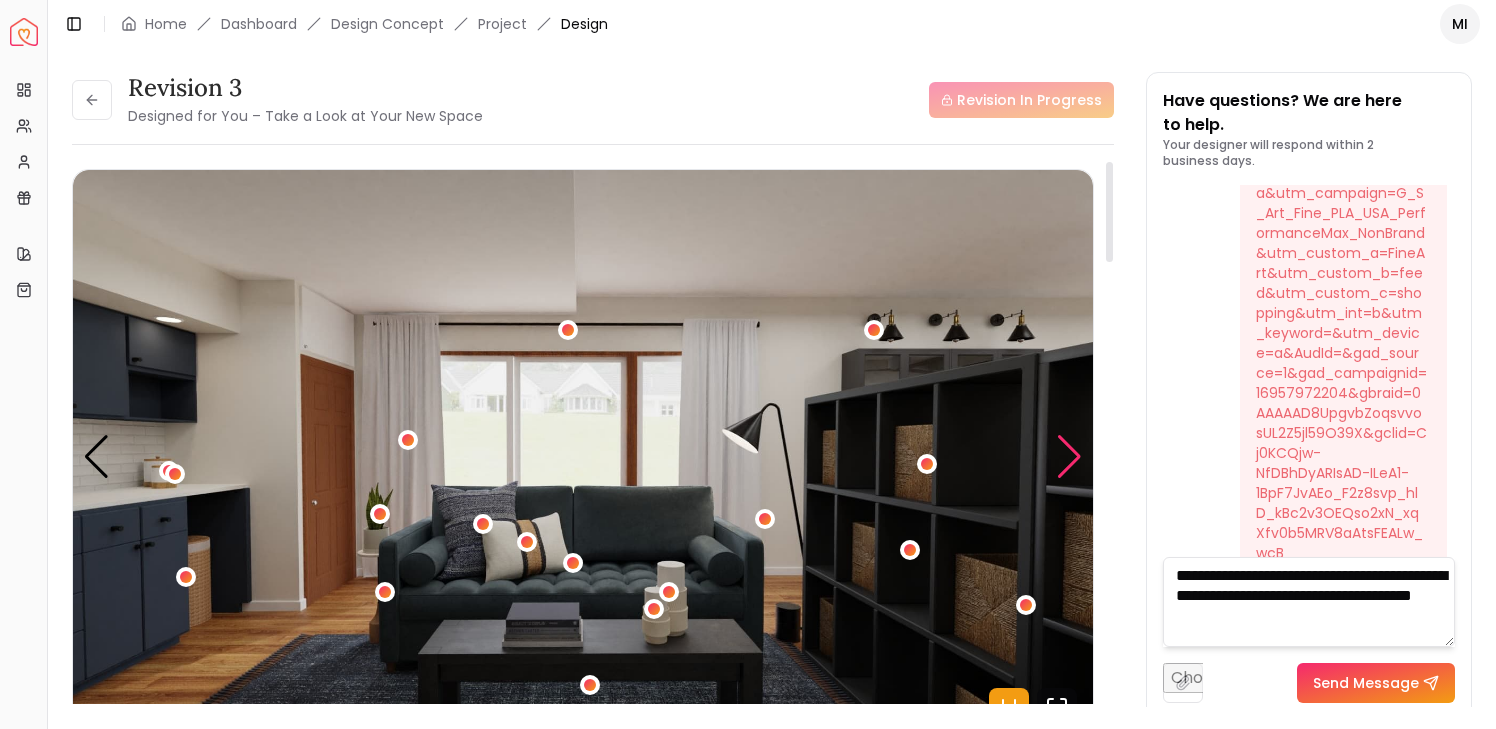 paste on "**********" 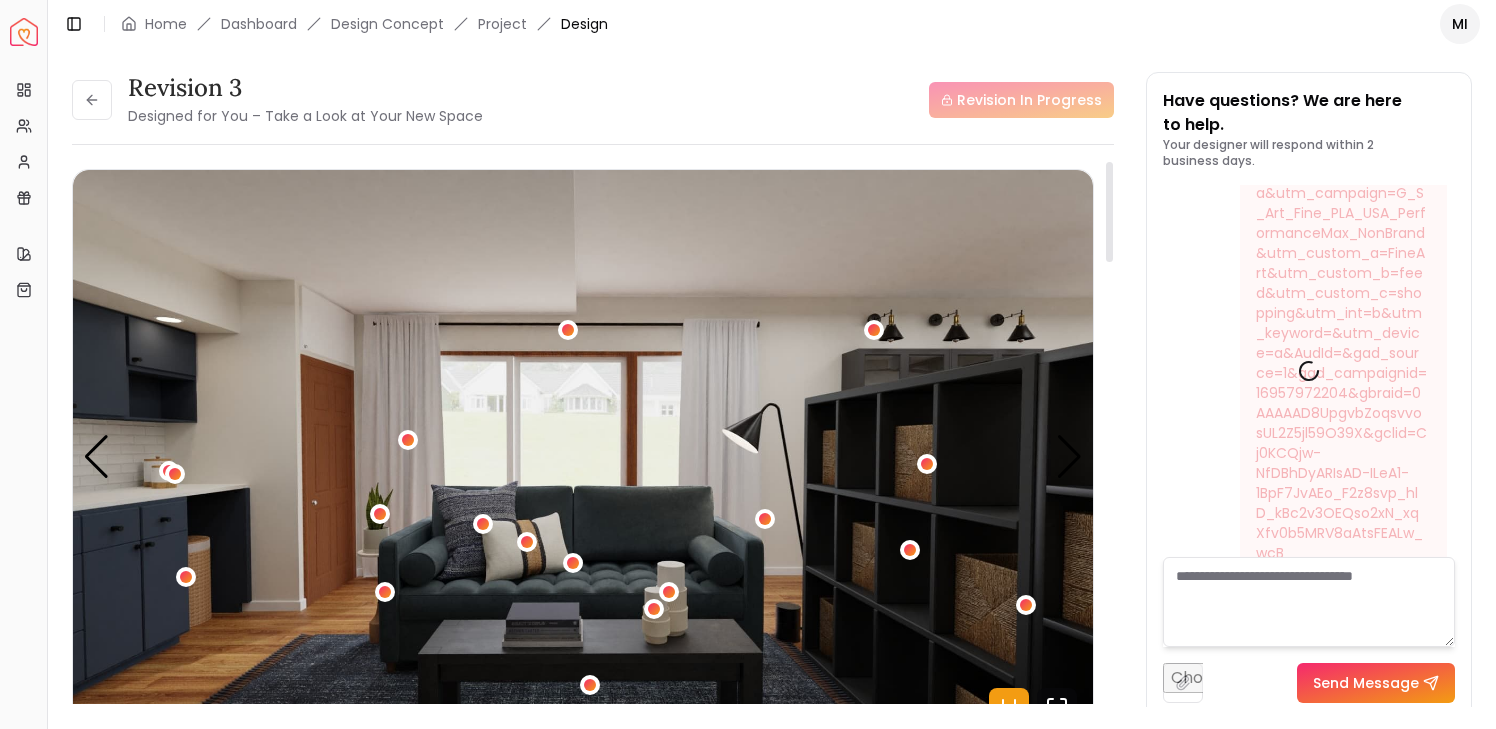 scroll, scrollTop: 0, scrollLeft: 0, axis: both 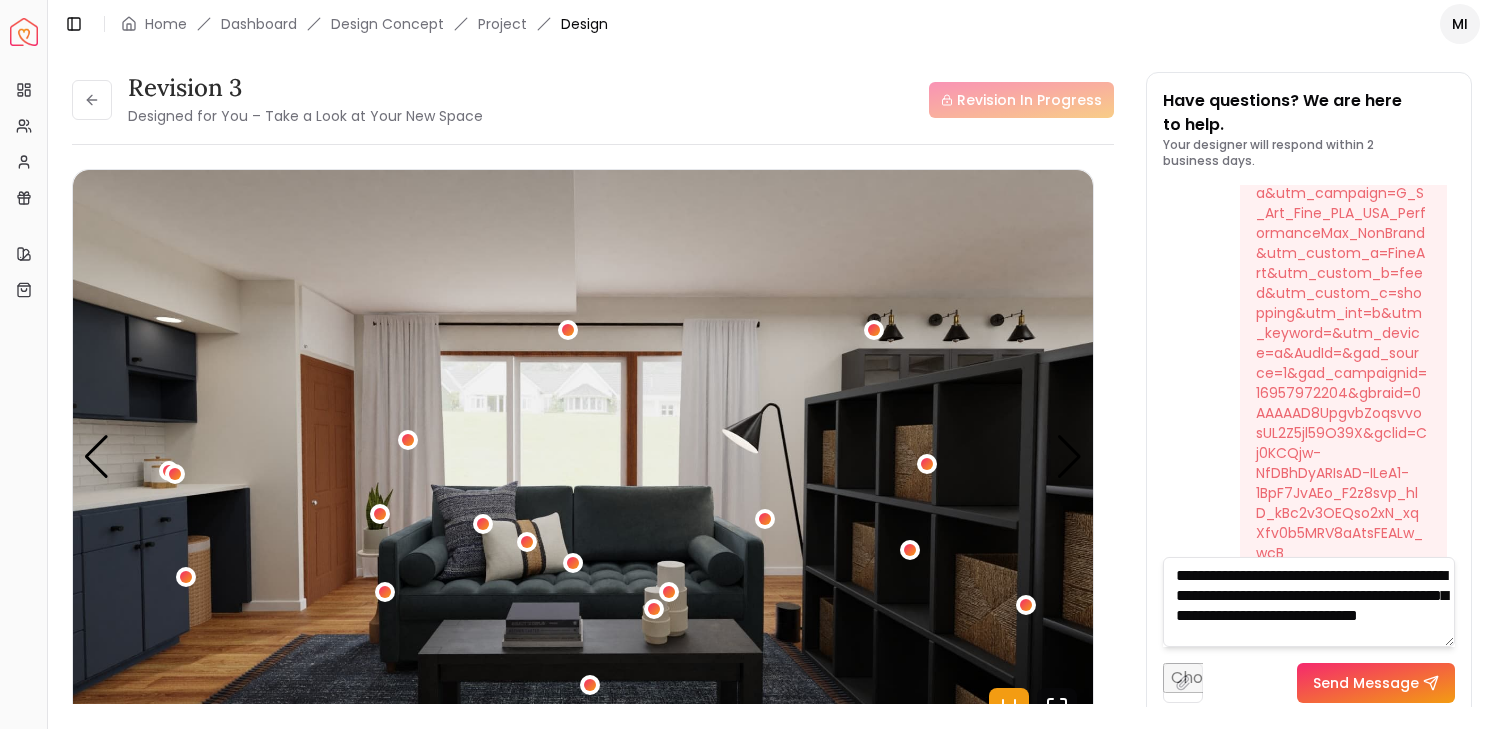 type on "**********" 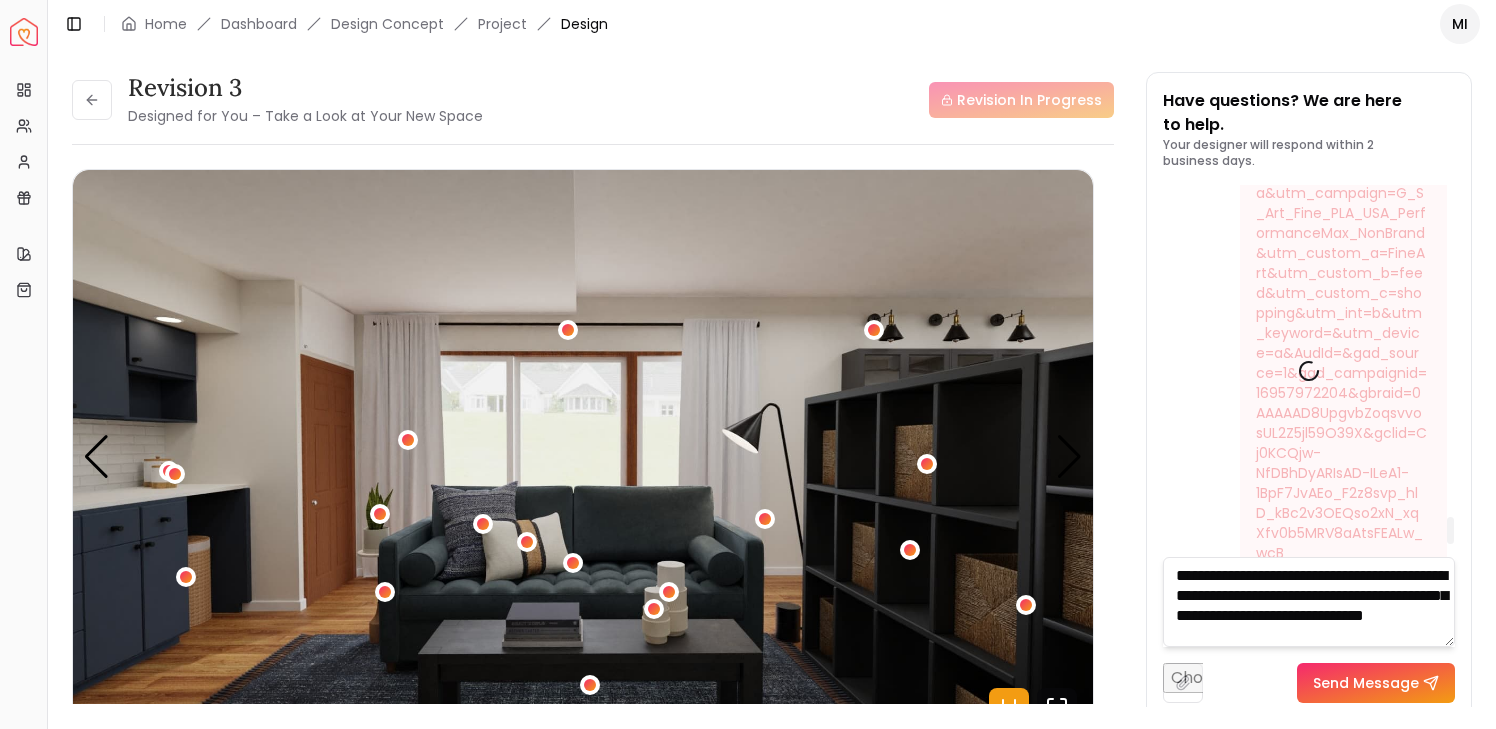 type 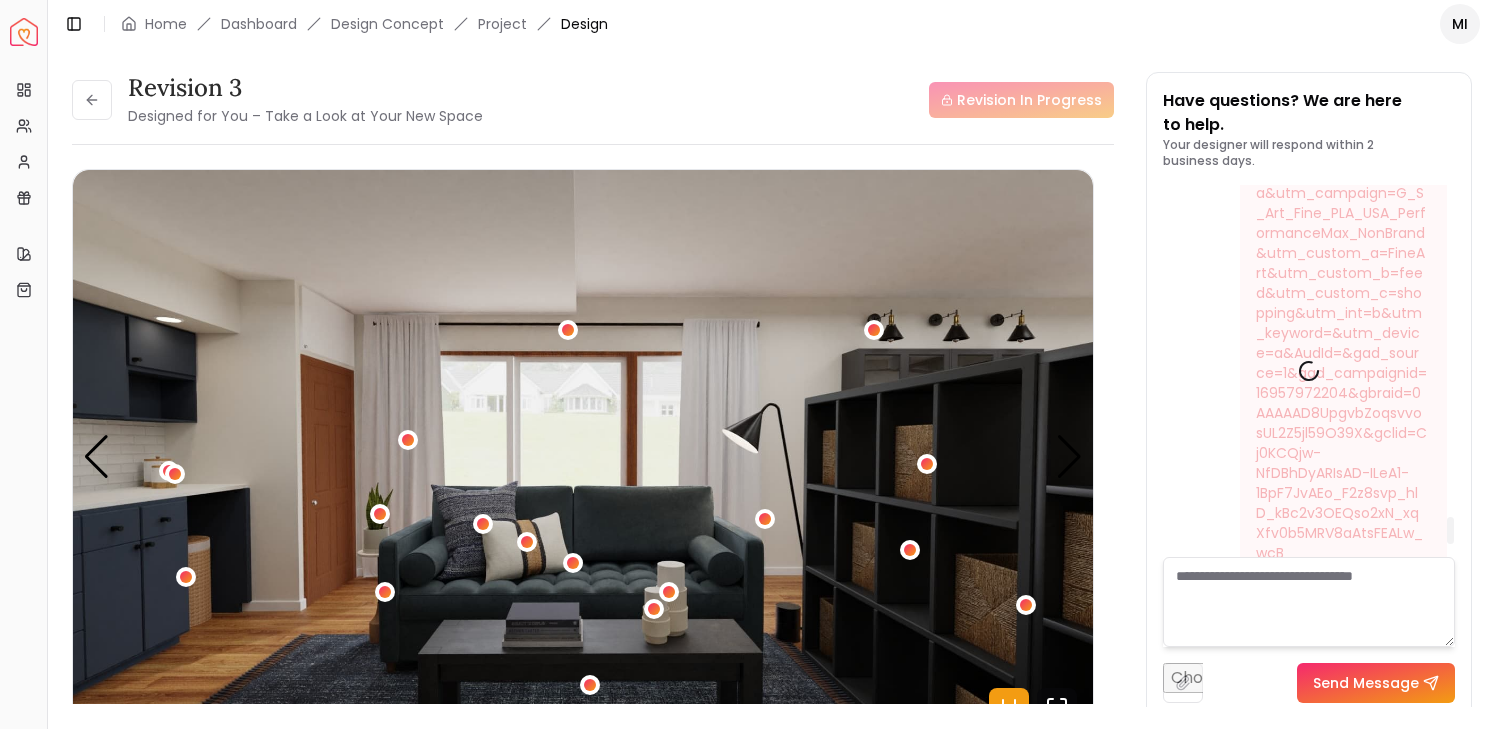 scroll, scrollTop: 0, scrollLeft: 0, axis: both 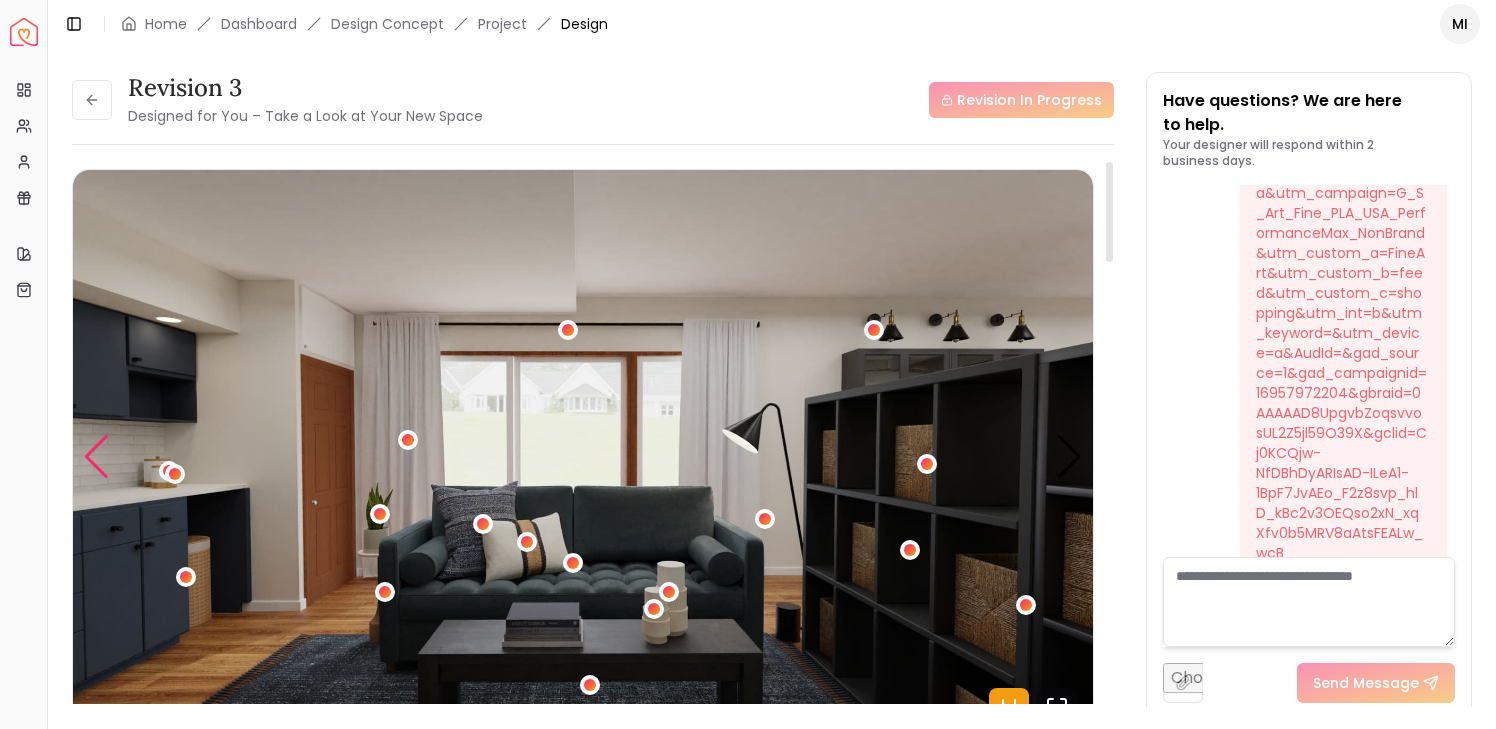 click at bounding box center [96, 457] 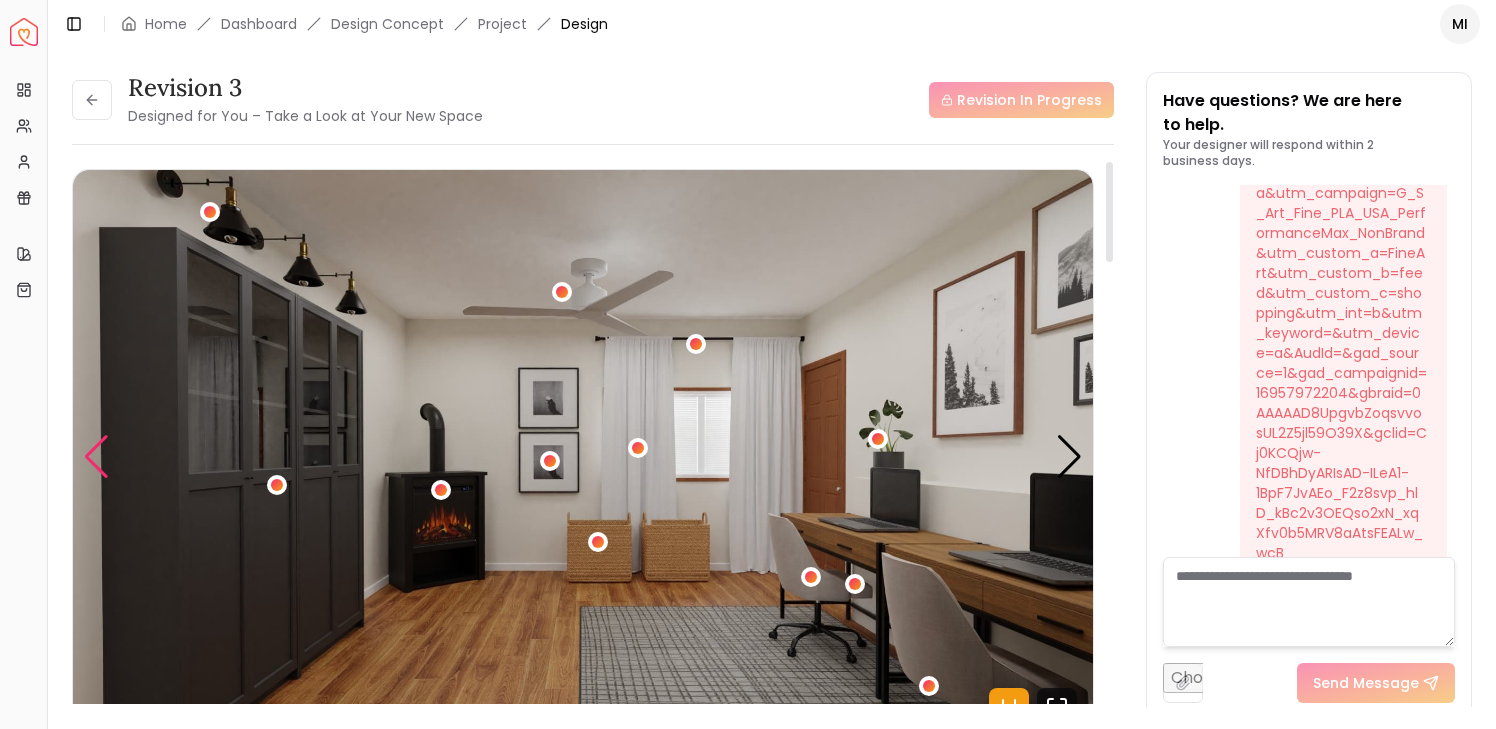 click at bounding box center [96, 457] 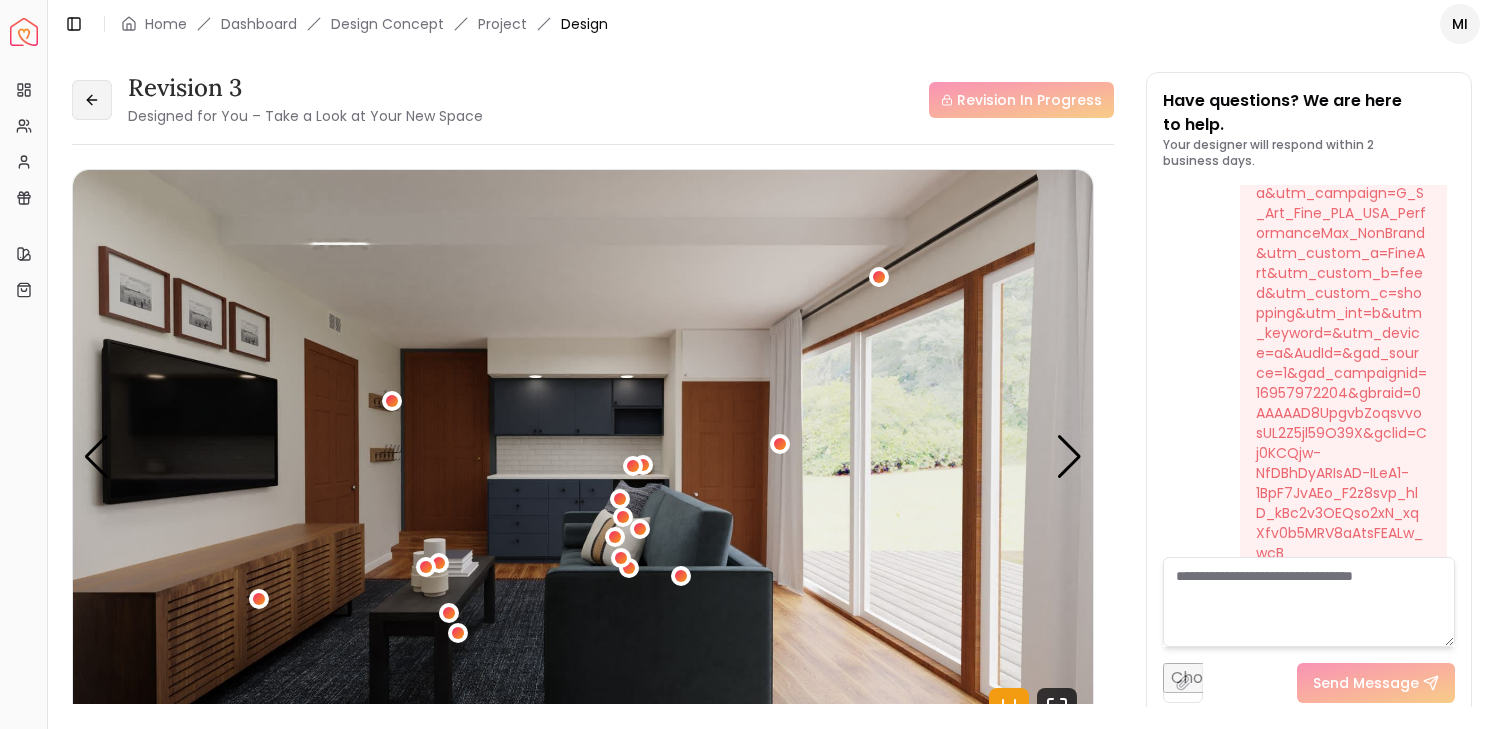 click 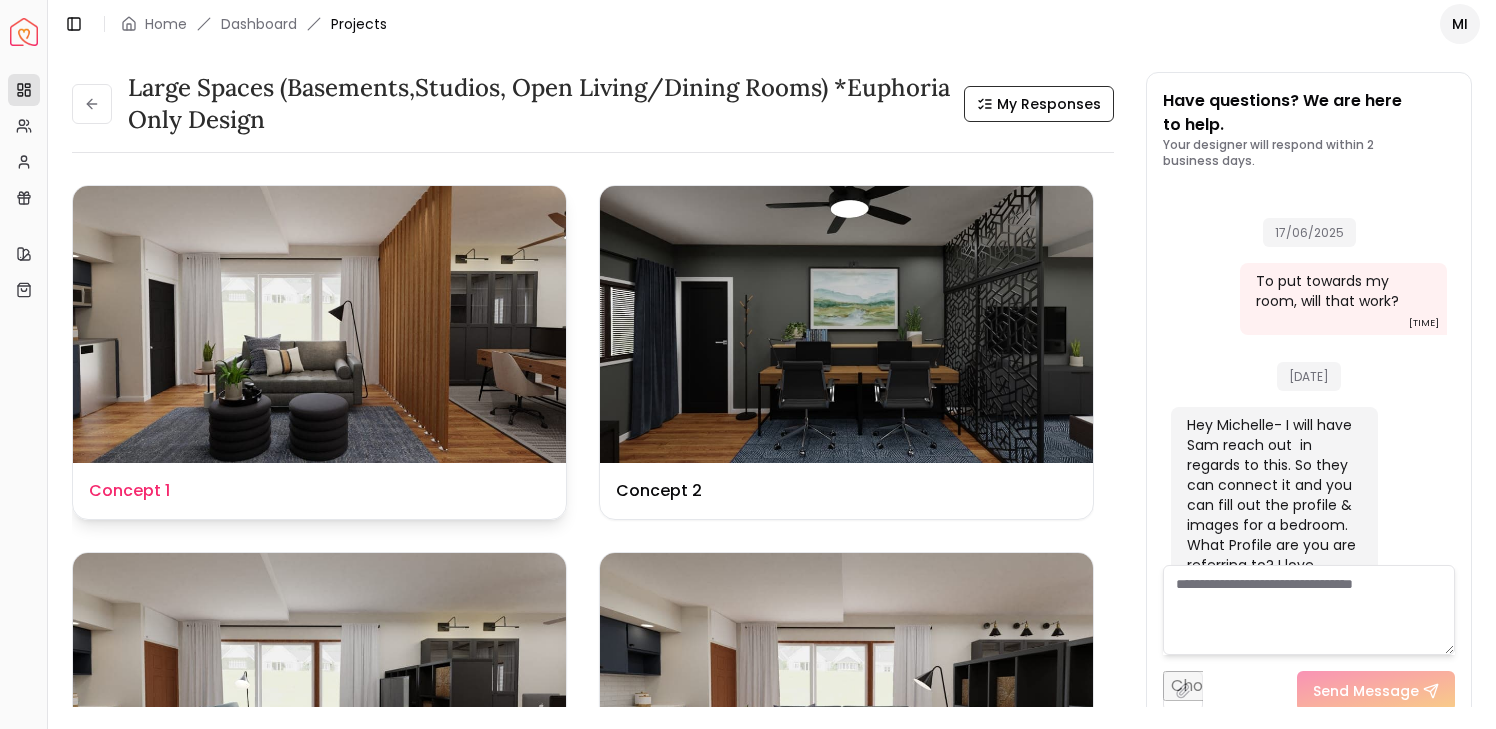 scroll, scrollTop: 4004, scrollLeft: 0, axis: vertical 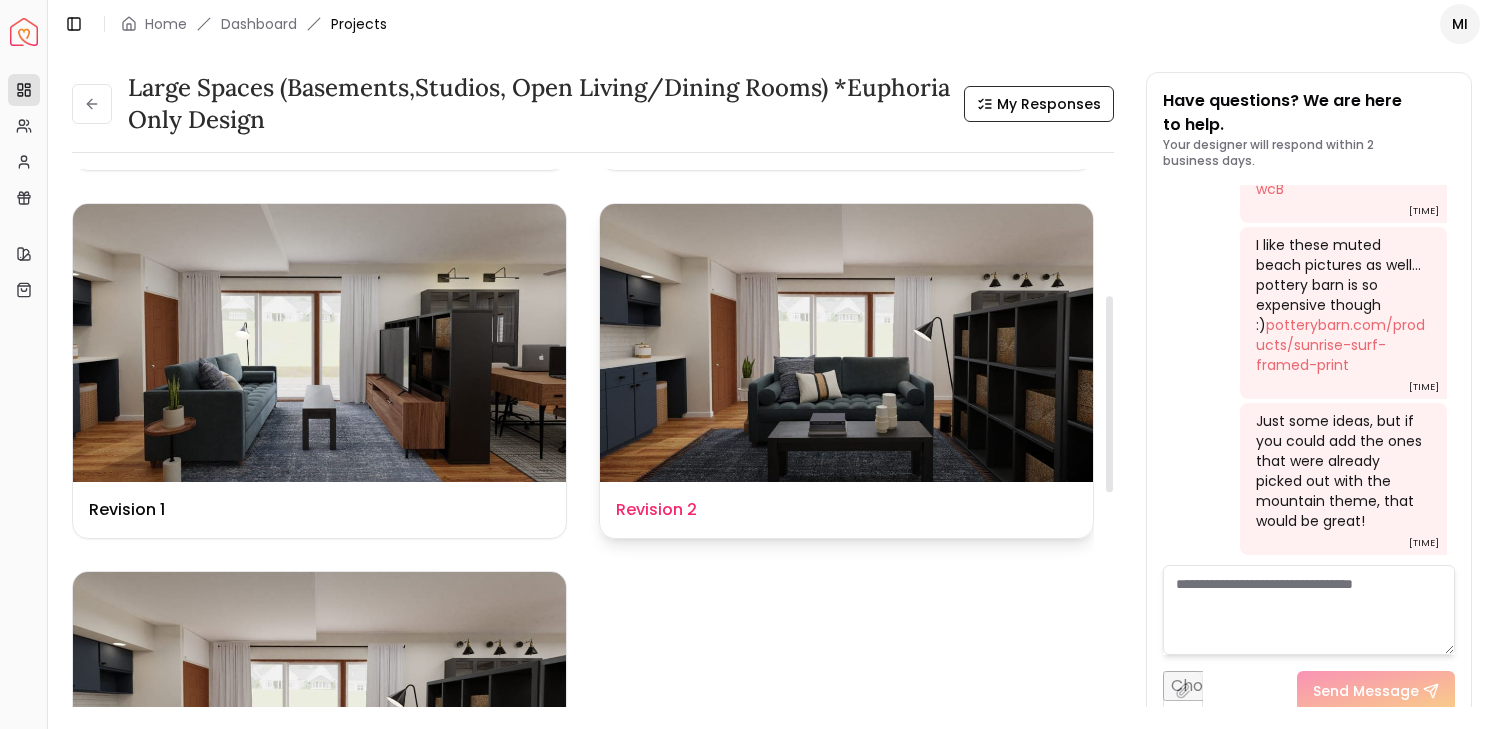 click at bounding box center [846, 342] 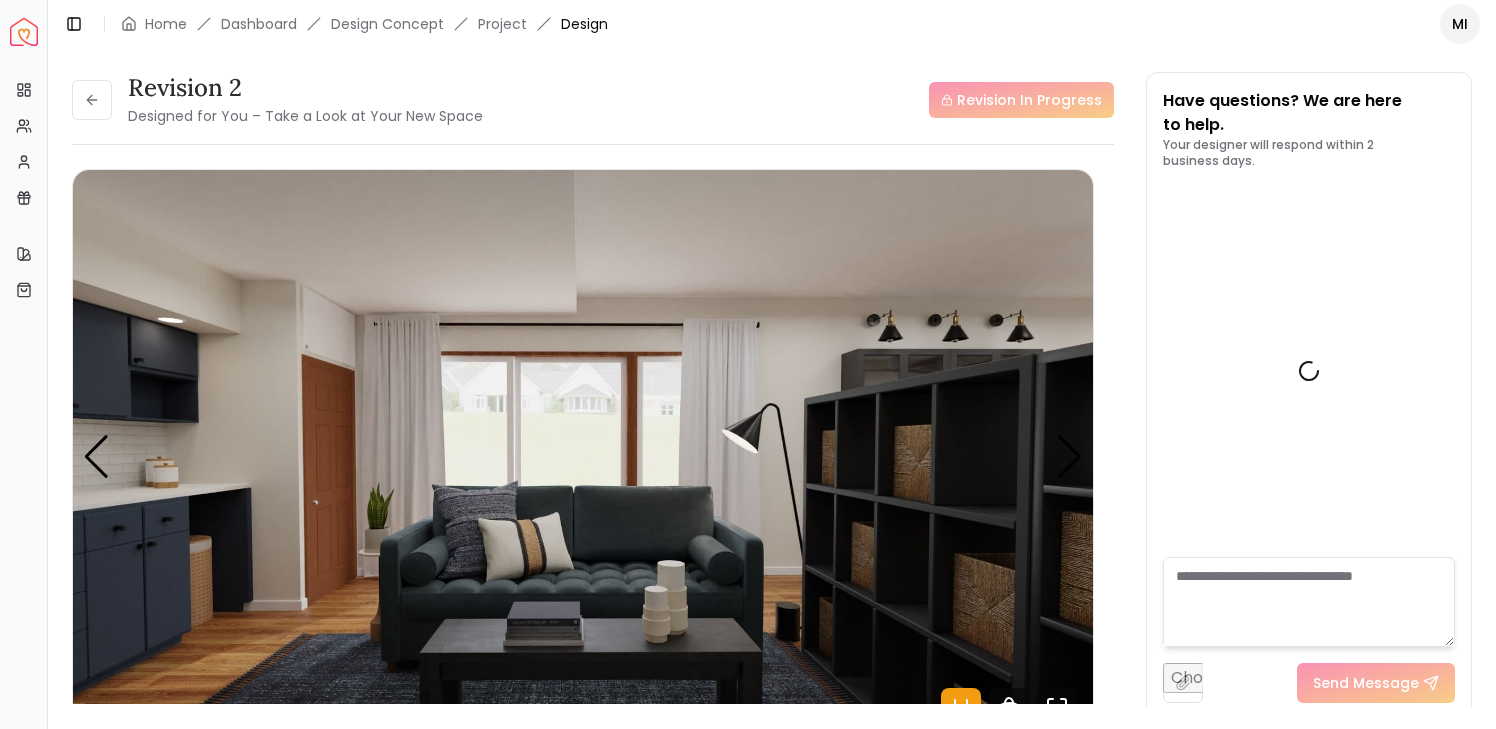 scroll, scrollTop: 4012, scrollLeft: 0, axis: vertical 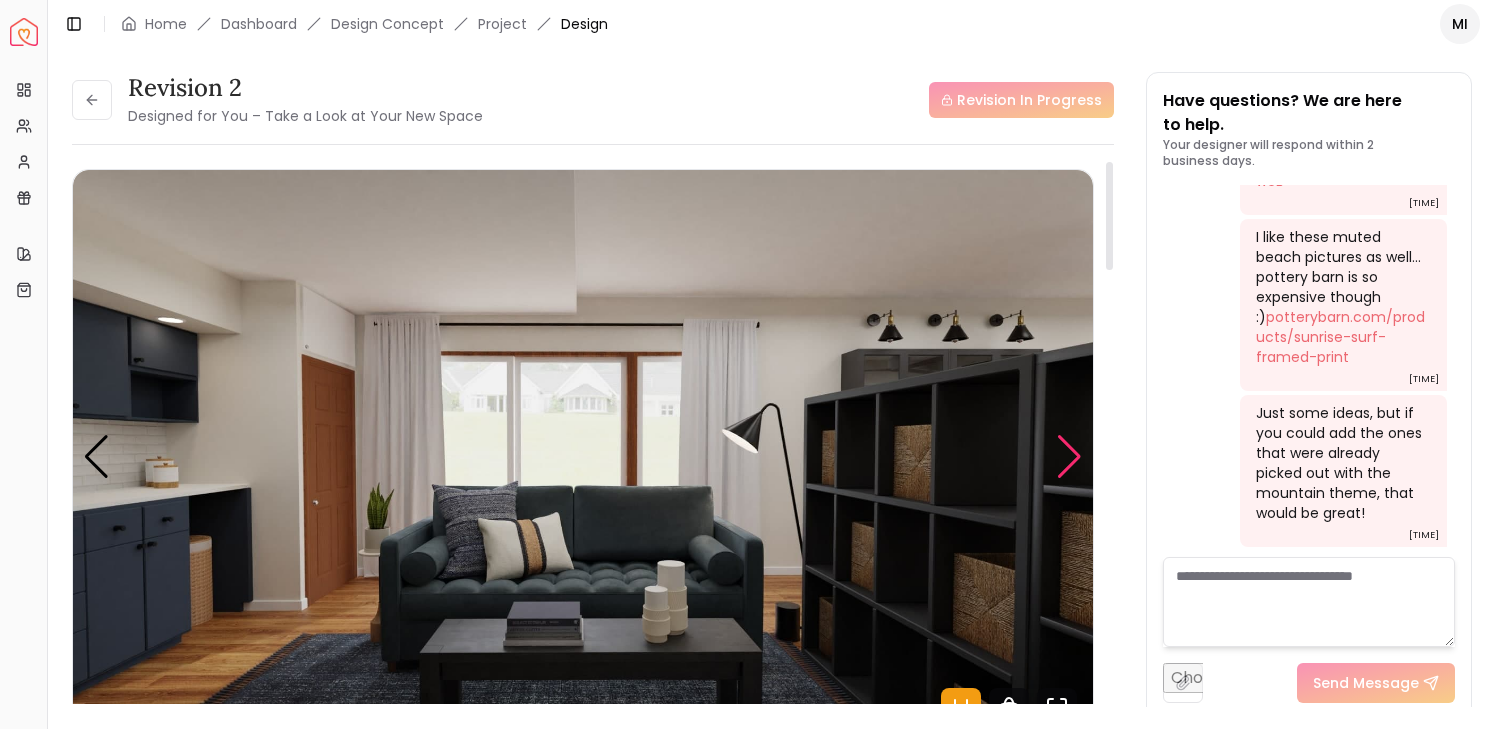 click at bounding box center [1069, 457] 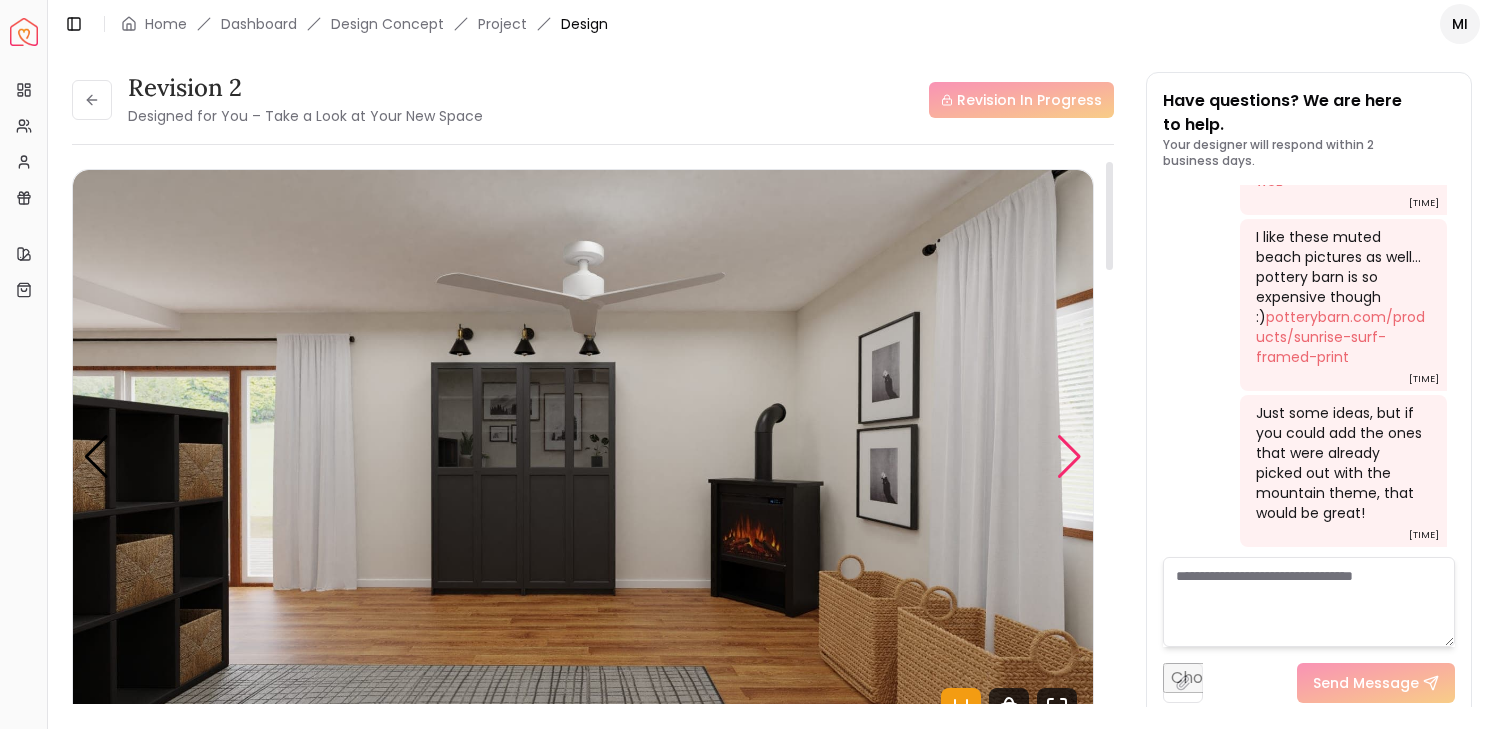 click at bounding box center (1069, 457) 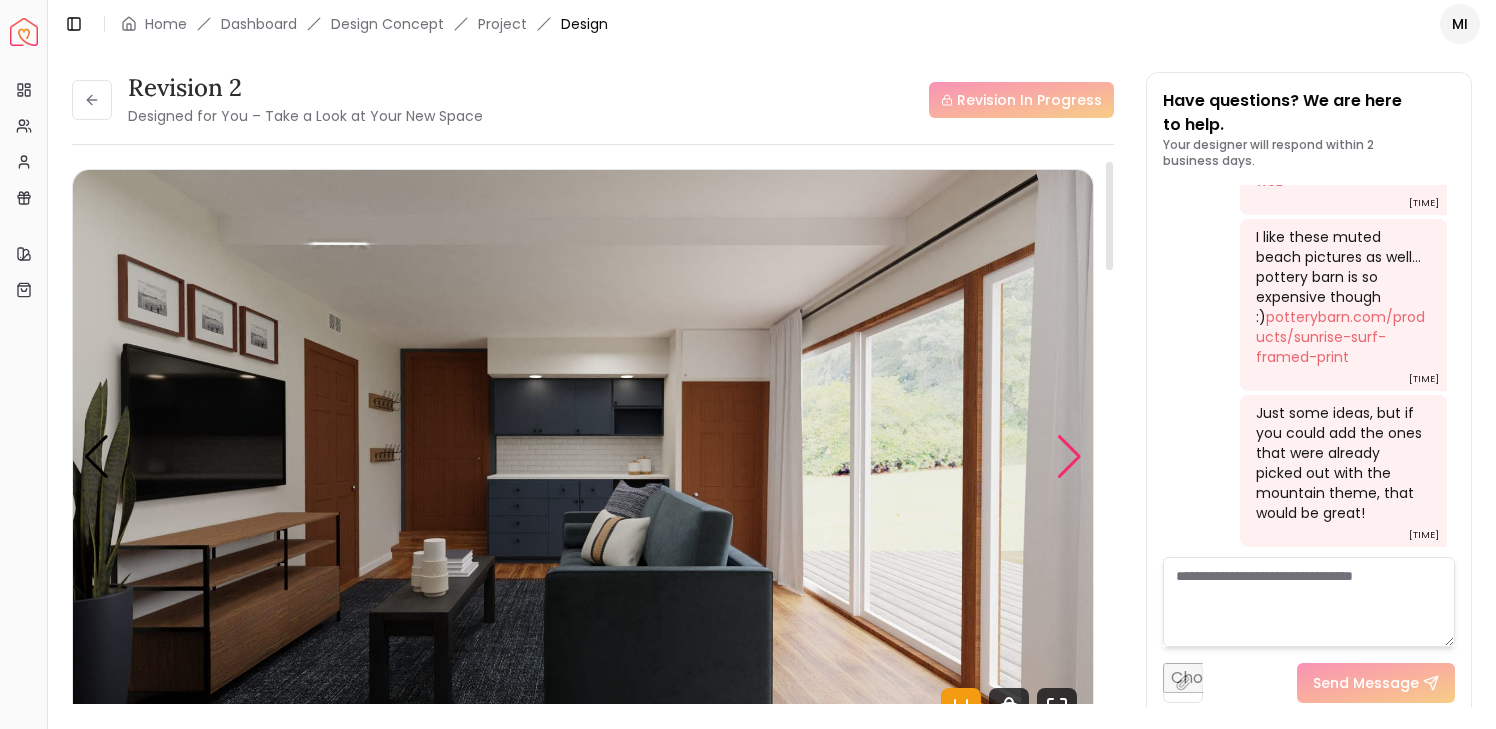click at bounding box center [1069, 457] 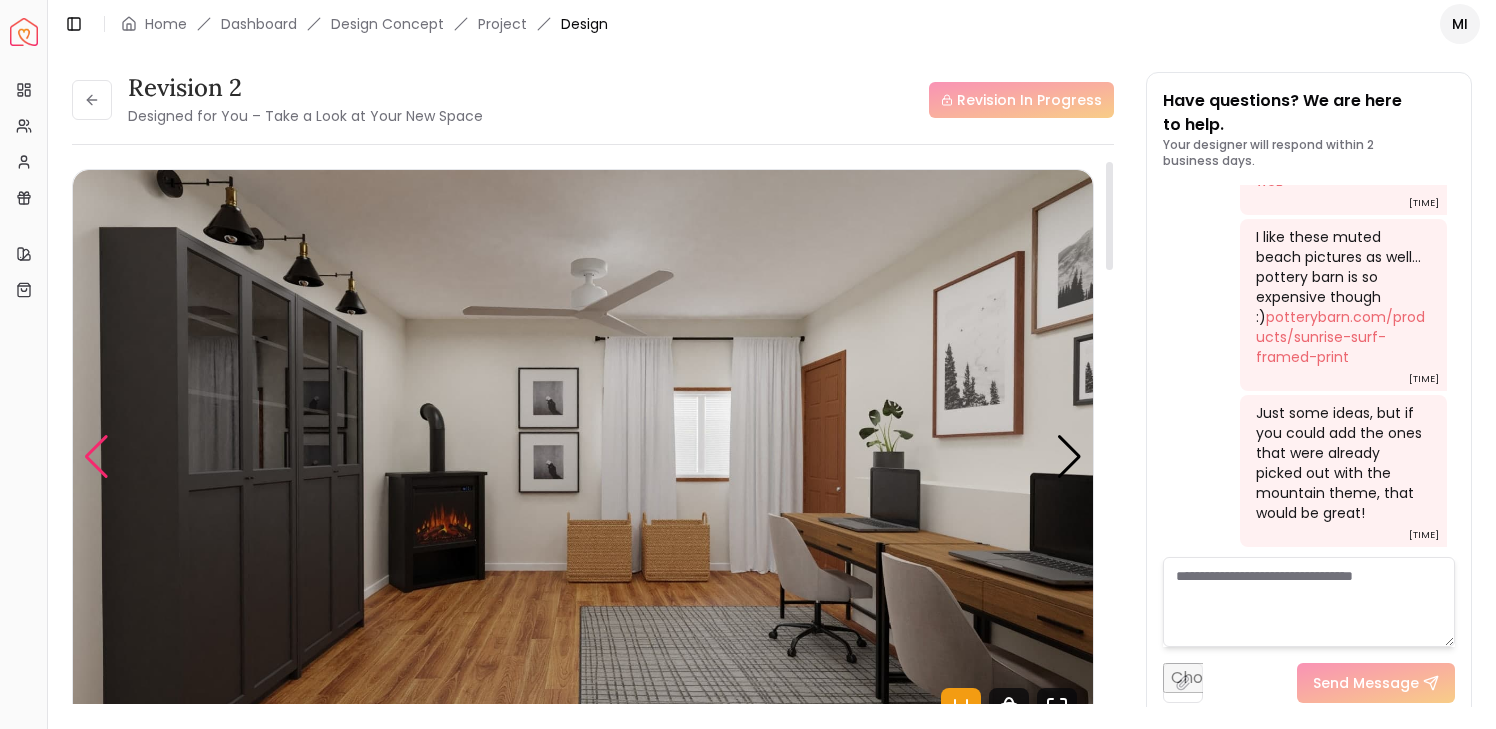 click at bounding box center [96, 457] 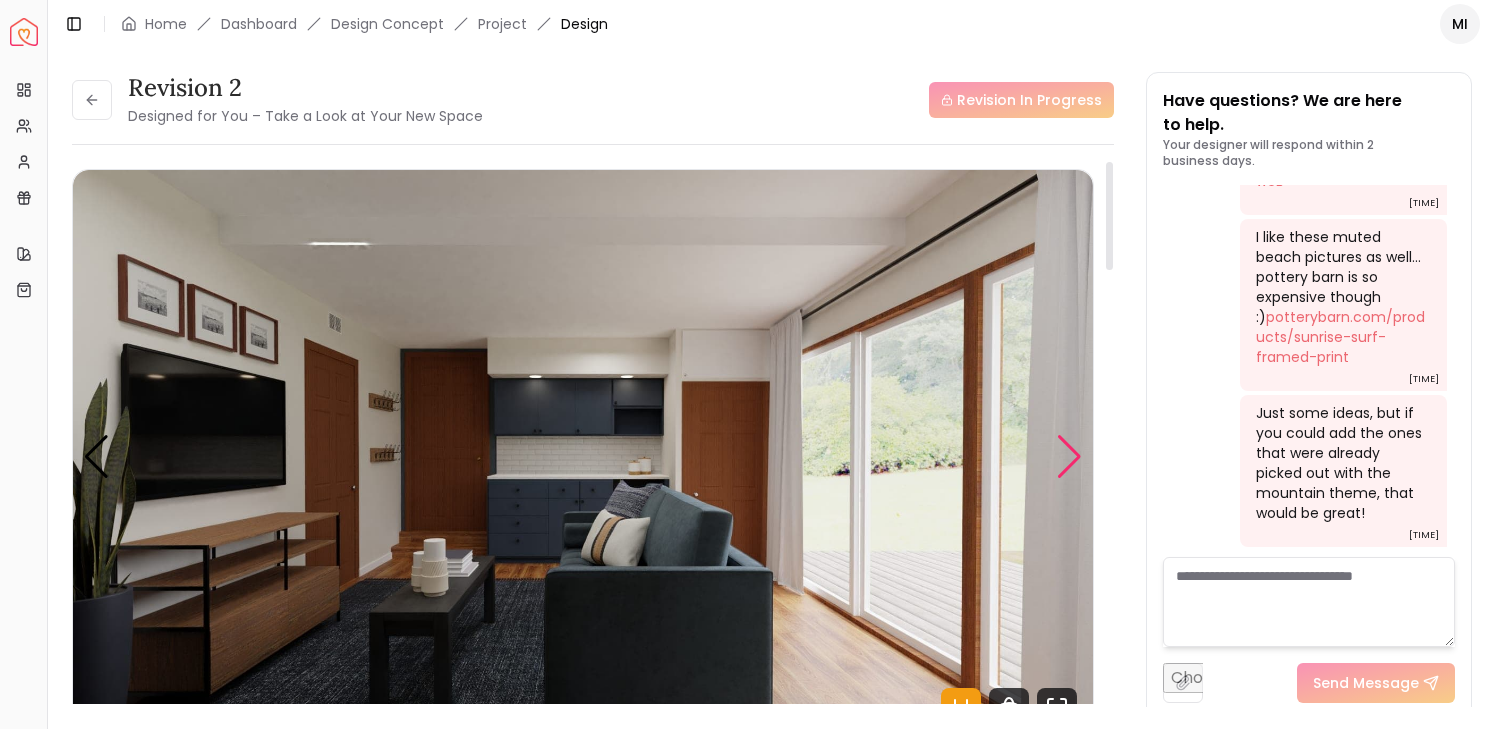 click at bounding box center (1069, 457) 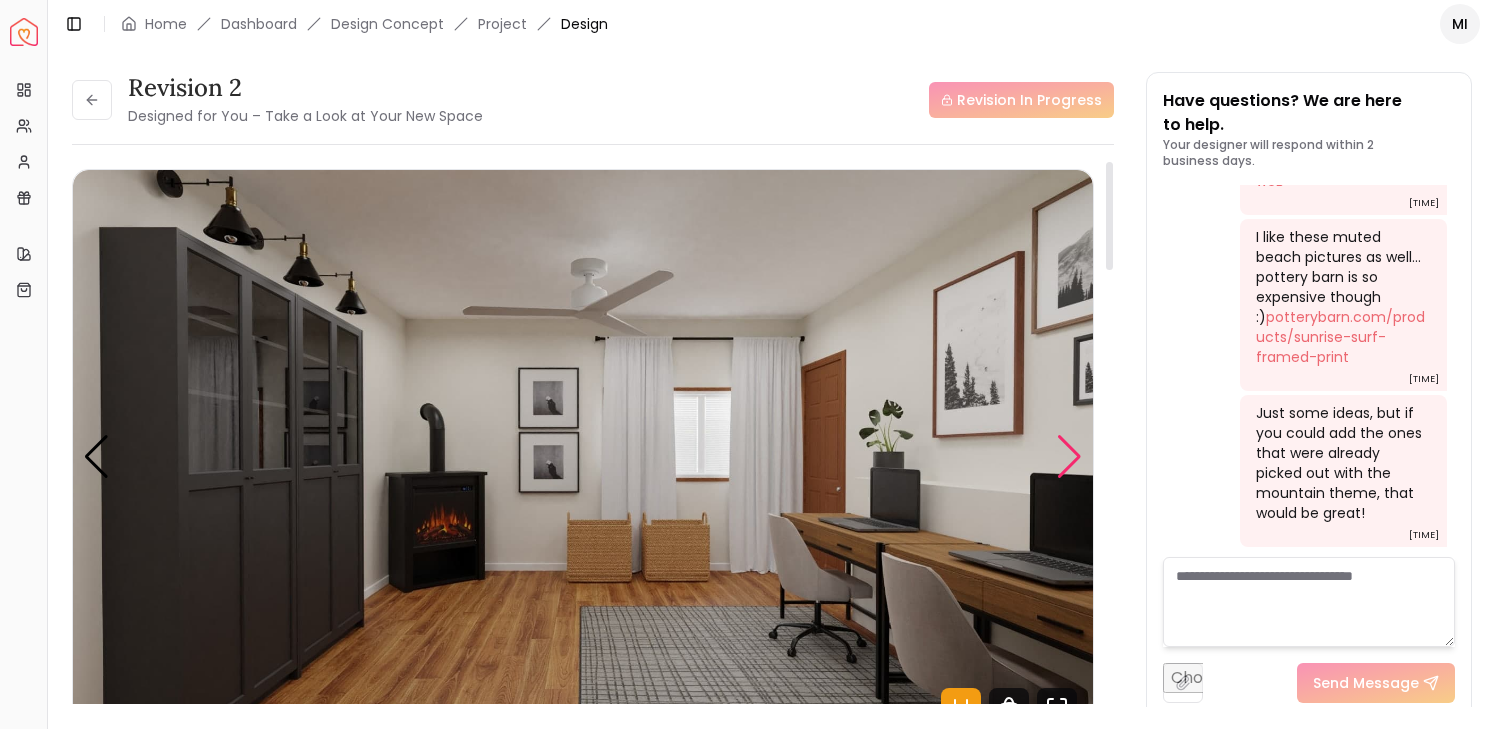 click at bounding box center (1069, 457) 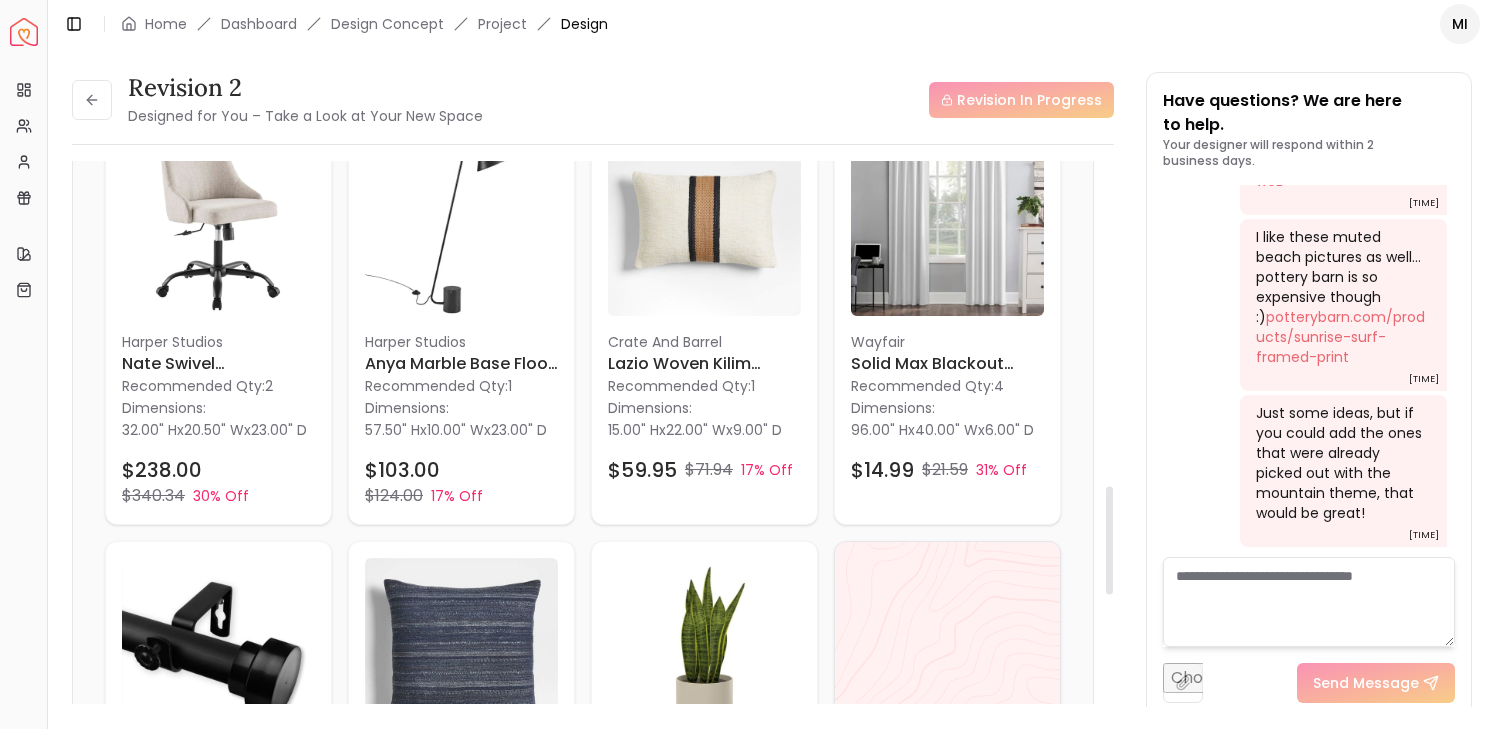 scroll, scrollTop: 1635, scrollLeft: 0, axis: vertical 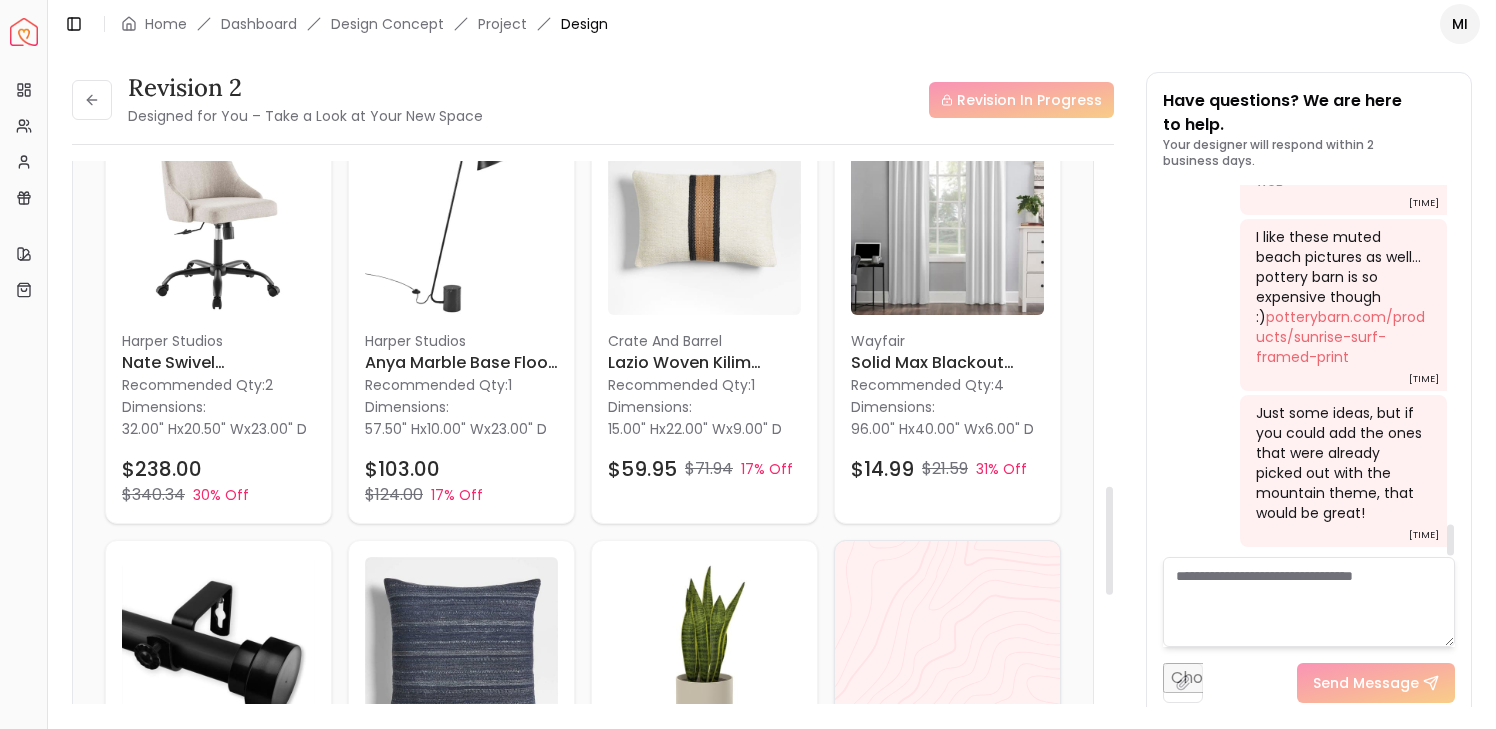 click at bounding box center (1309, 602) 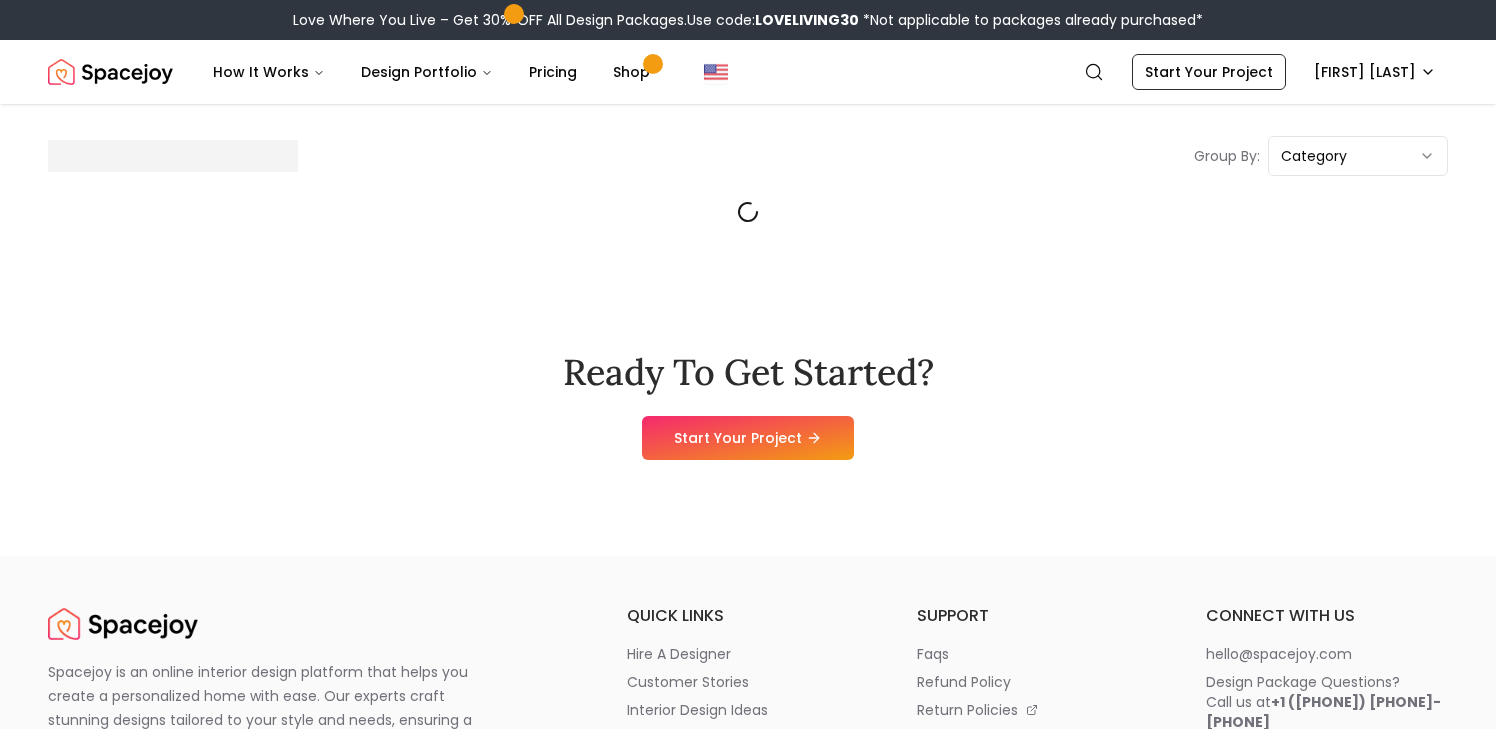 scroll, scrollTop: 0, scrollLeft: 0, axis: both 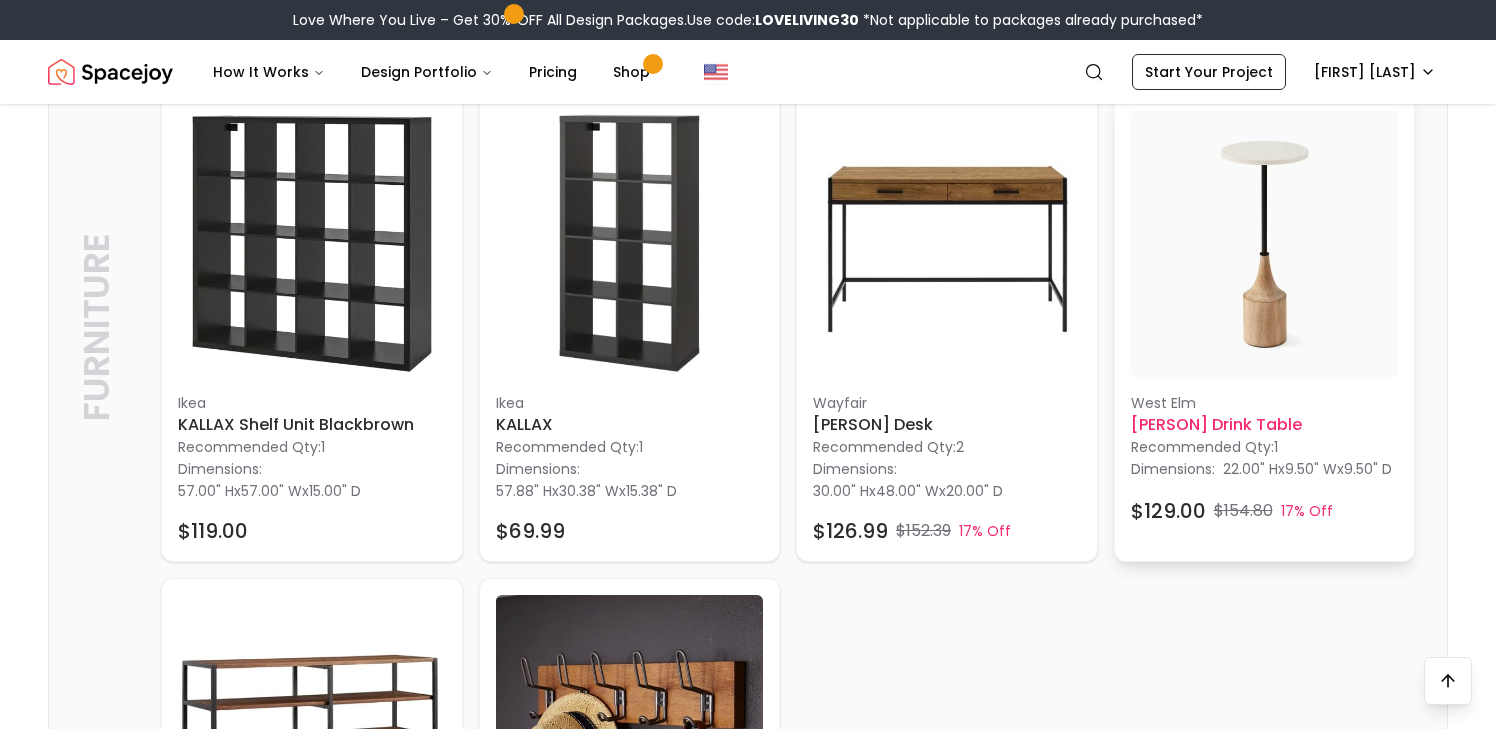 click at bounding box center (1265, 244) 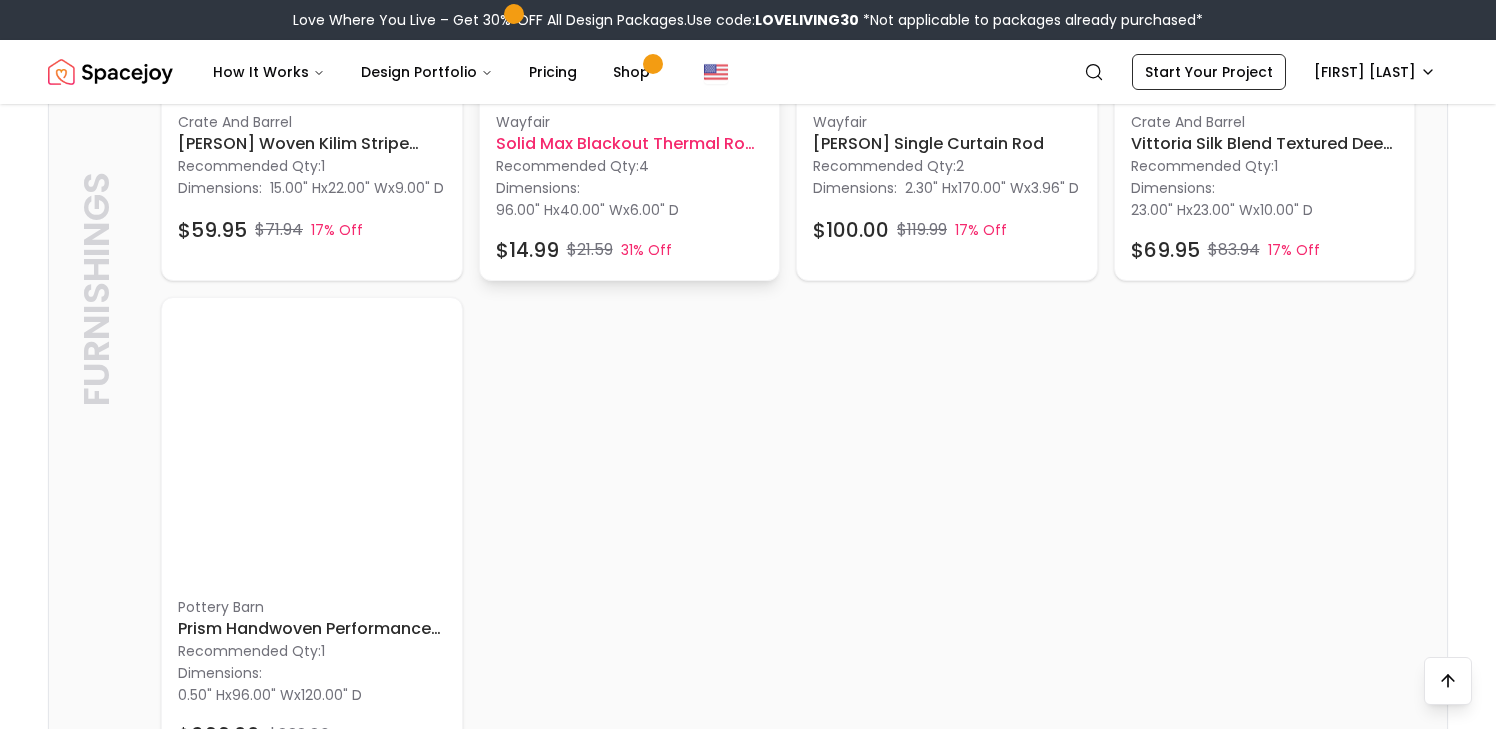 scroll, scrollTop: 2870, scrollLeft: 0, axis: vertical 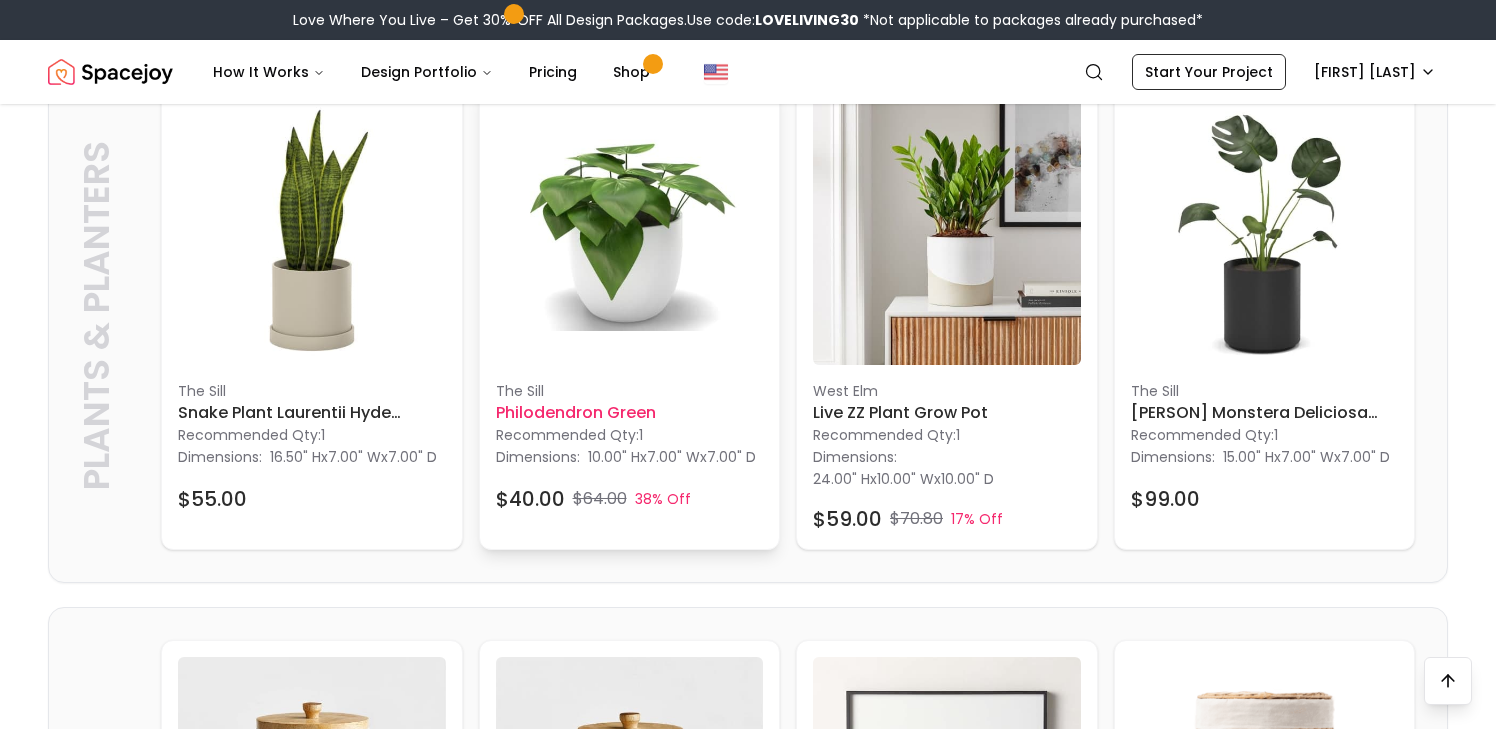 click at bounding box center (630, 231) 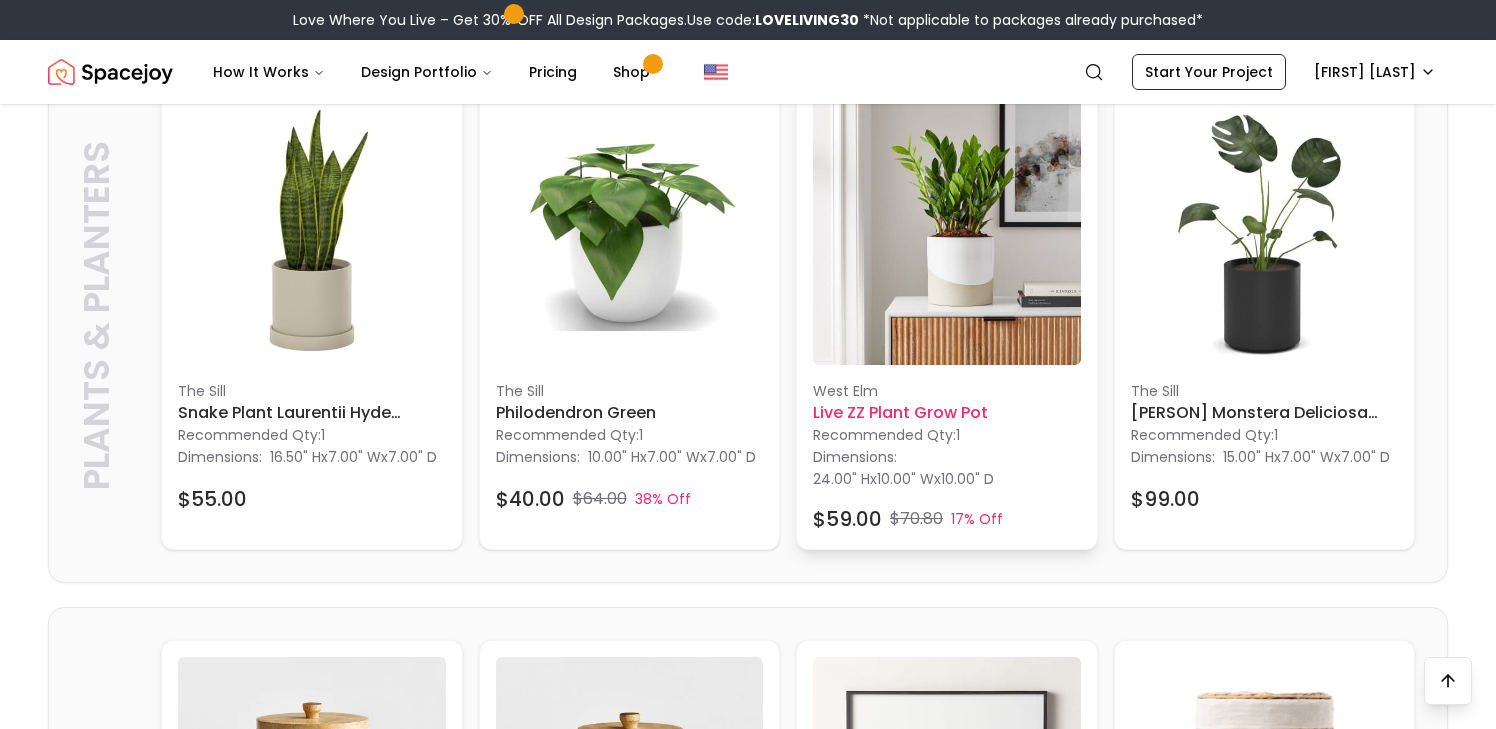click at bounding box center (947, 231) 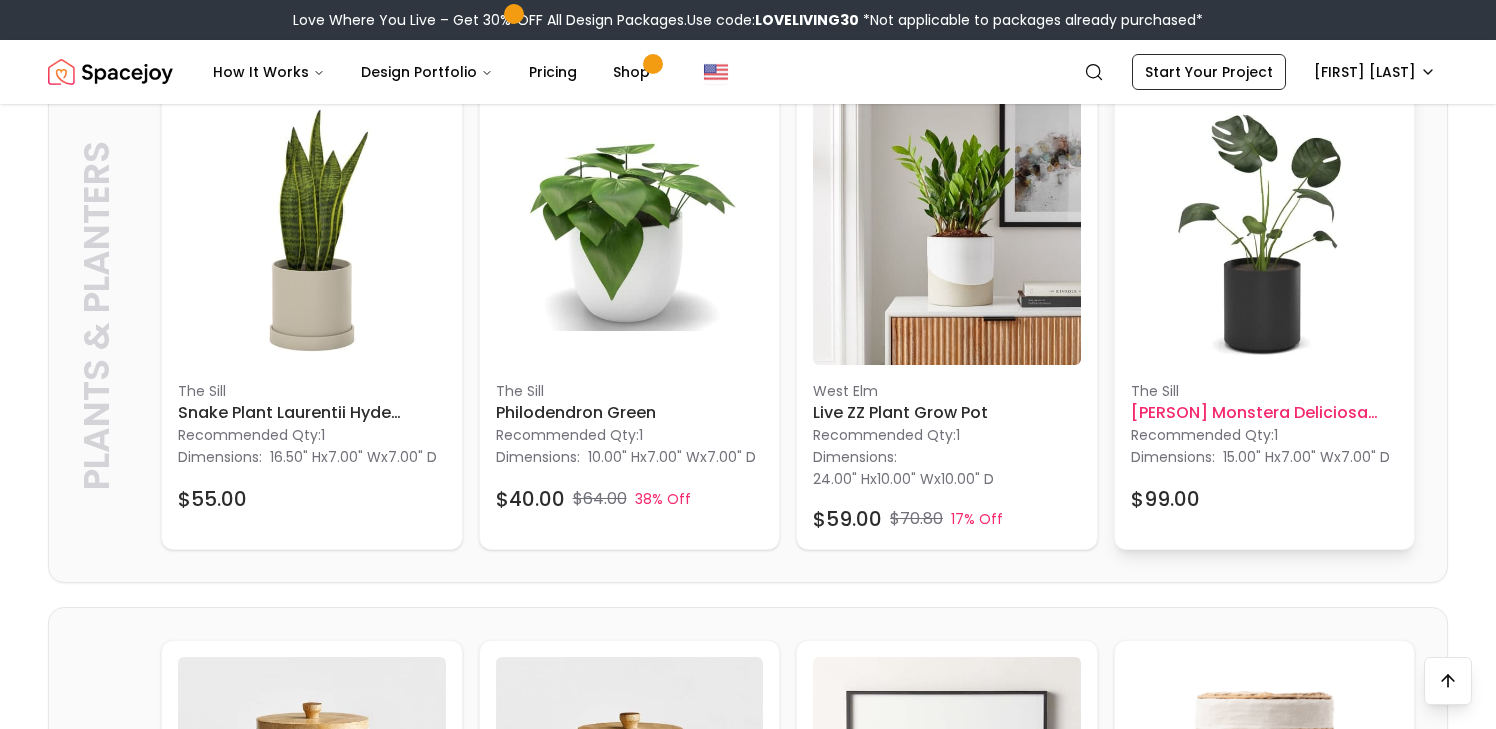 click on "Monstera Deliciosa Acadia planter" at bounding box center (1265, 413) 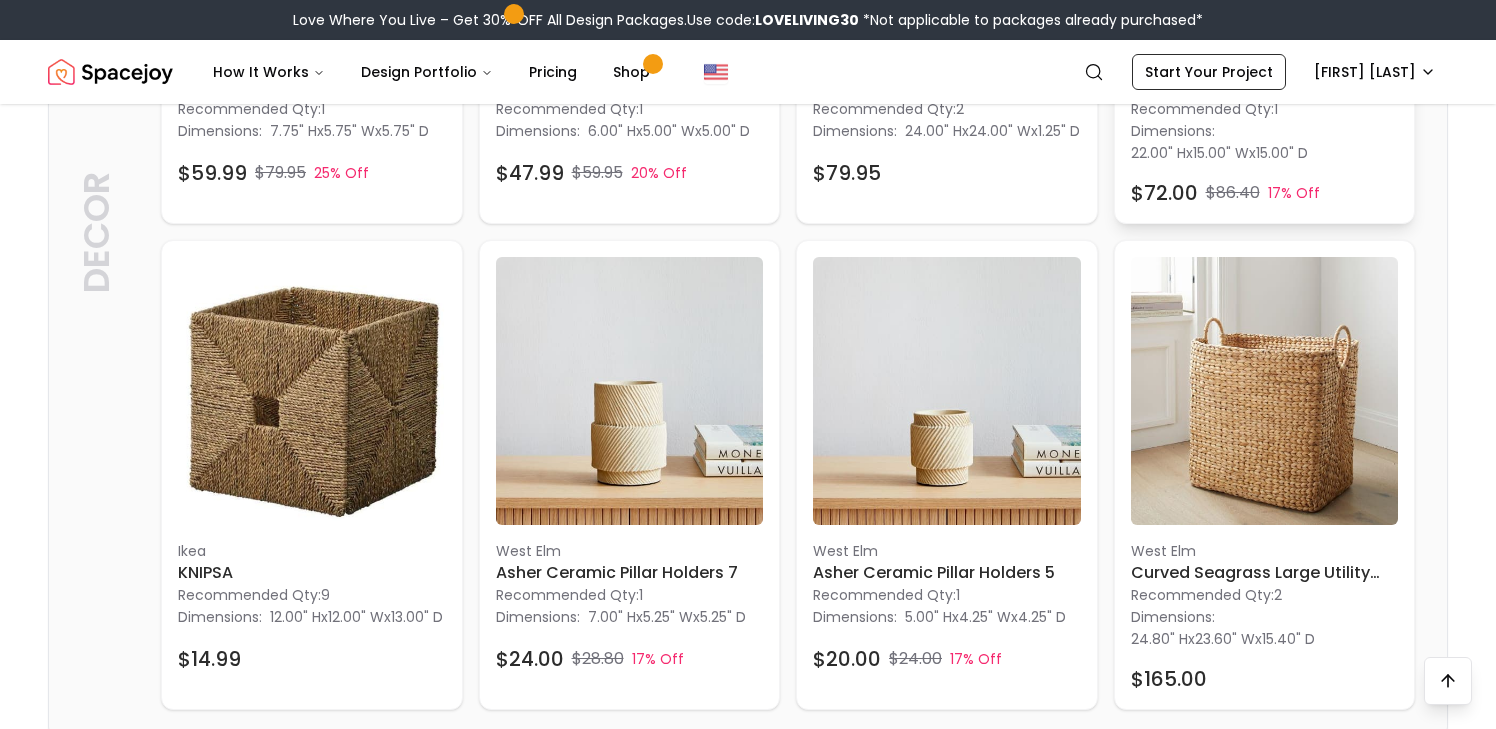 scroll, scrollTop: 4717, scrollLeft: 0, axis: vertical 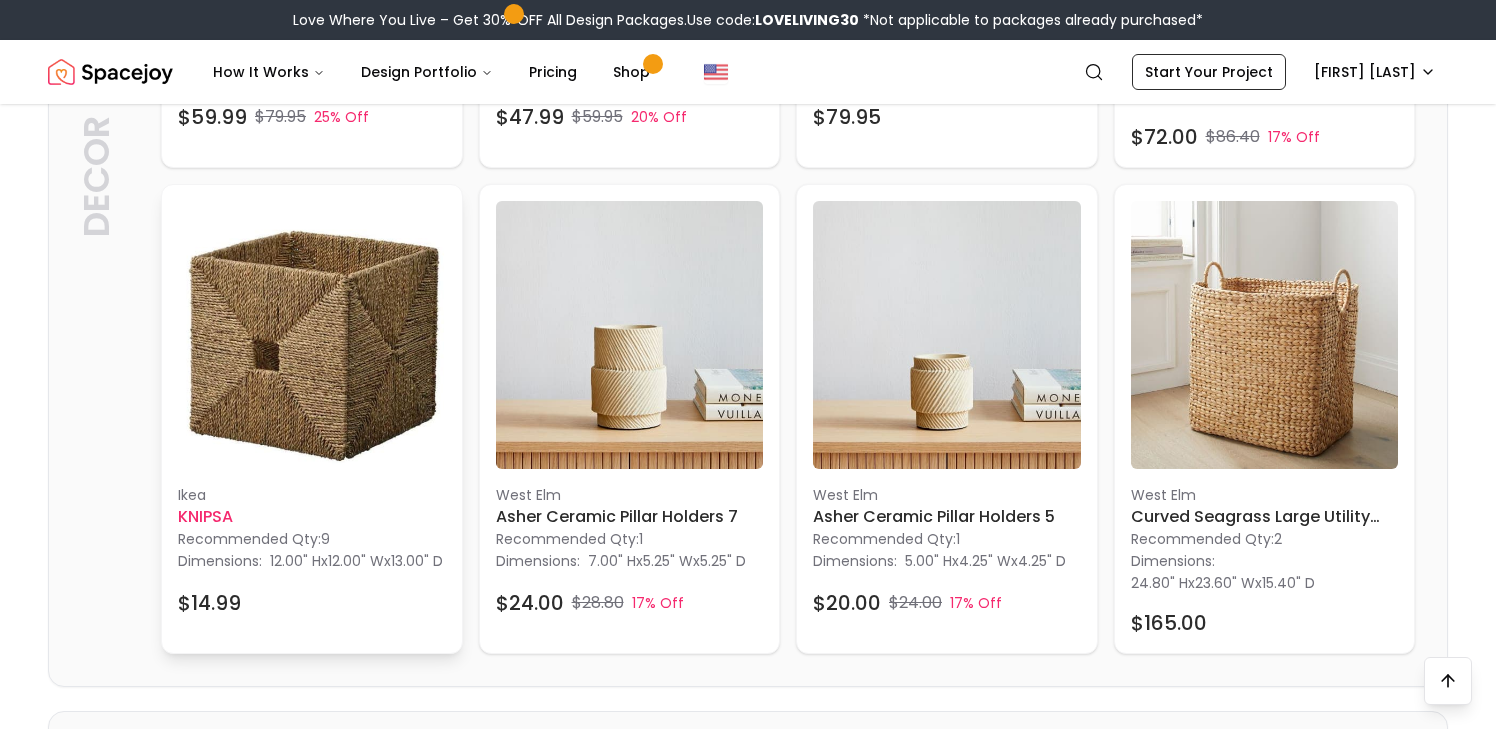 click at bounding box center (312, 335) 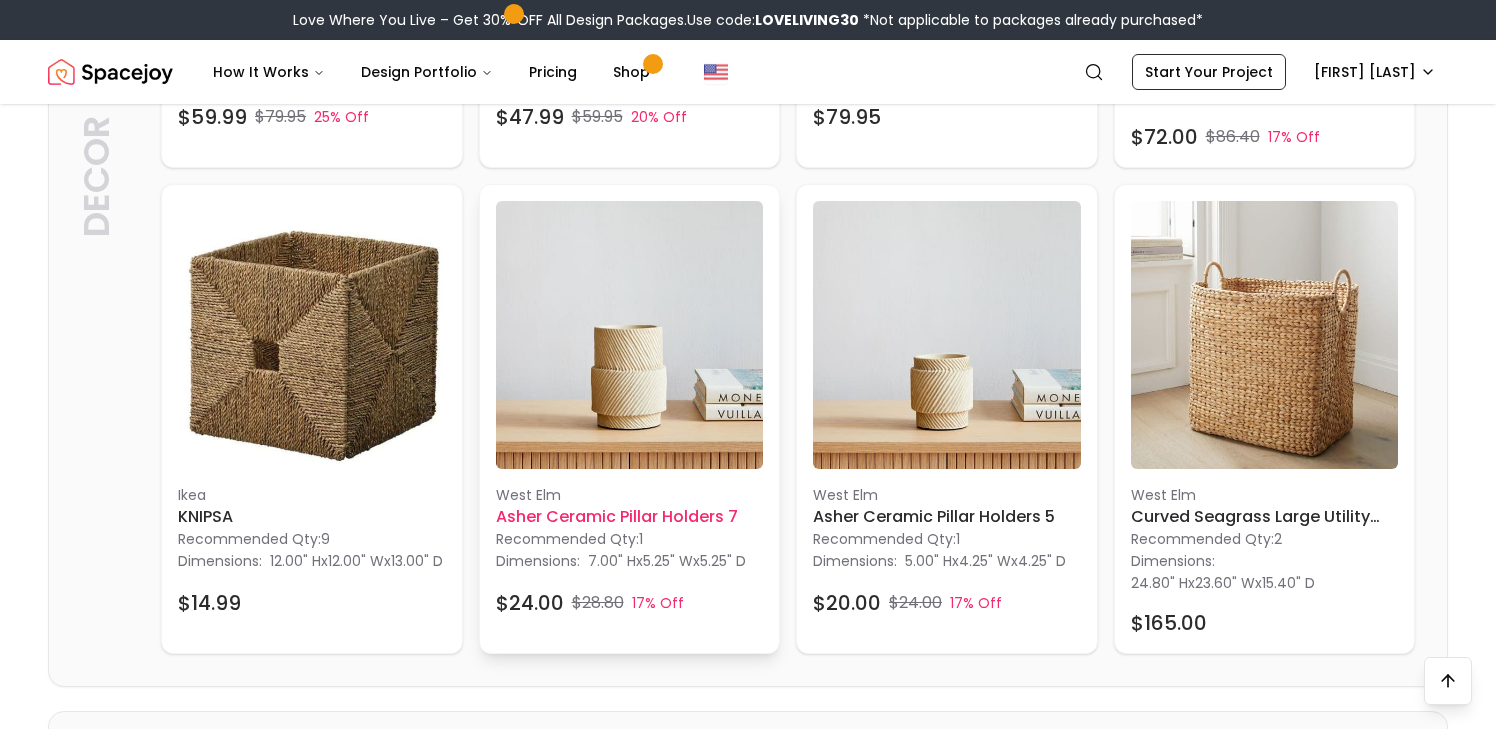 click at bounding box center [630, 335] 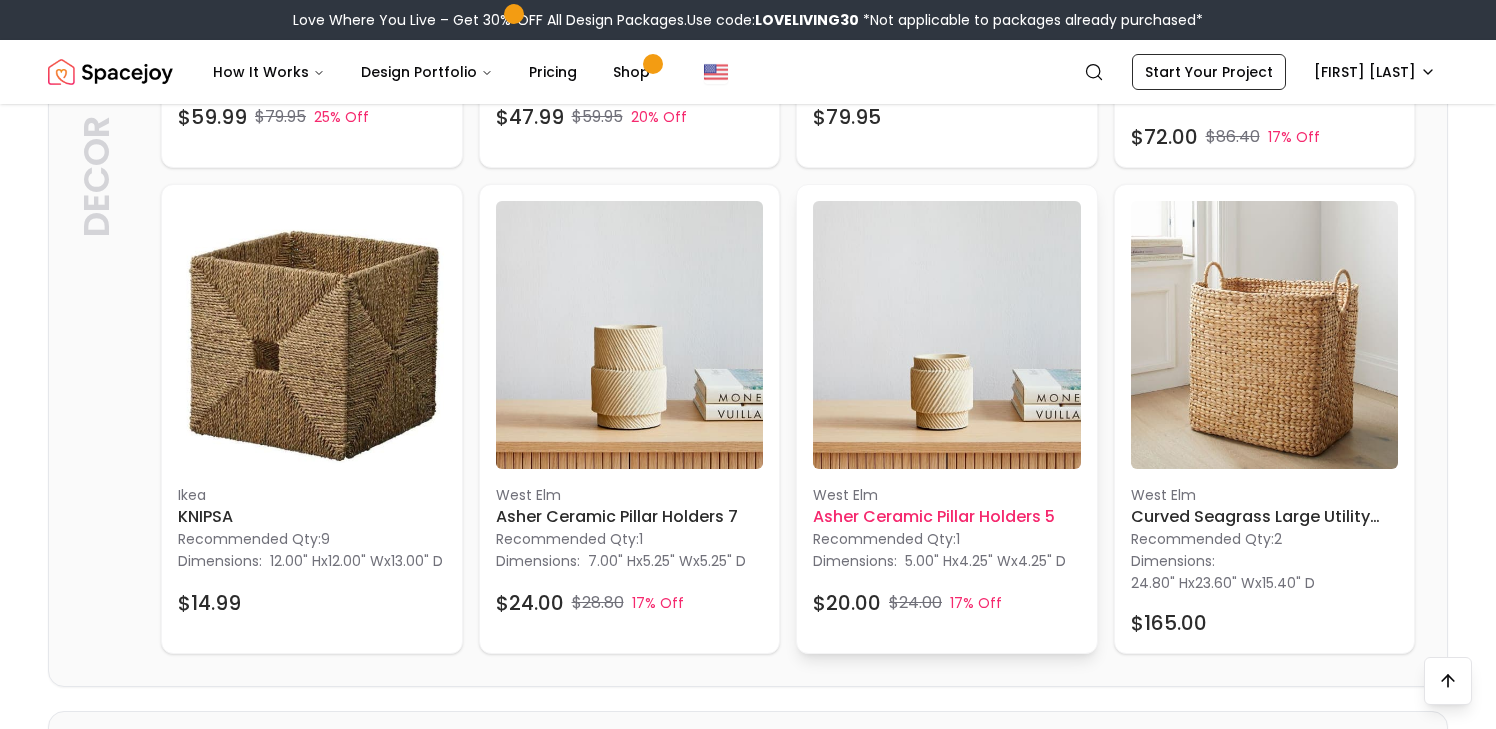 click at bounding box center (947, 335) 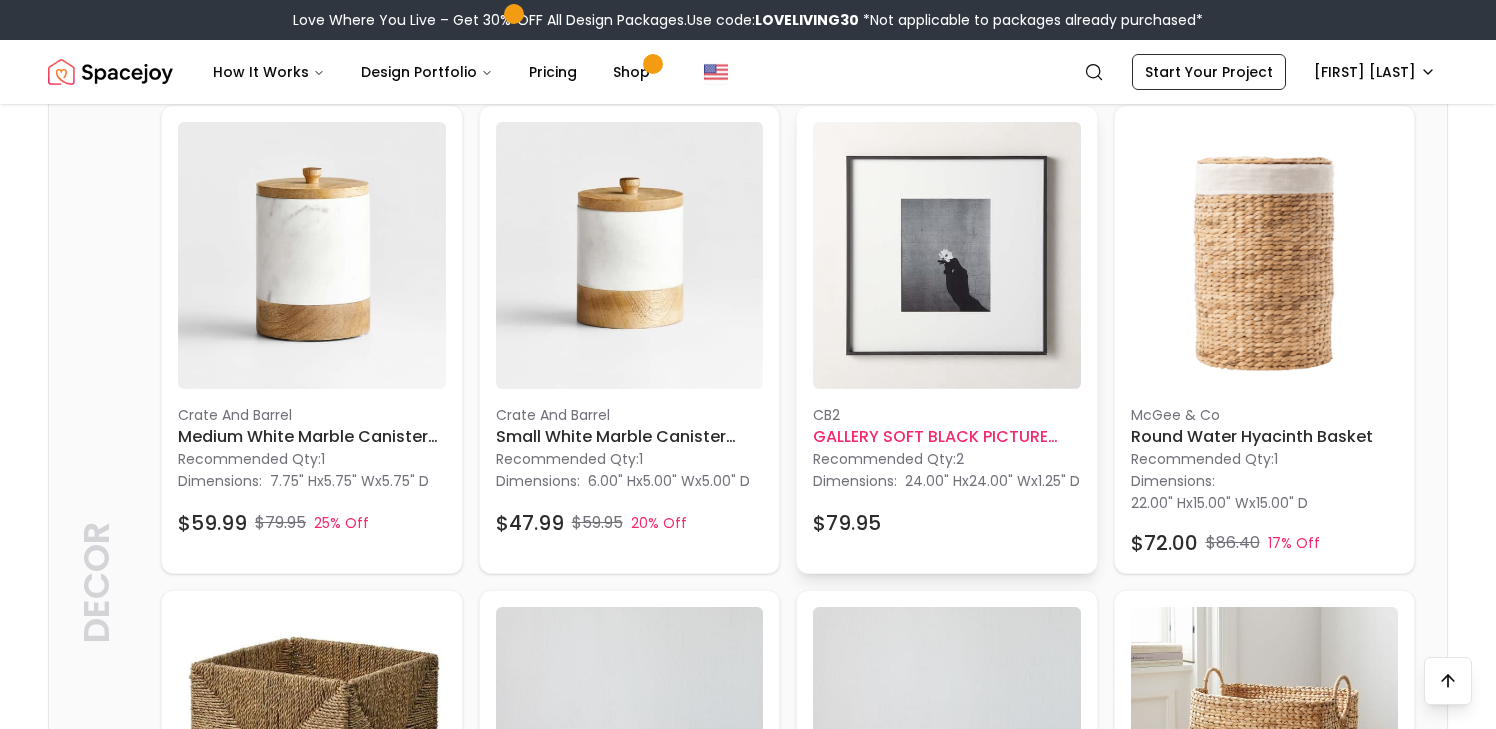 scroll, scrollTop: 4303, scrollLeft: 0, axis: vertical 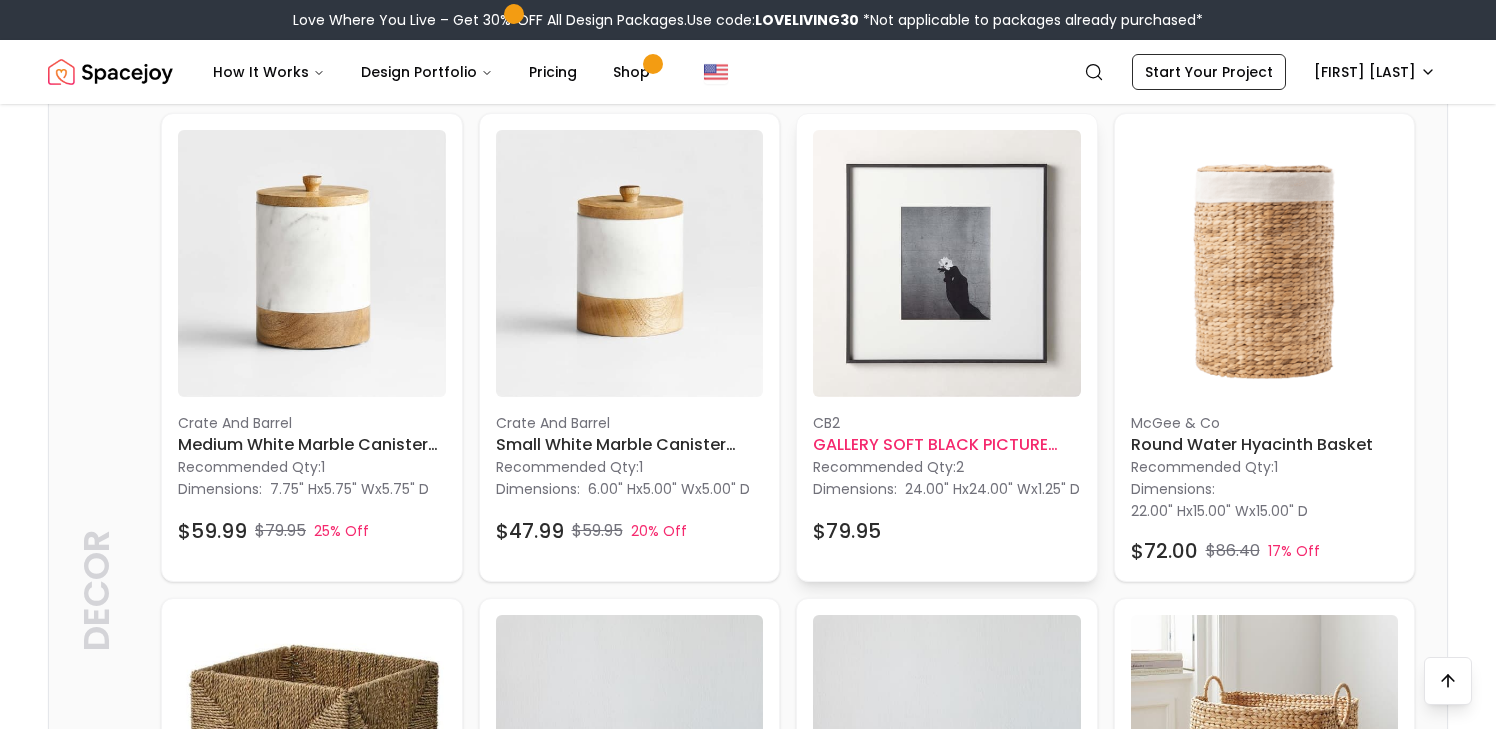 click at bounding box center [947, 264] 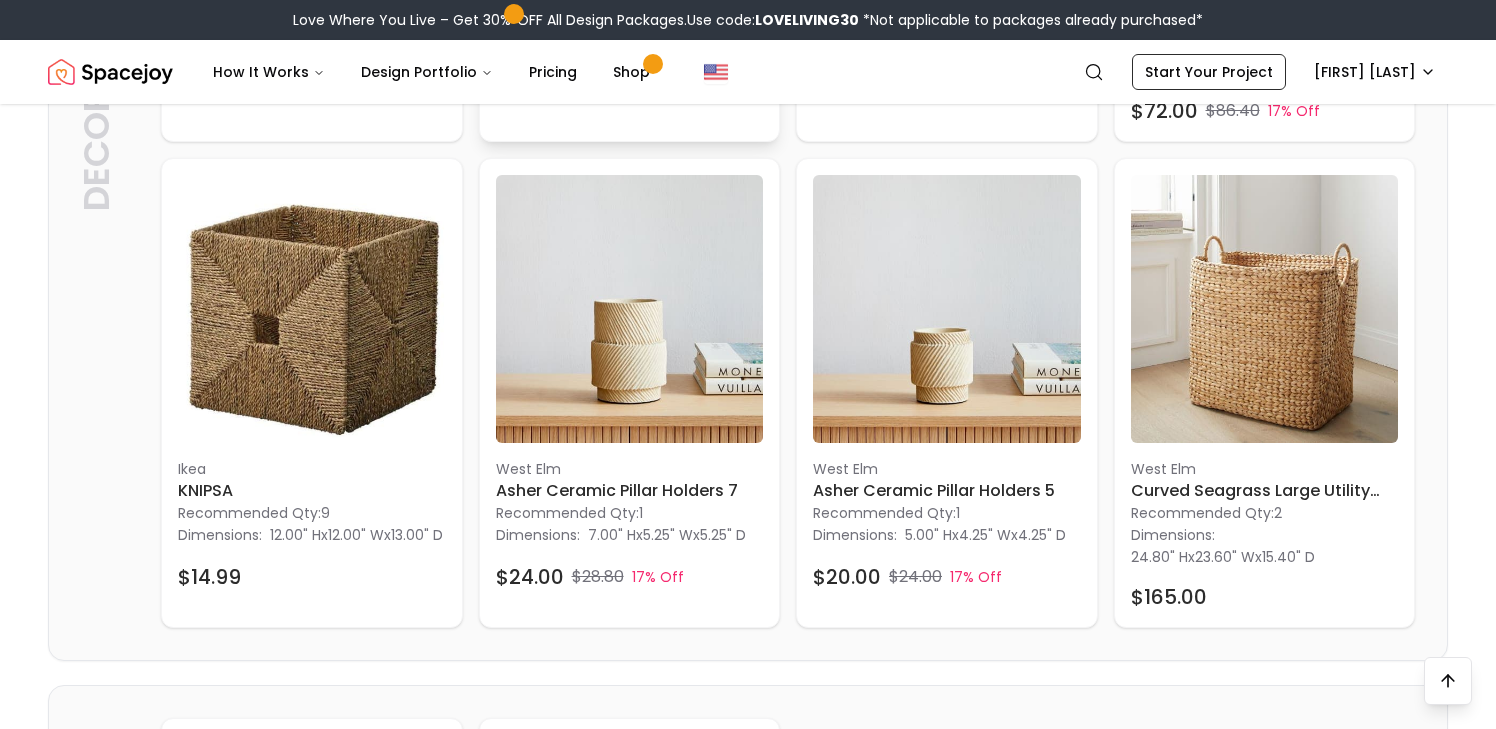 scroll, scrollTop: 4748, scrollLeft: 0, axis: vertical 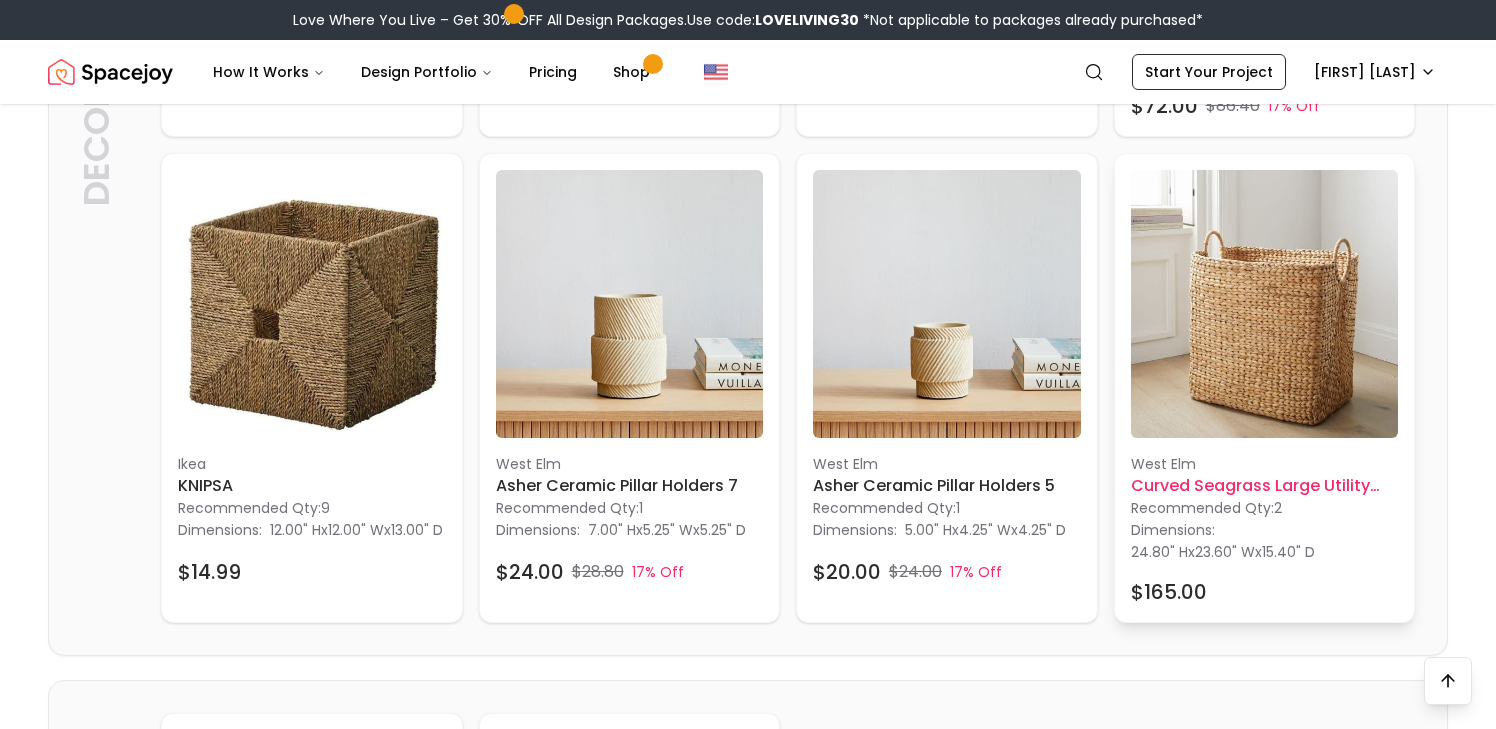 click at bounding box center (1265, 304) 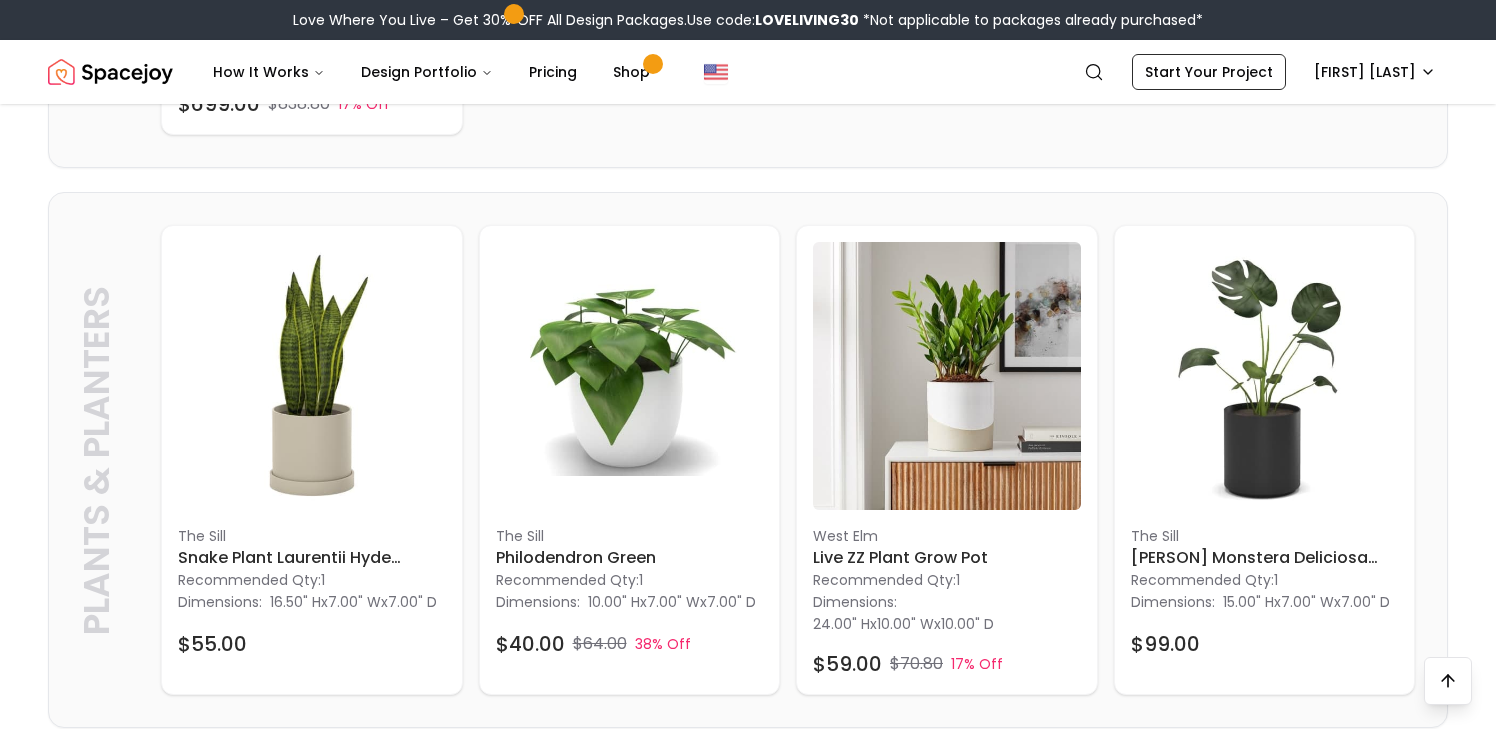scroll, scrollTop: 3627, scrollLeft: 0, axis: vertical 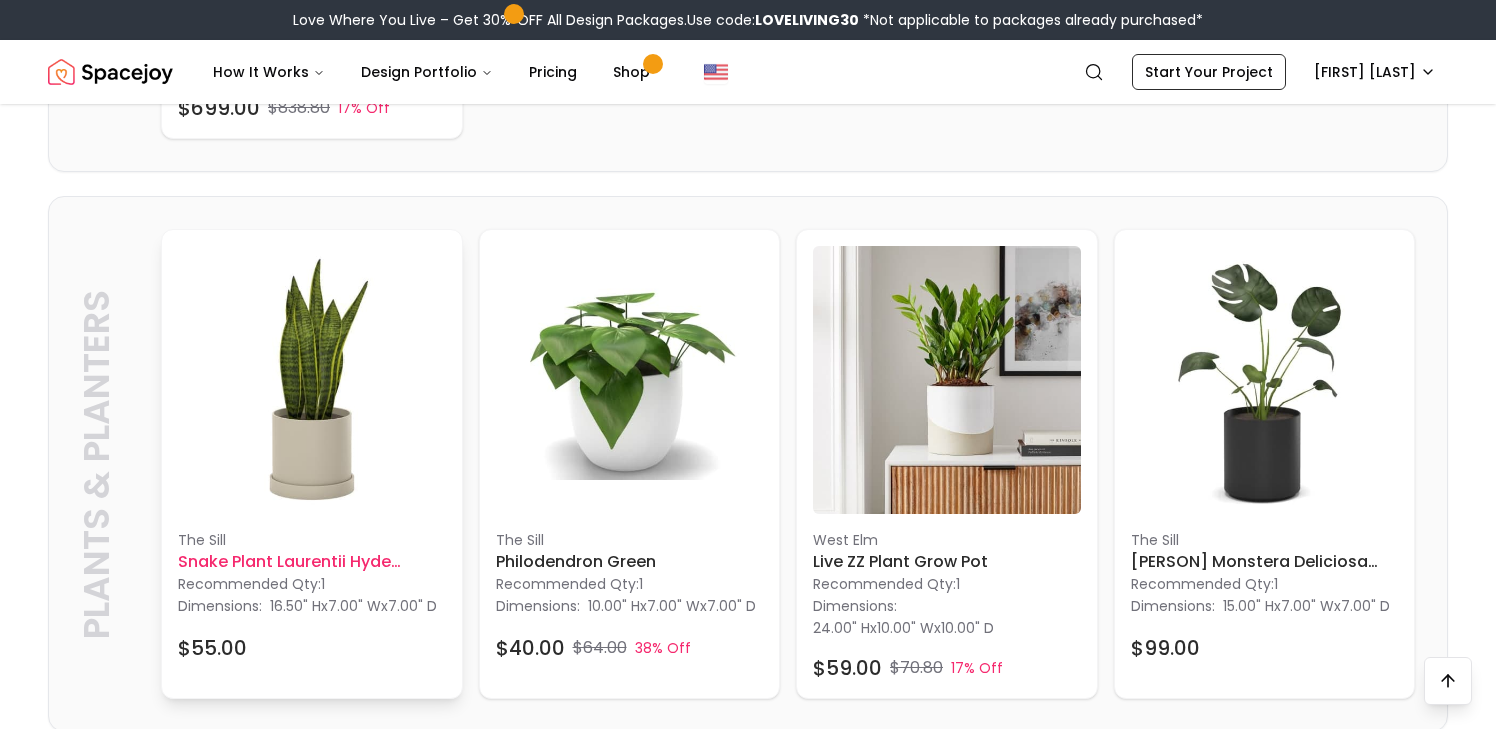 click at bounding box center (312, 380) 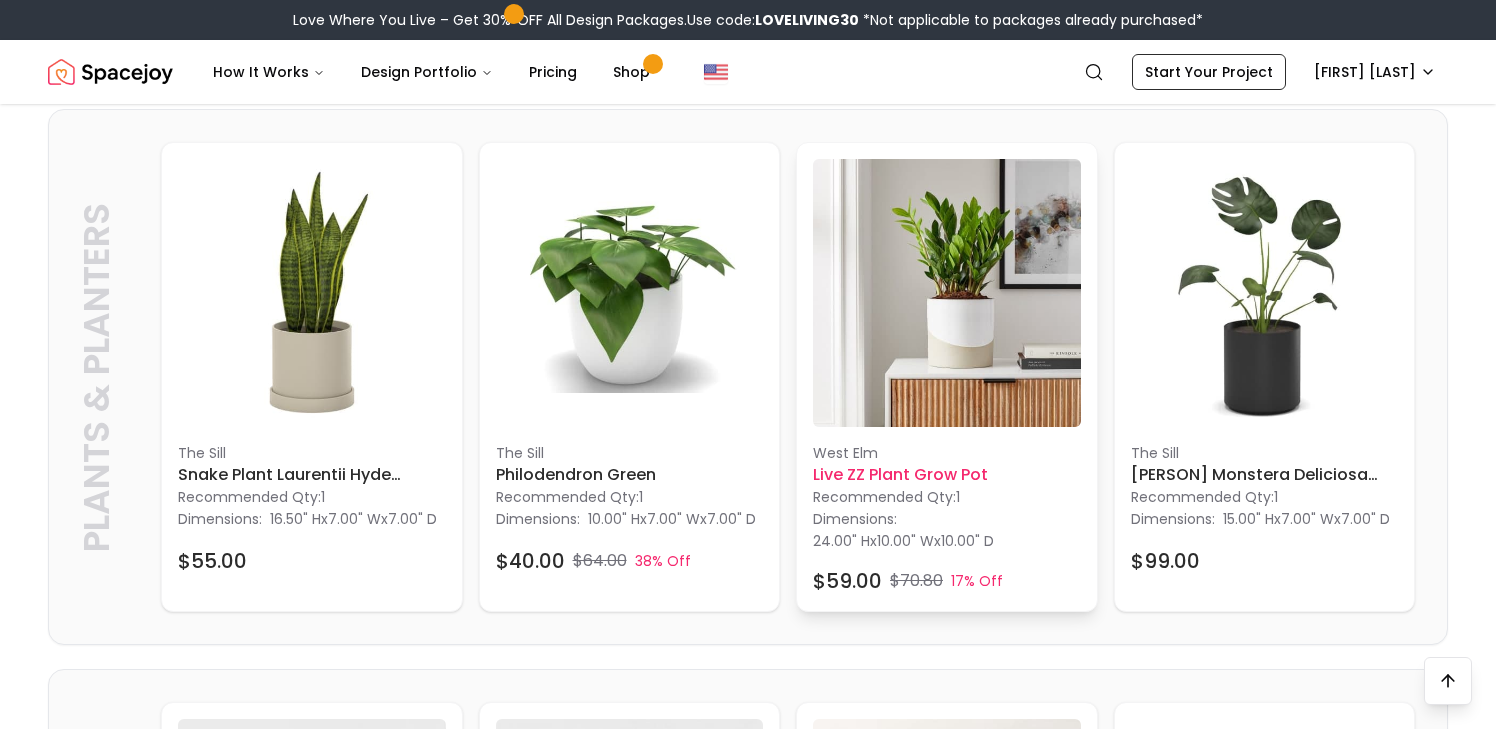 scroll, scrollTop: 3716, scrollLeft: 0, axis: vertical 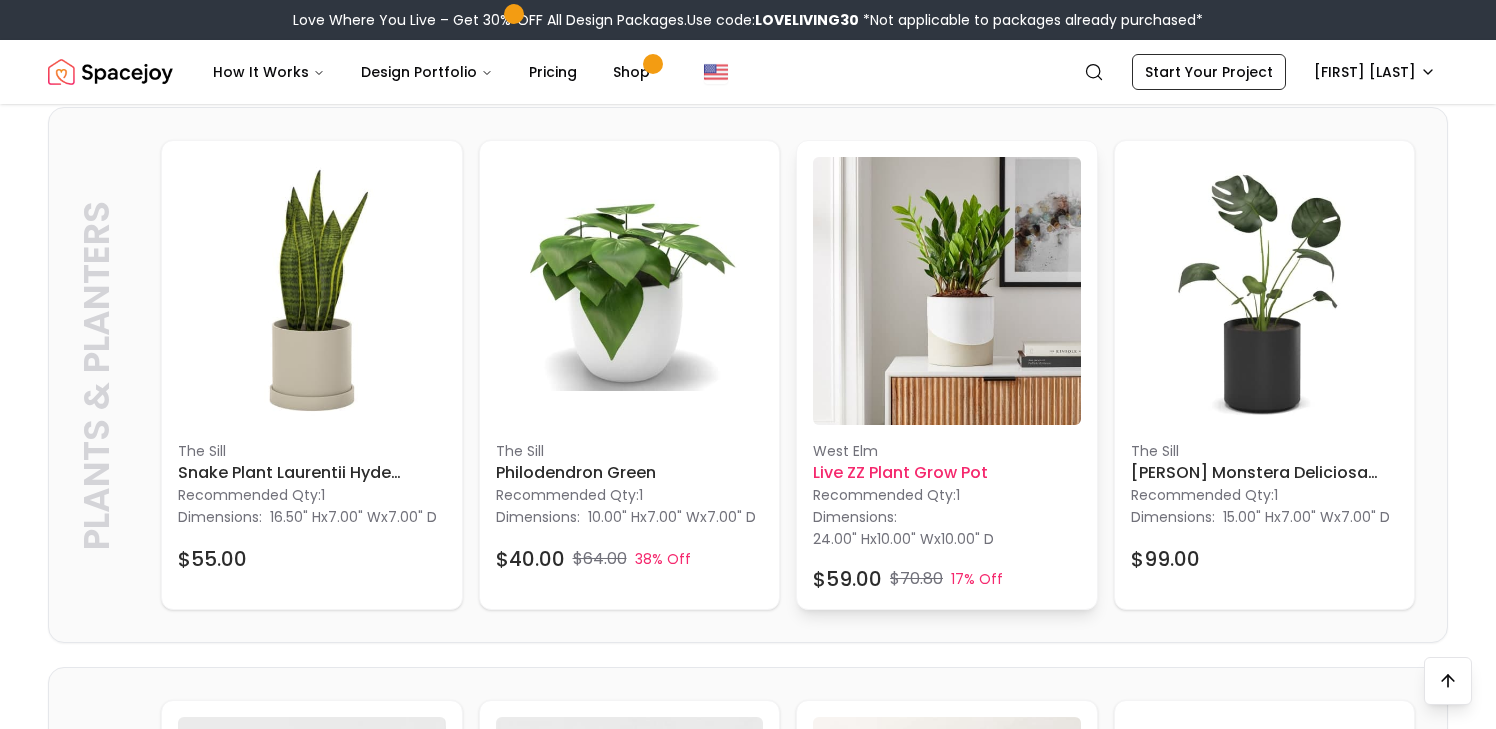 click at bounding box center (947, 291) 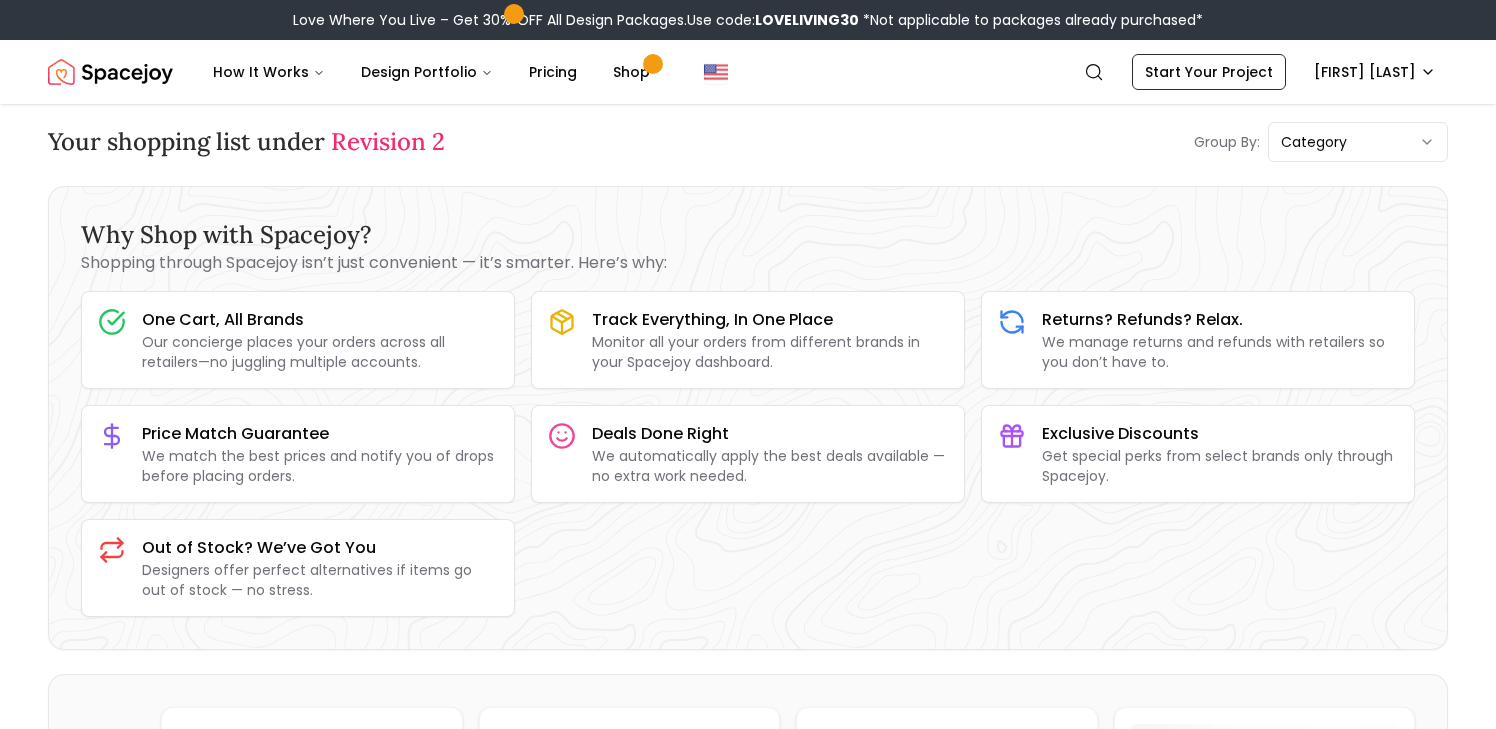 scroll, scrollTop: 0, scrollLeft: 0, axis: both 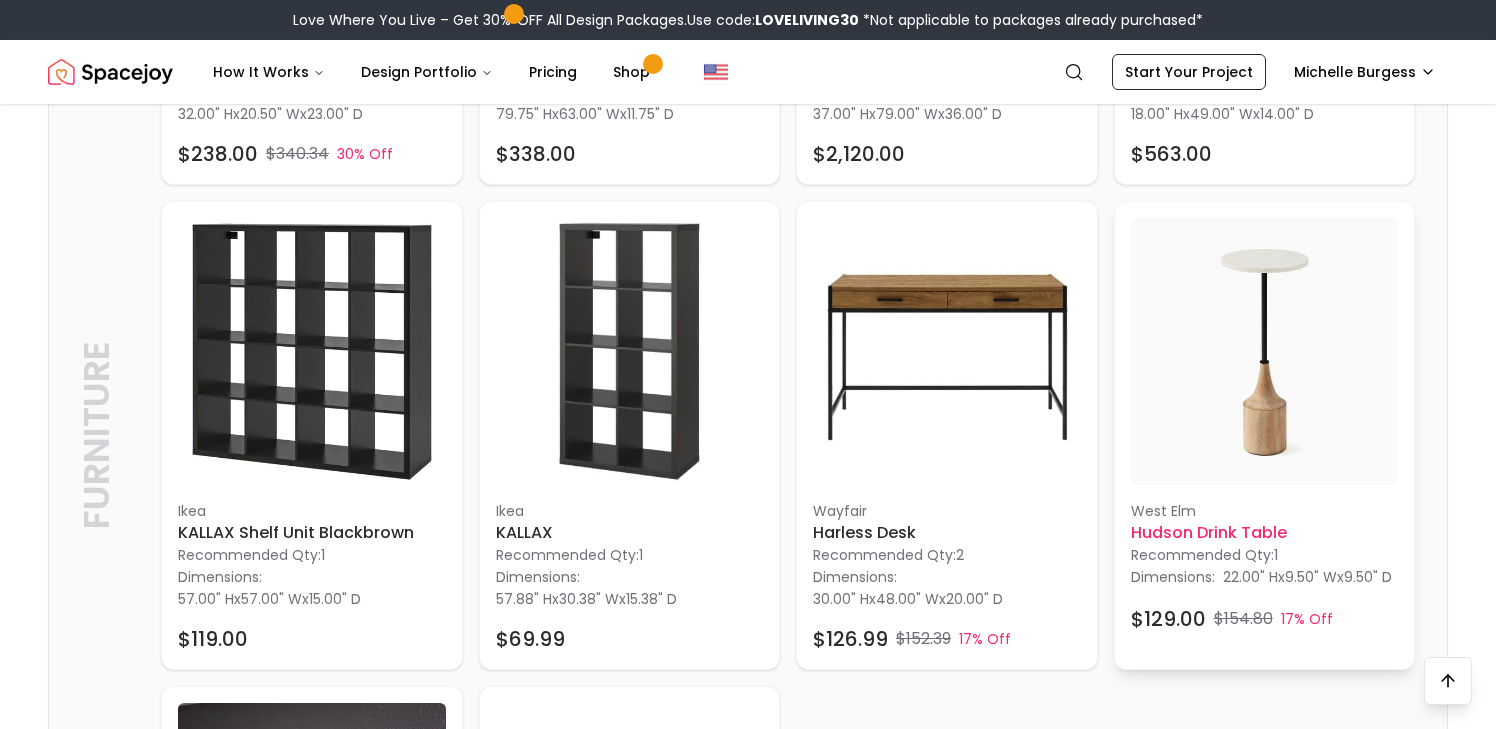click at bounding box center [1265, 352] 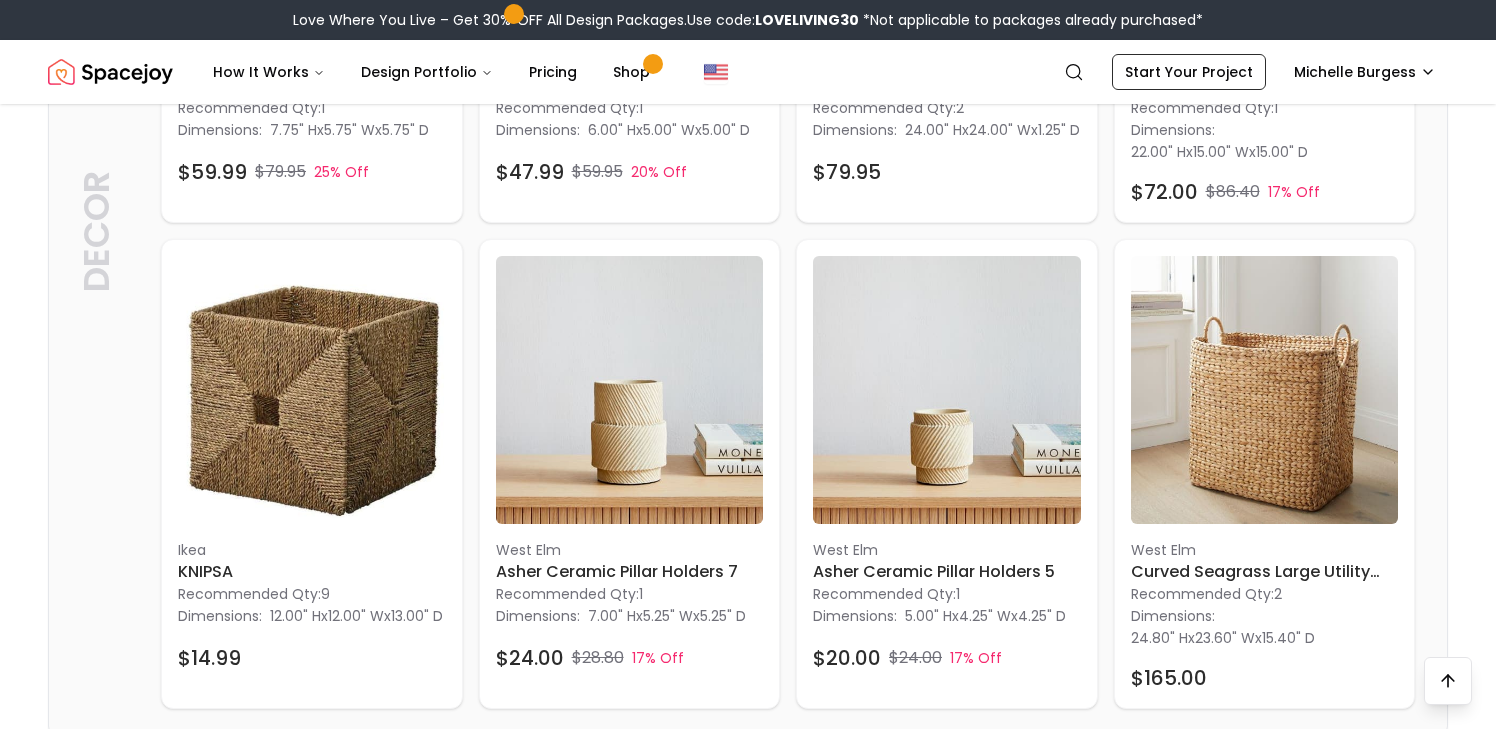 scroll, scrollTop: 4660, scrollLeft: 0, axis: vertical 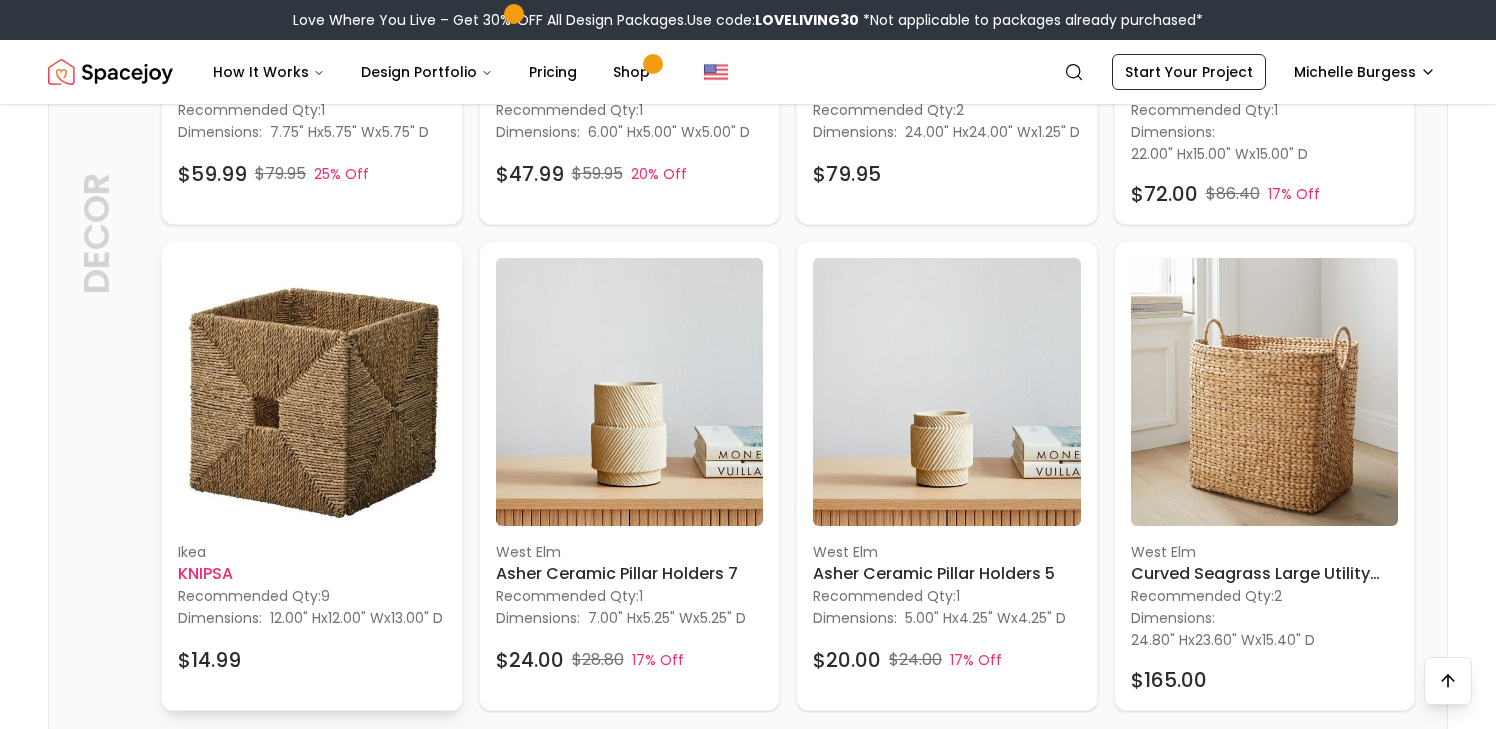 click at bounding box center (312, 392) 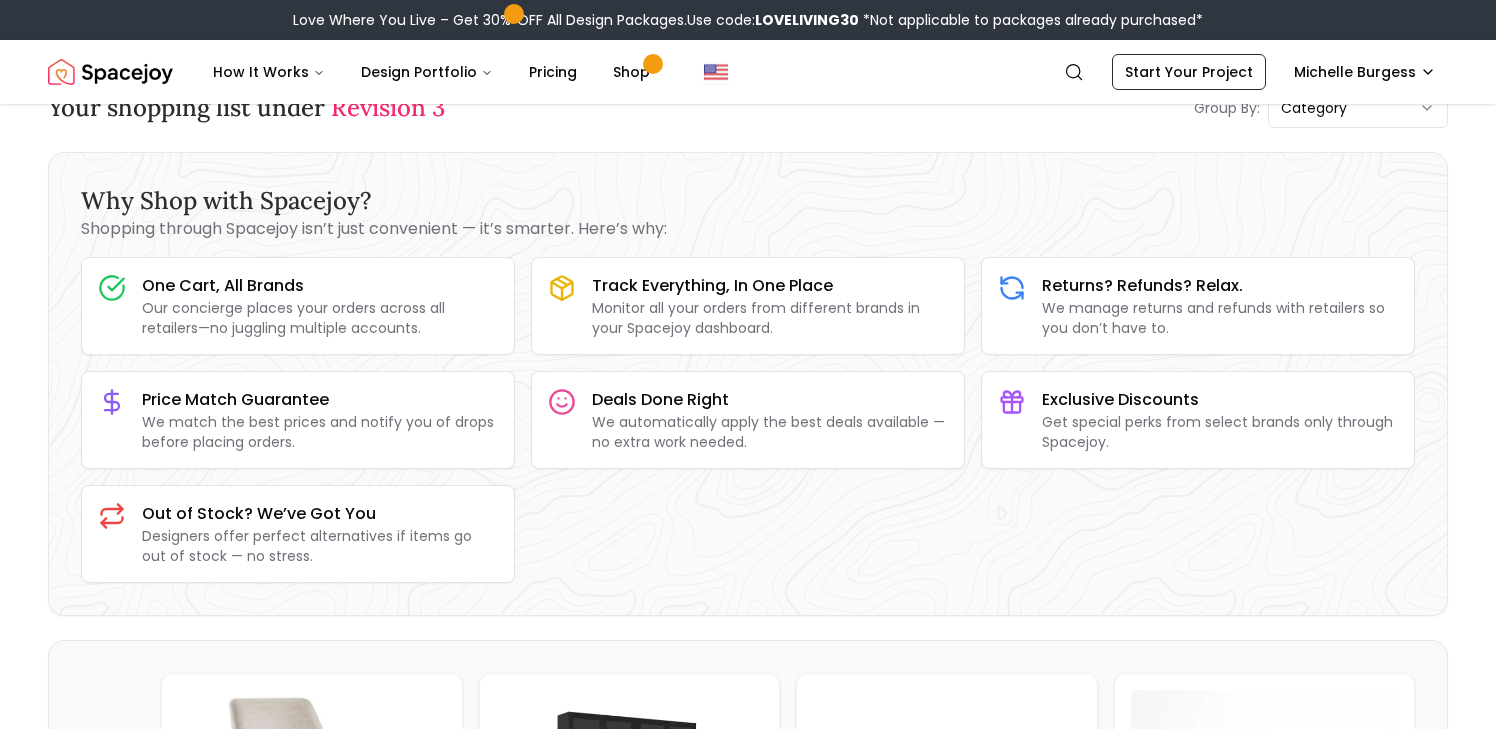 scroll, scrollTop: 0, scrollLeft: 0, axis: both 